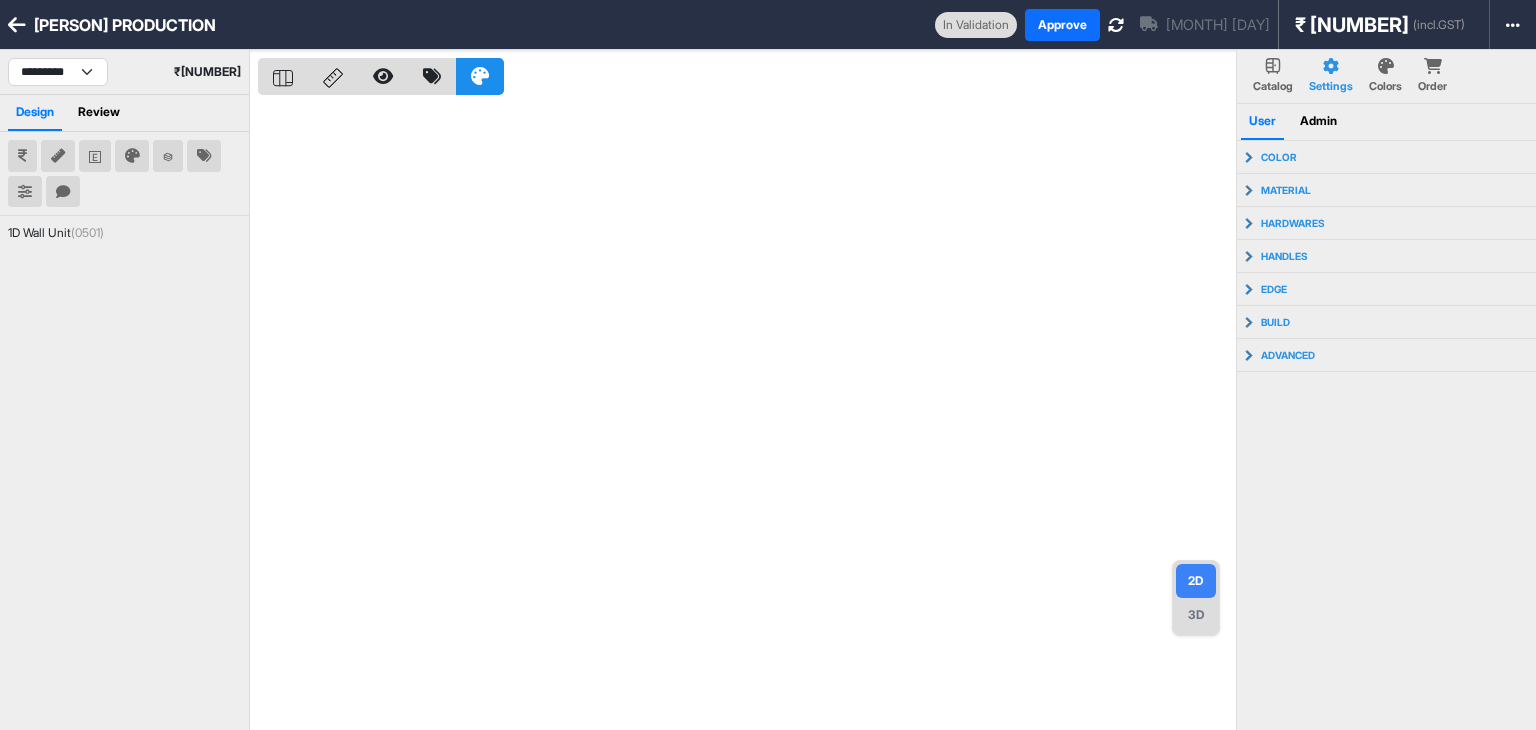 scroll, scrollTop: 0, scrollLeft: 0, axis: both 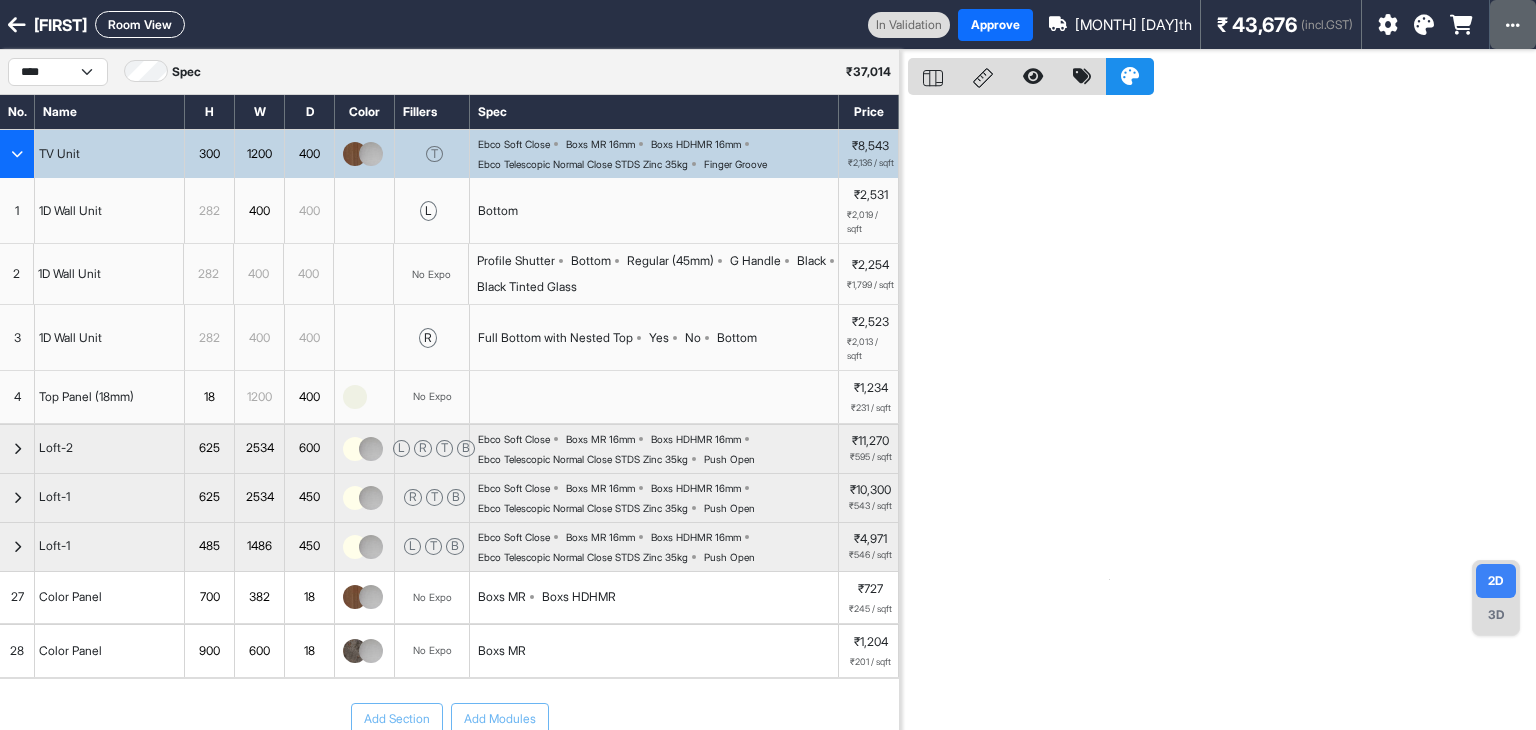 click at bounding box center [1513, 24] 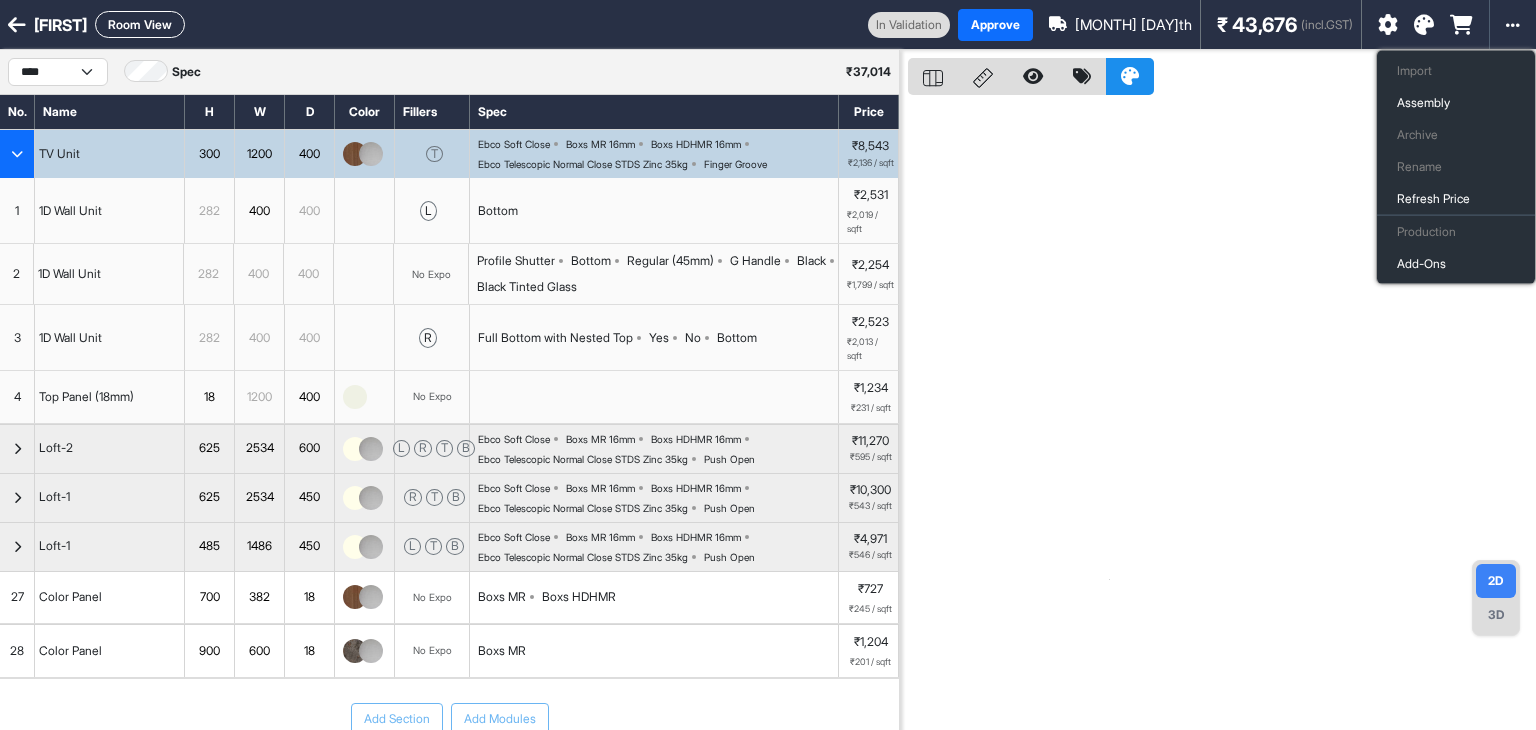 click at bounding box center [1222, 415] 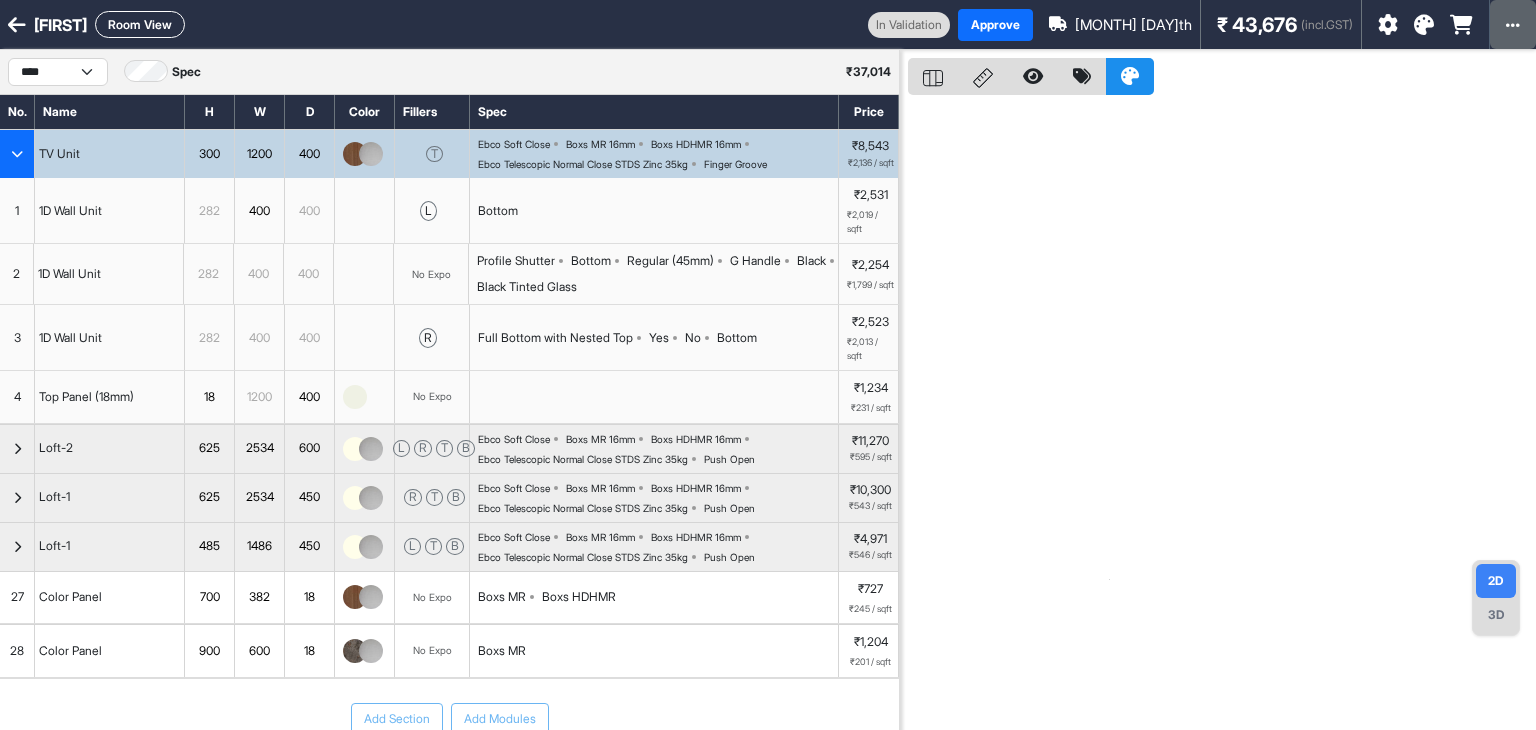 click at bounding box center [1513, 24] 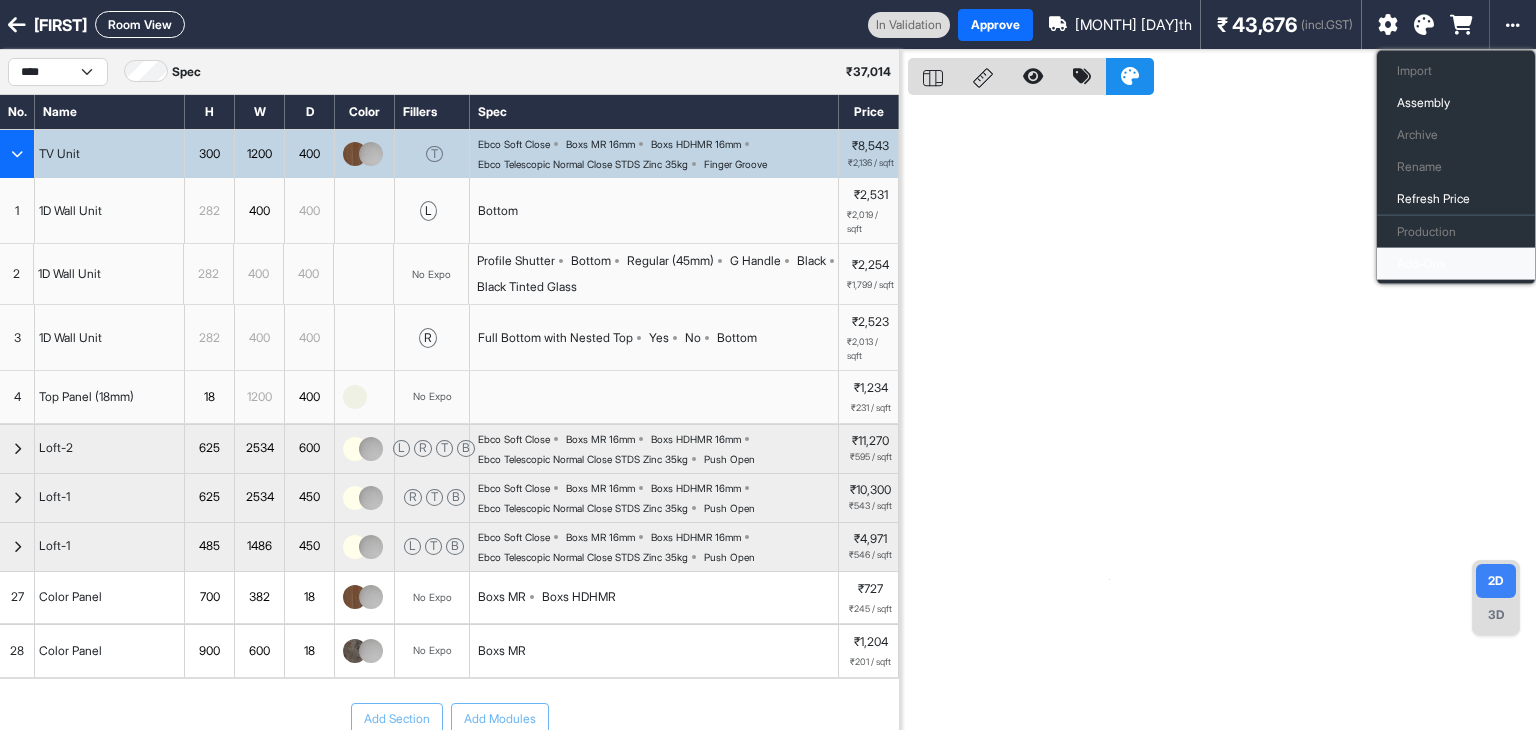 drag, startPoint x: 1444, startPoint y: 267, endPoint x: 1332, endPoint y: 227, distance: 118.92855 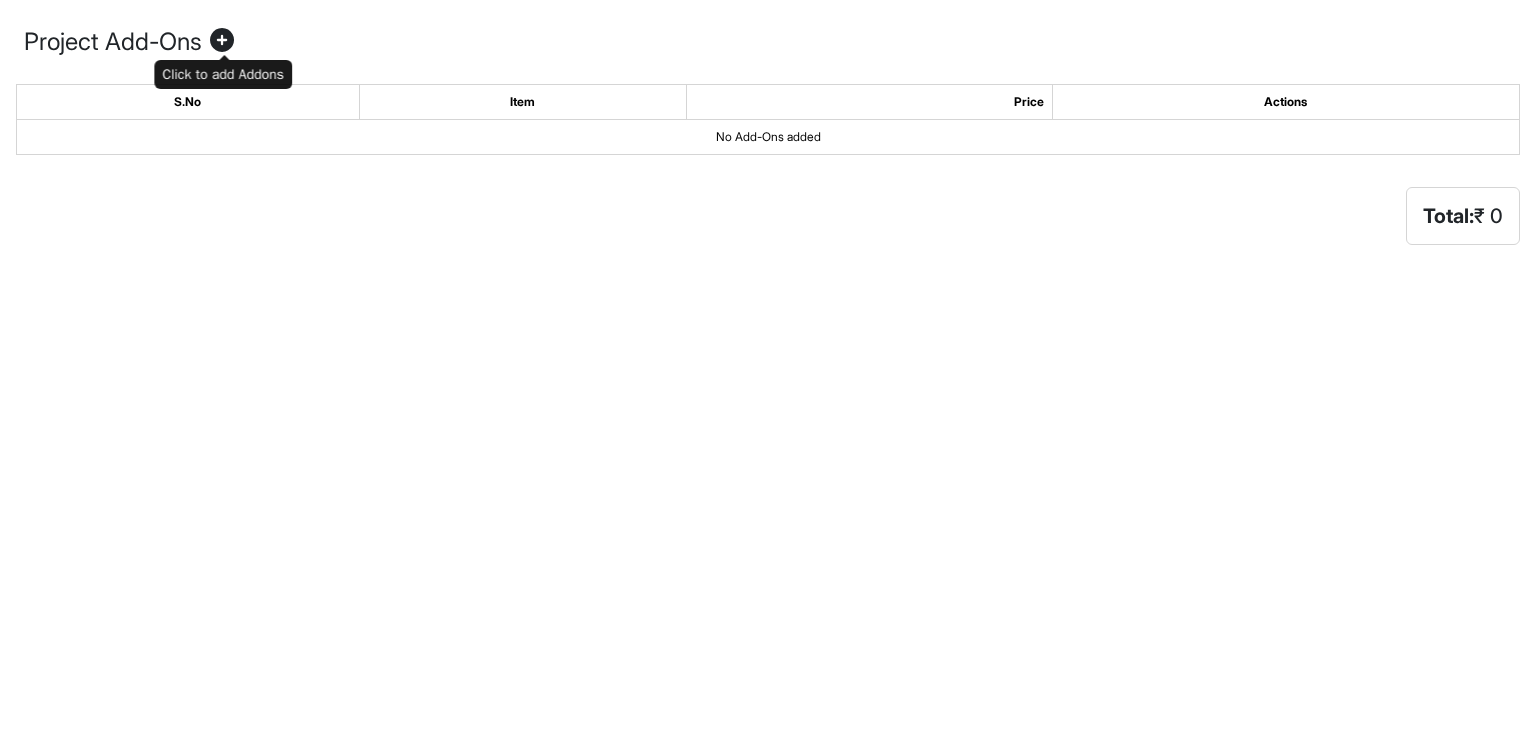 click at bounding box center (222, 42) 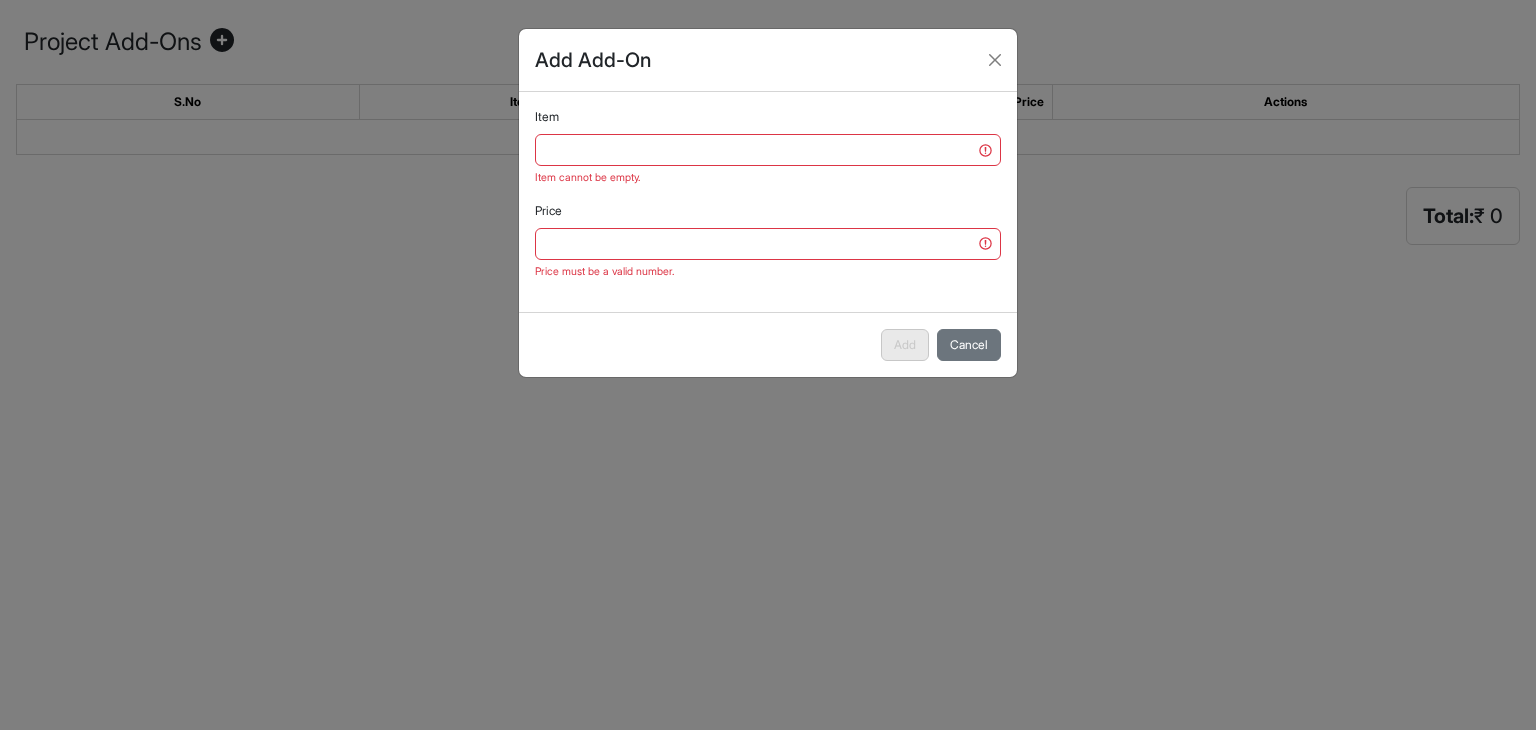 click on "Item Item cannot be empty." at bounding box center (768, 147) 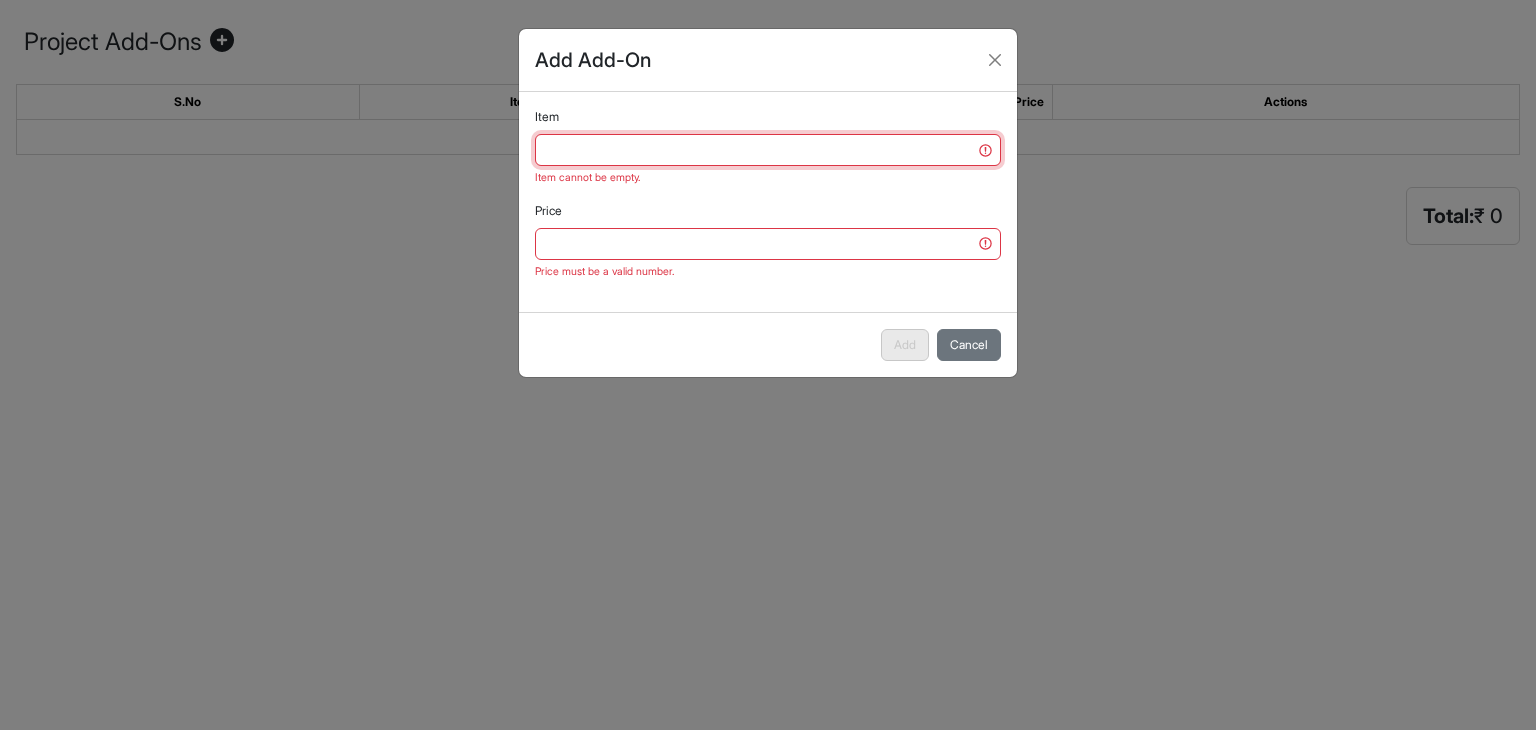 click on "Item" at bounding box center [768, 150] 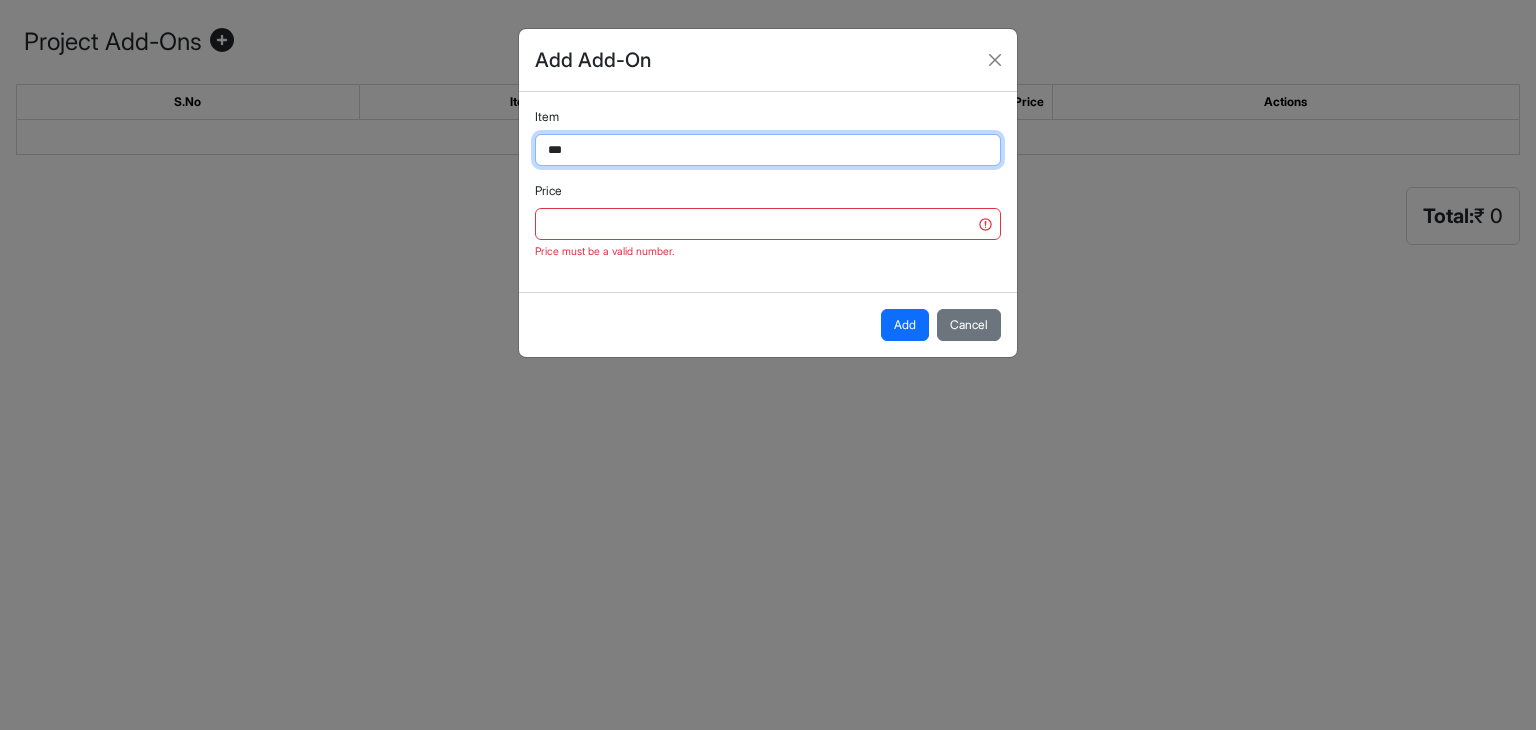 type on "**********" 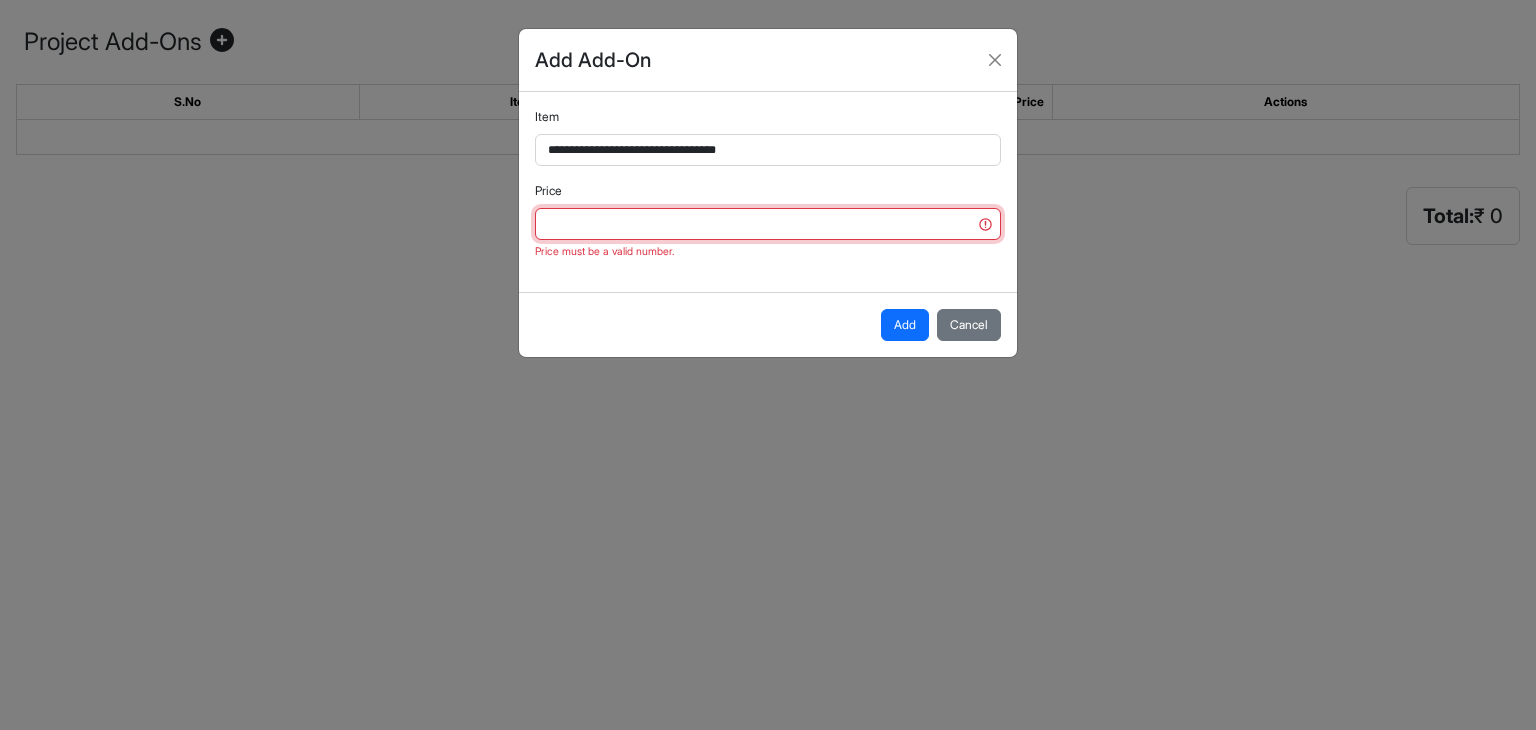 click on "Price" at bounding box center [768, 224] 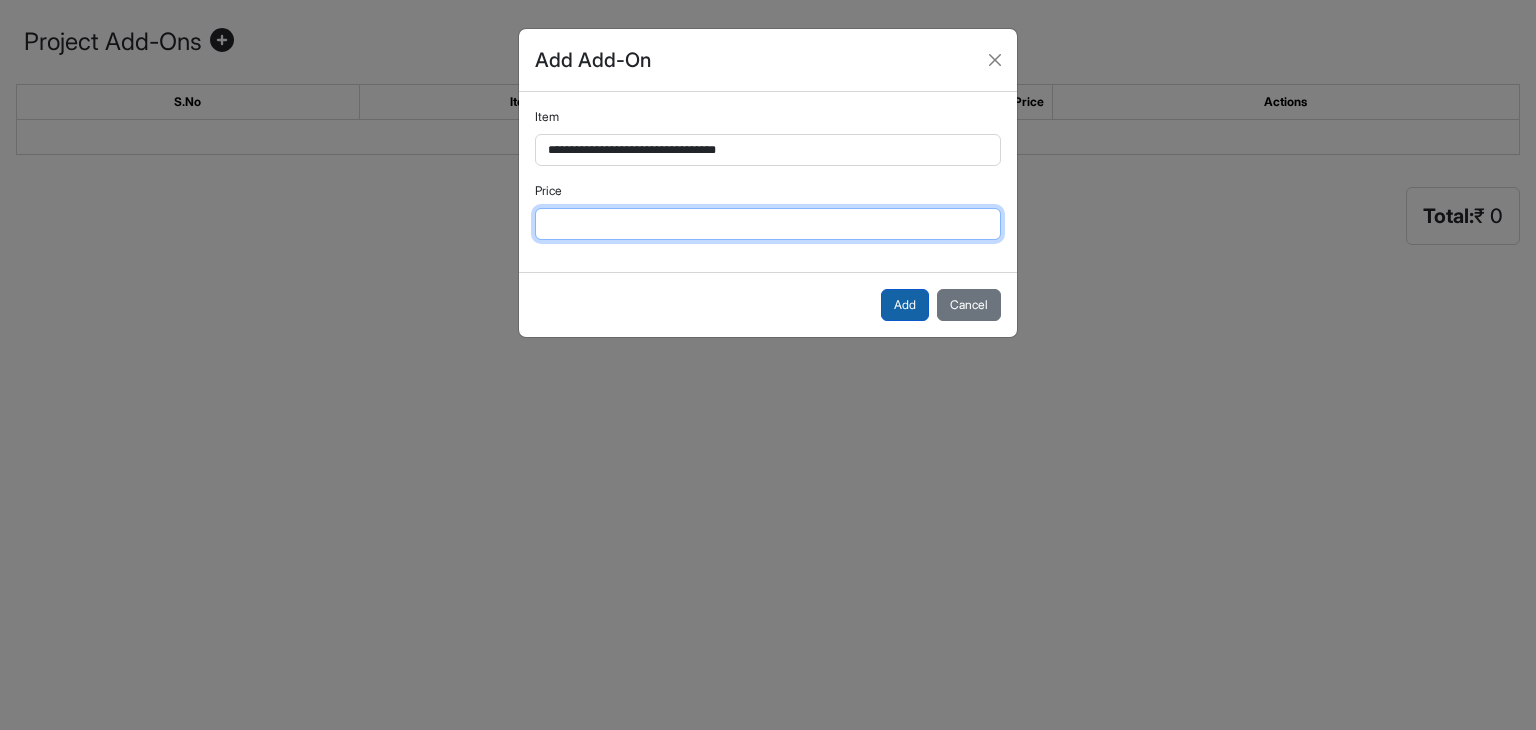 type on "****" 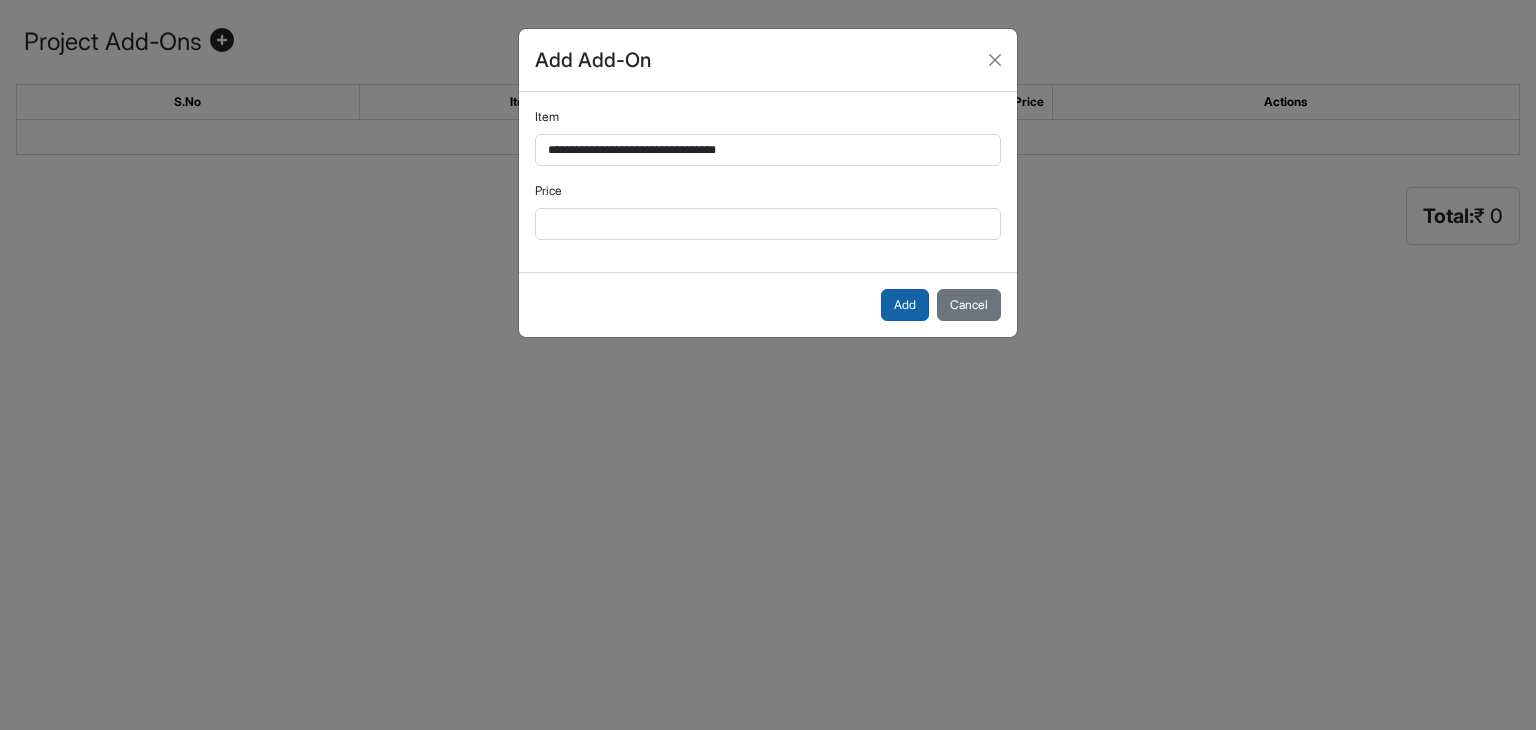 click on "Add" at bounding box center [905, 305] 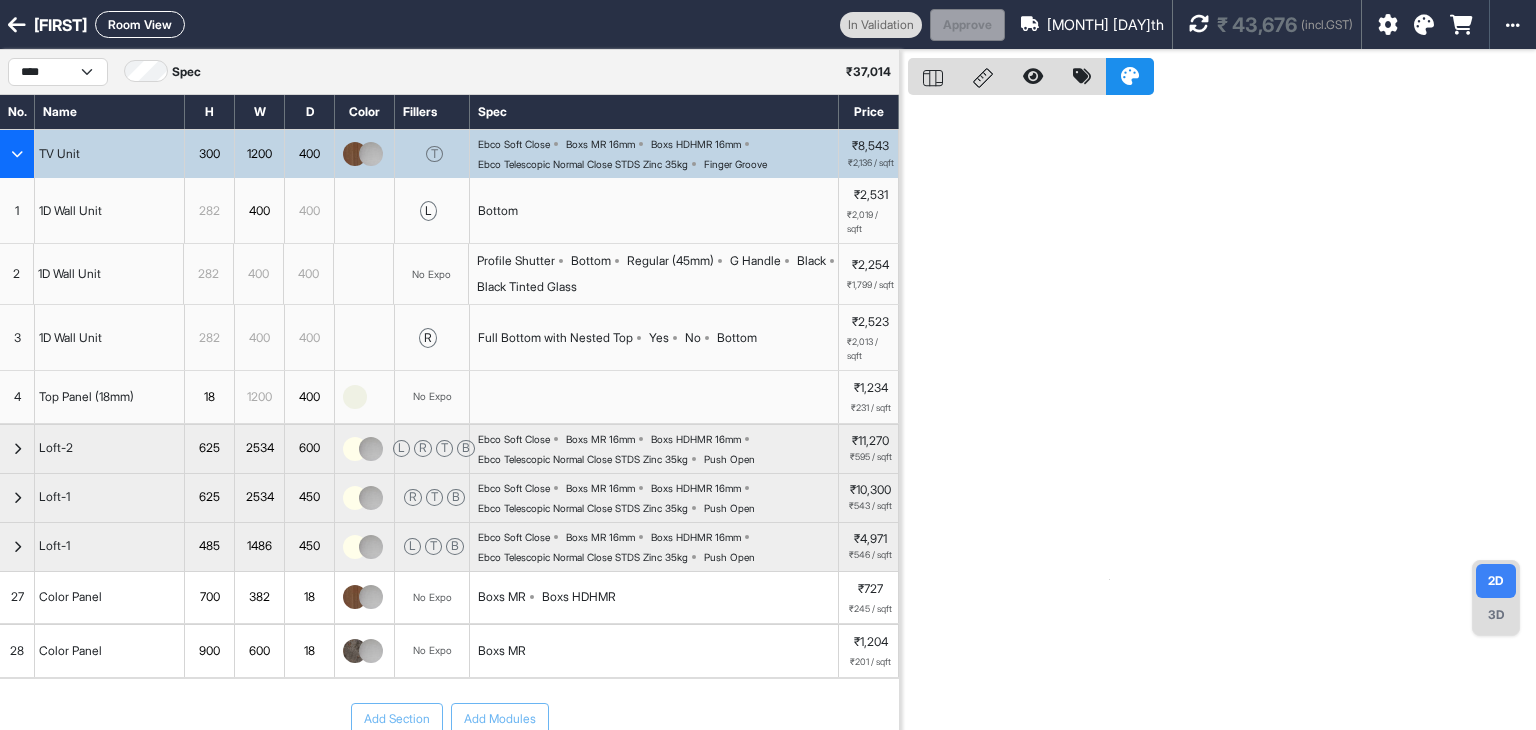click at bounding box center (1199, 24) 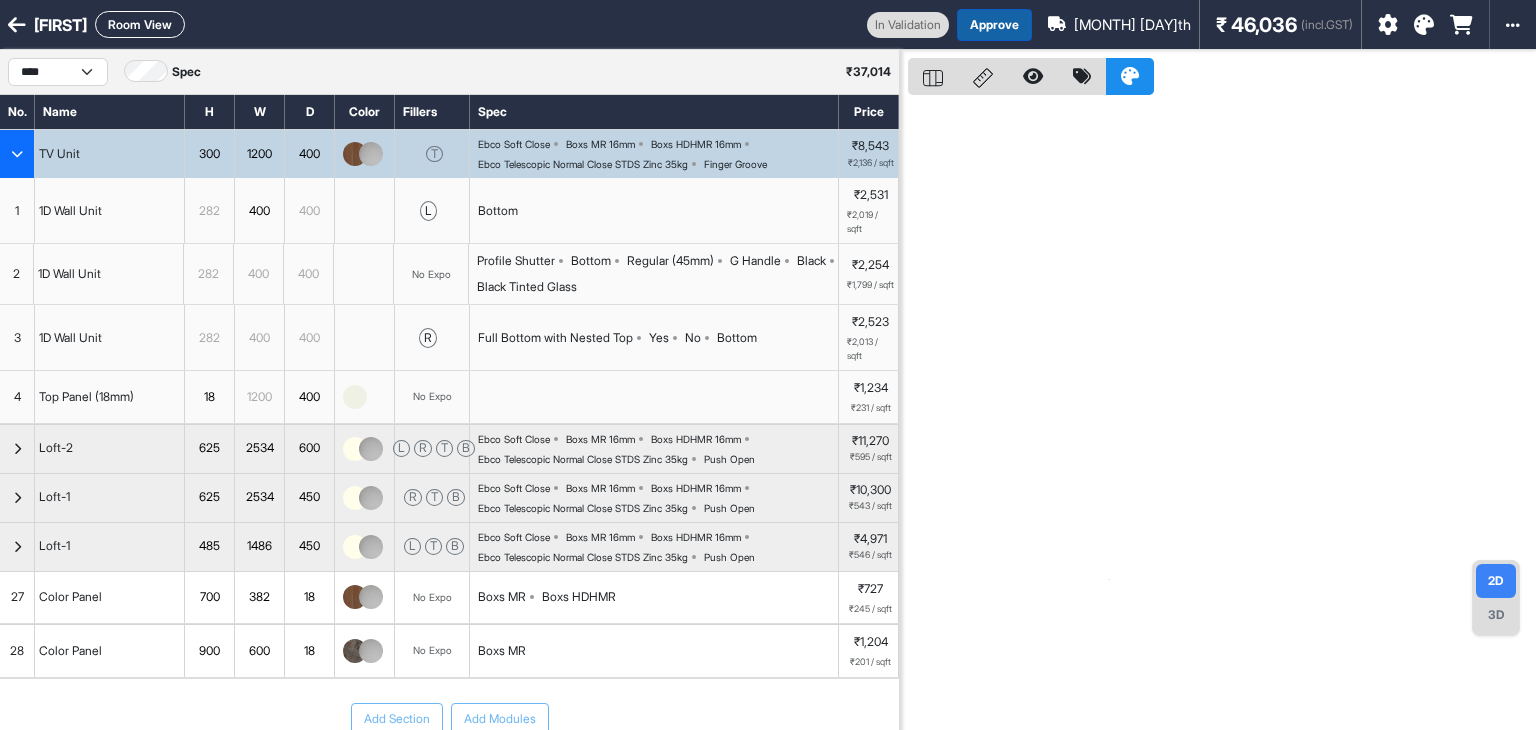 click on "Approve" at bounding box center (1007, 25) 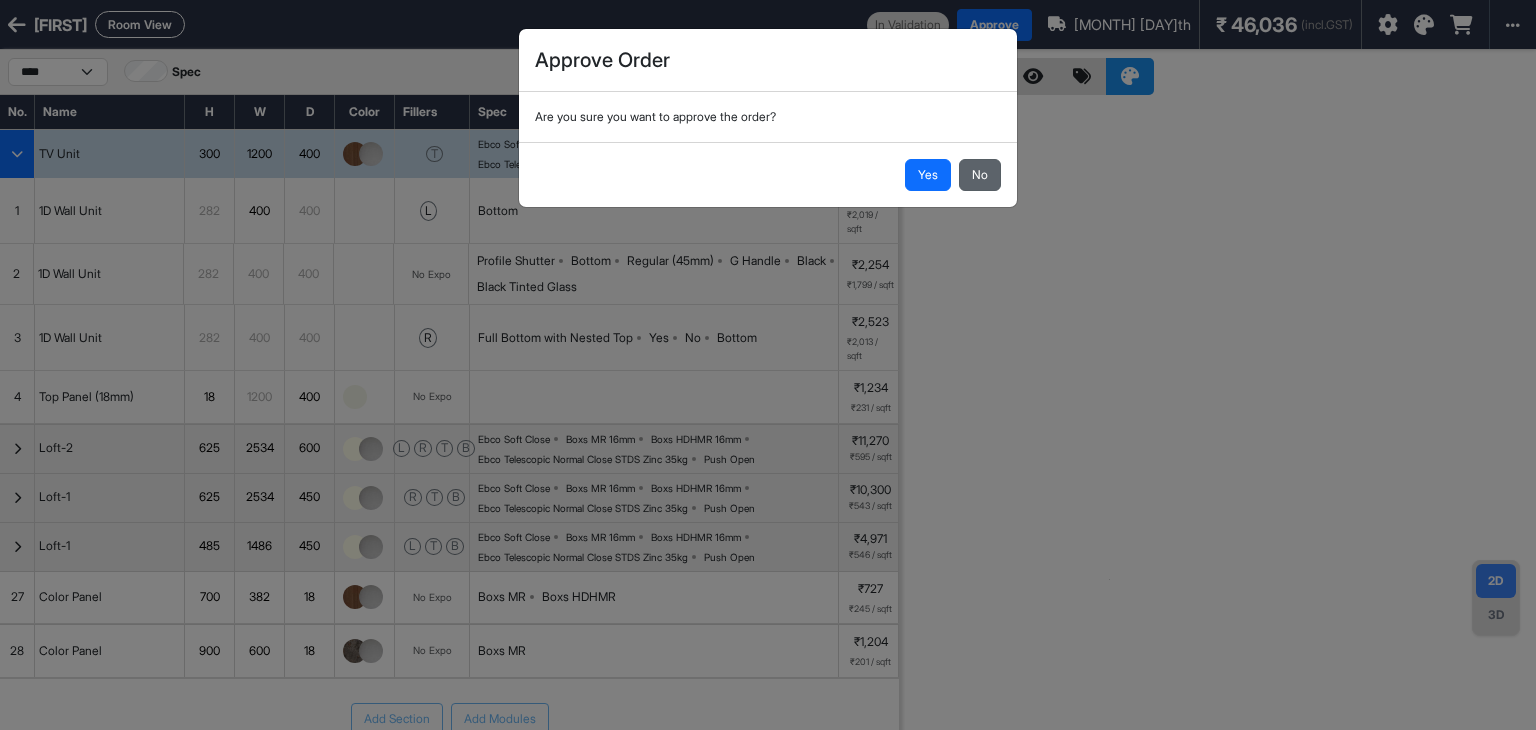 click on "No" at bounding box center [980, 175] 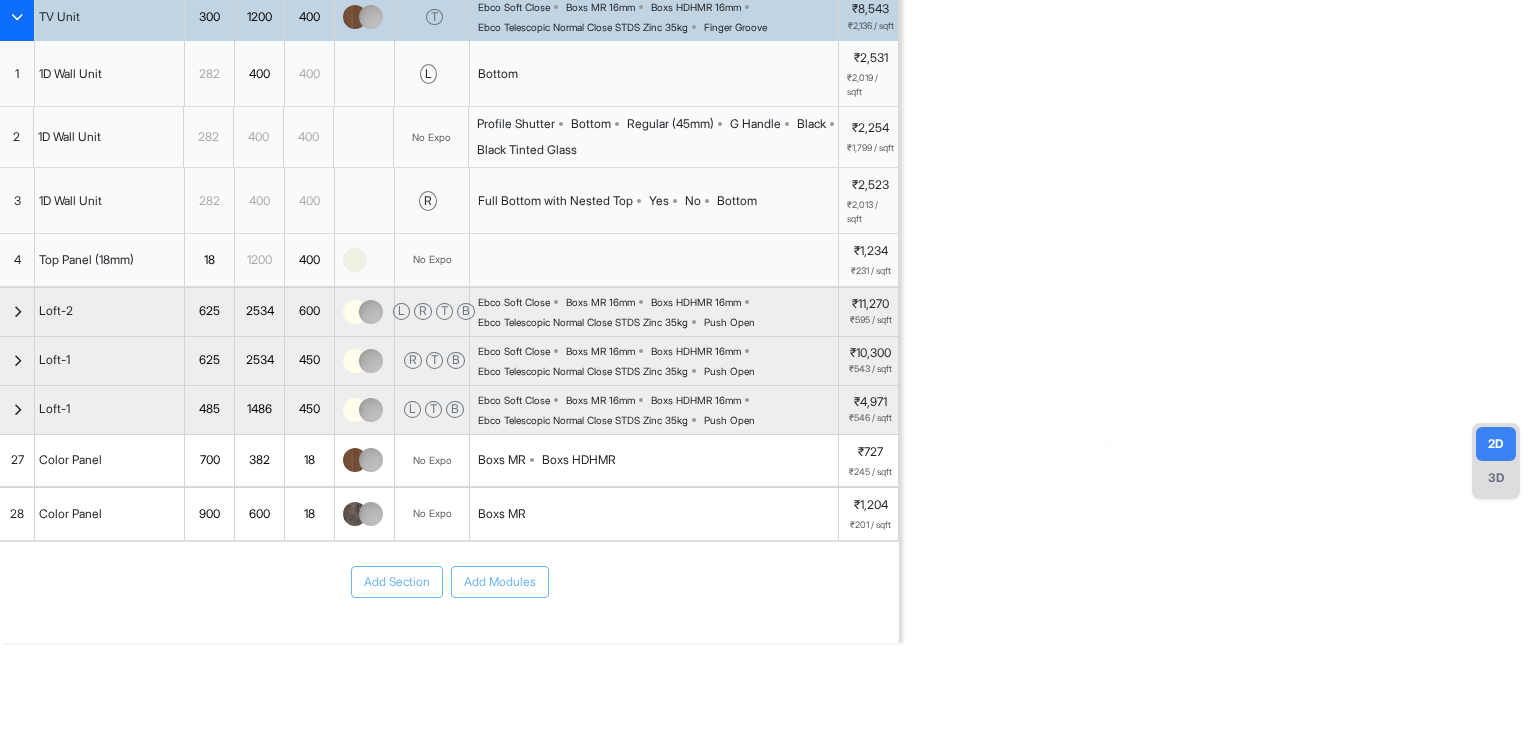 scroll, scrollTop: 158, scrollLeft: 0, axis: vertical 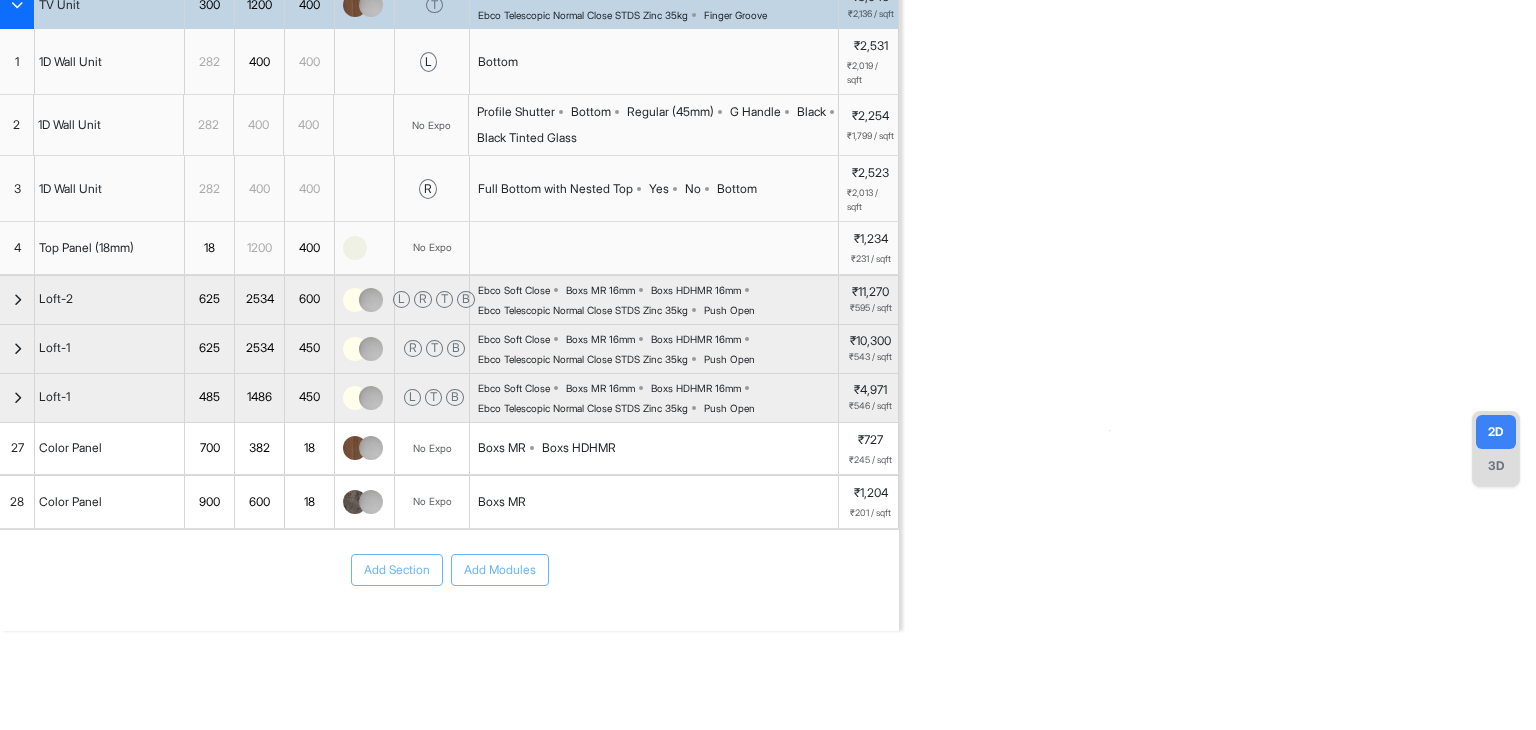 click at bounding box center (355, 502) 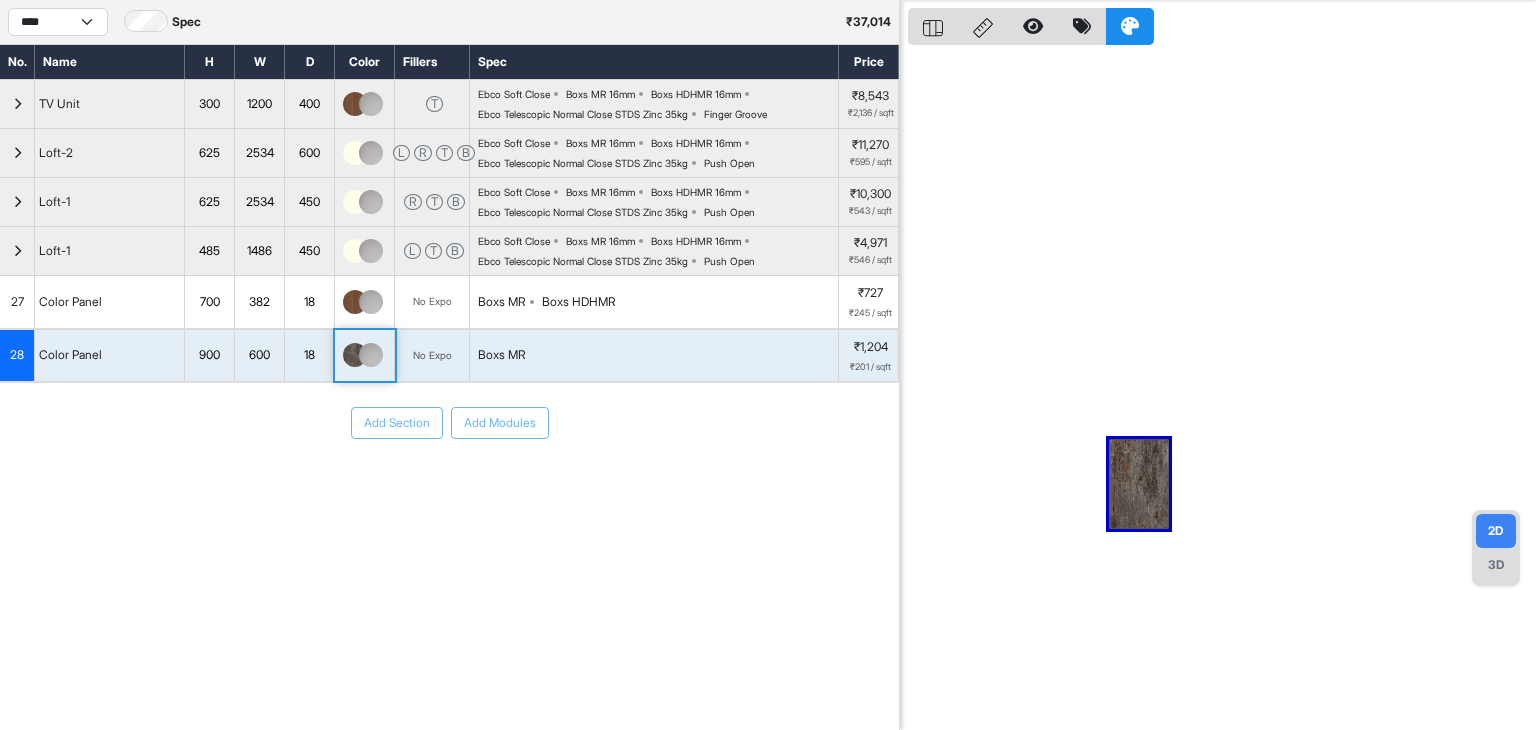 scroll, scrollTop: 50, scrollLeft: 0, axis: vertical 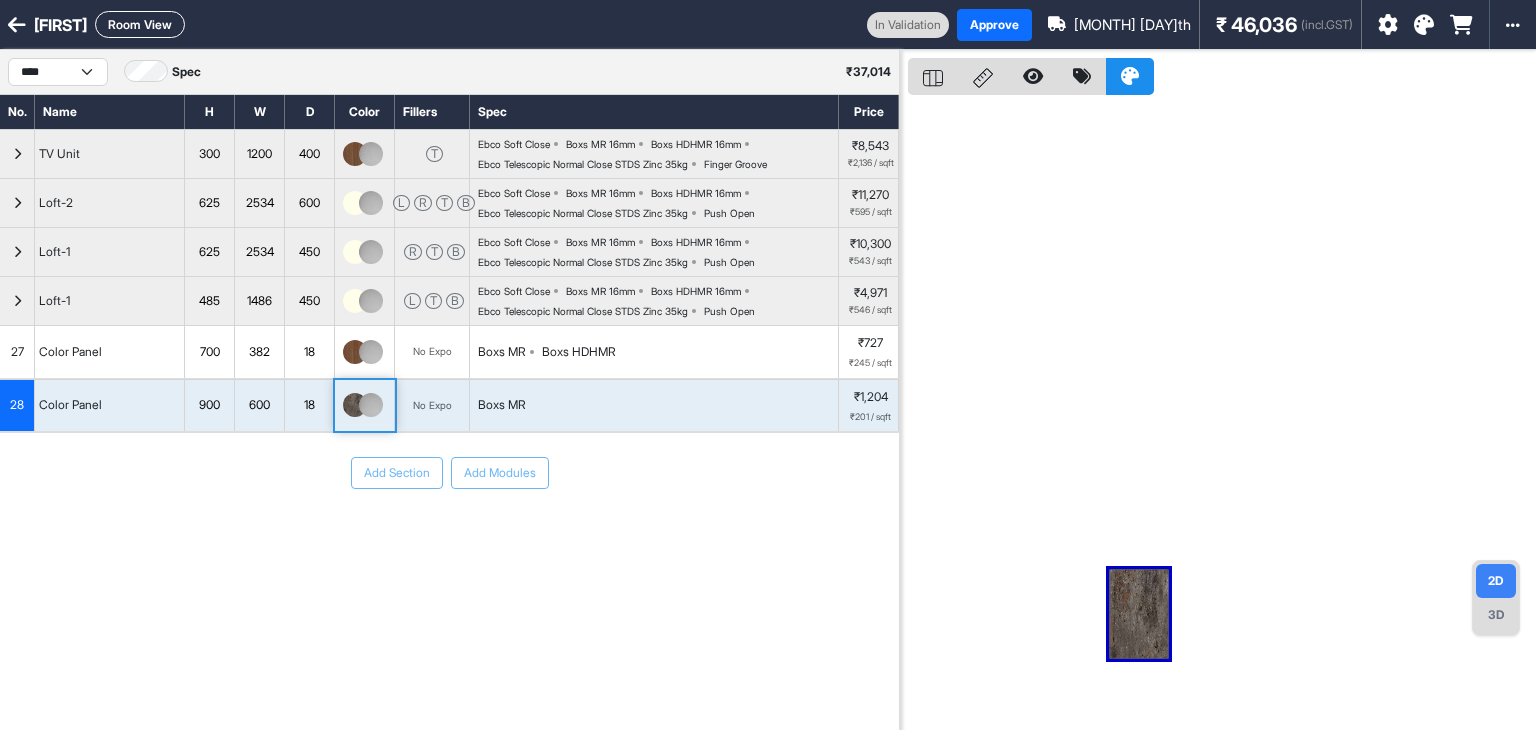 click at bounding box center (1424, 25) 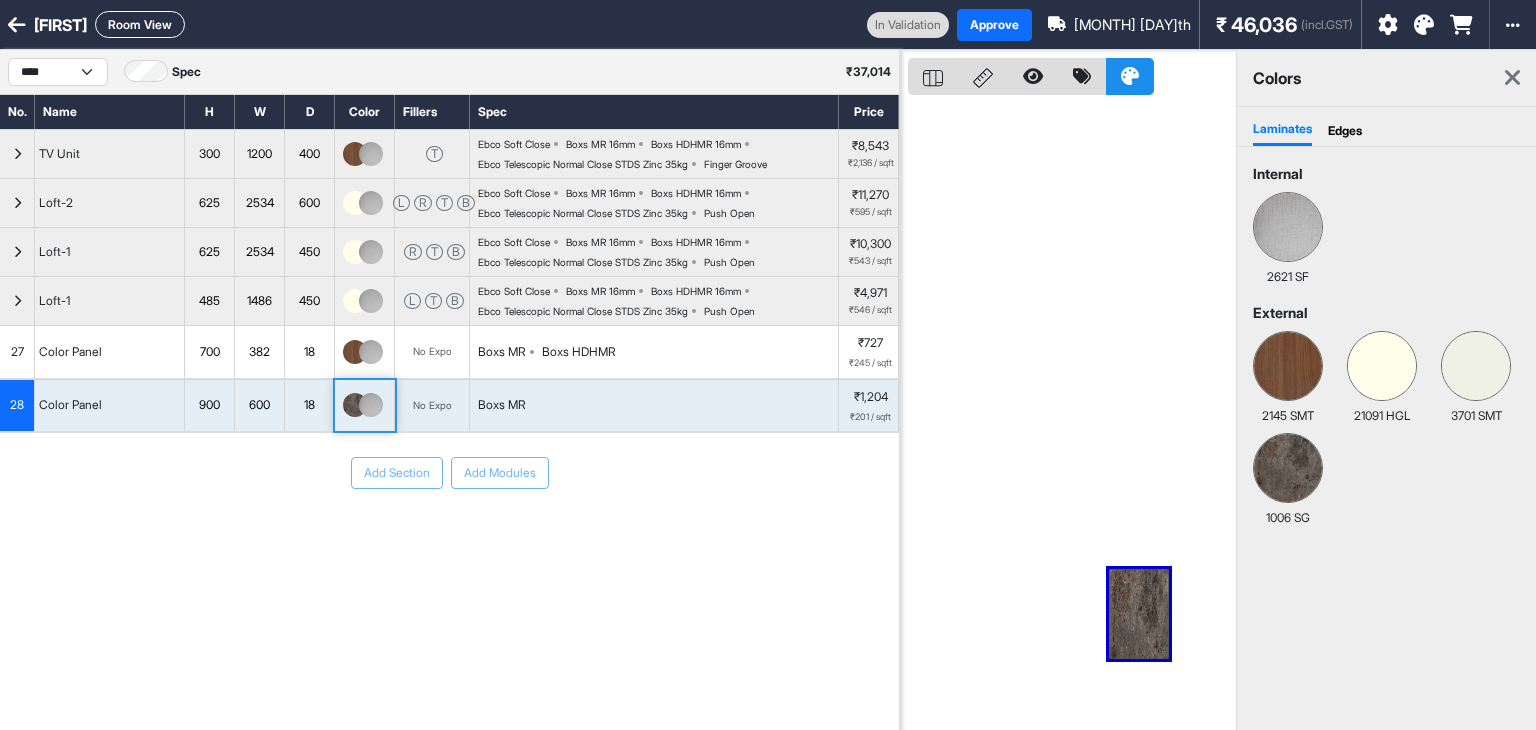 click at bounding box center [1072, 415] 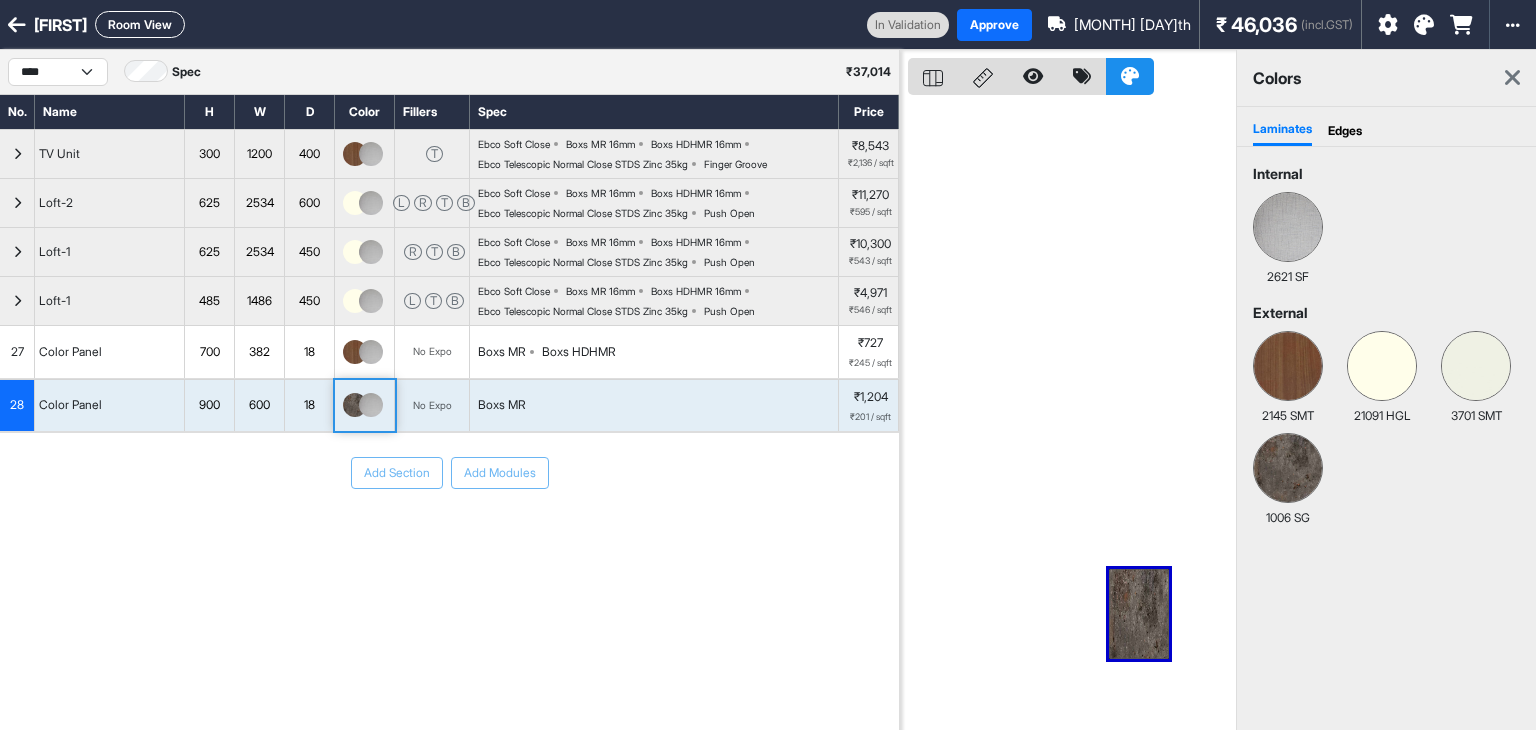 click at bounding box center (1512, 78) 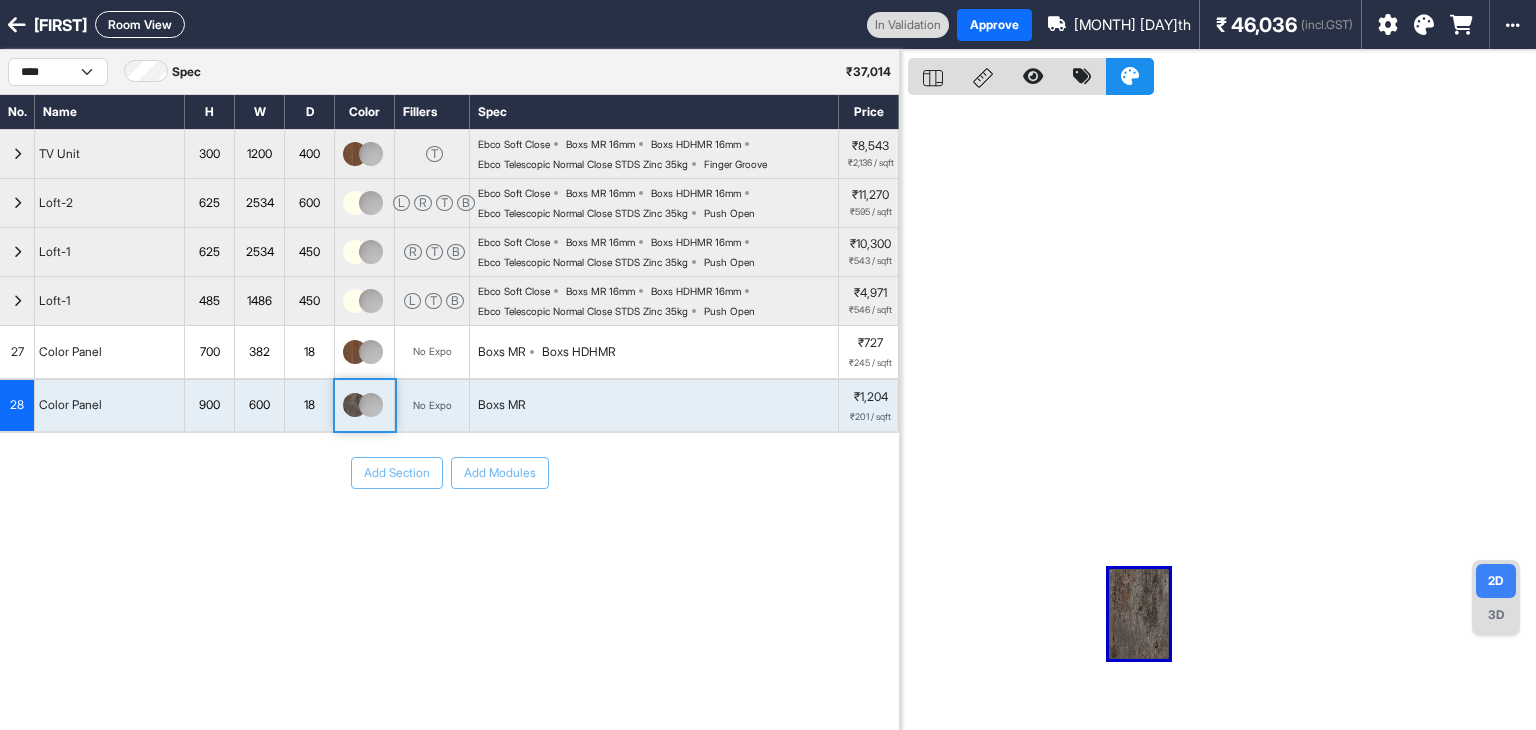 click at bounding box center [17, 154] 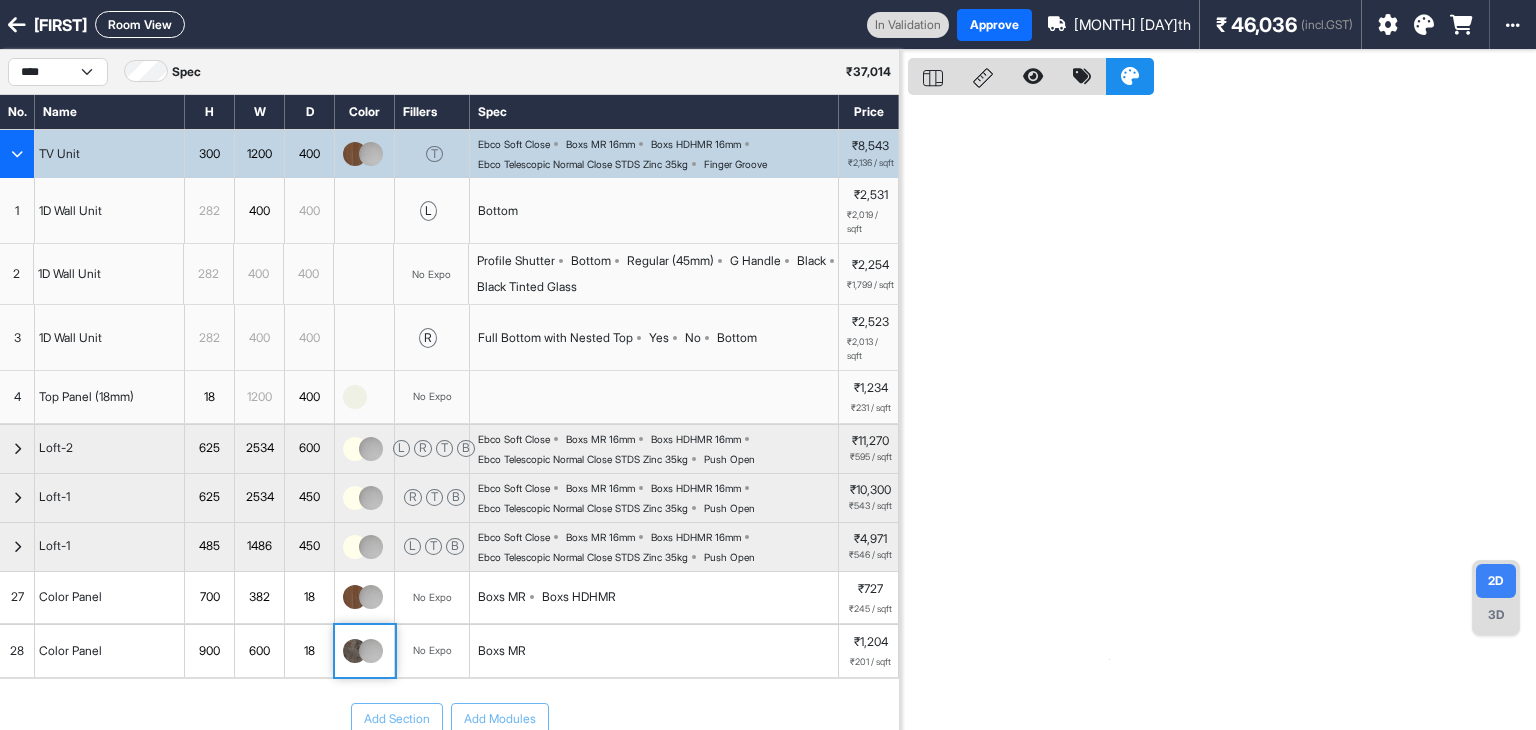 click at bounding box center (17, 154) 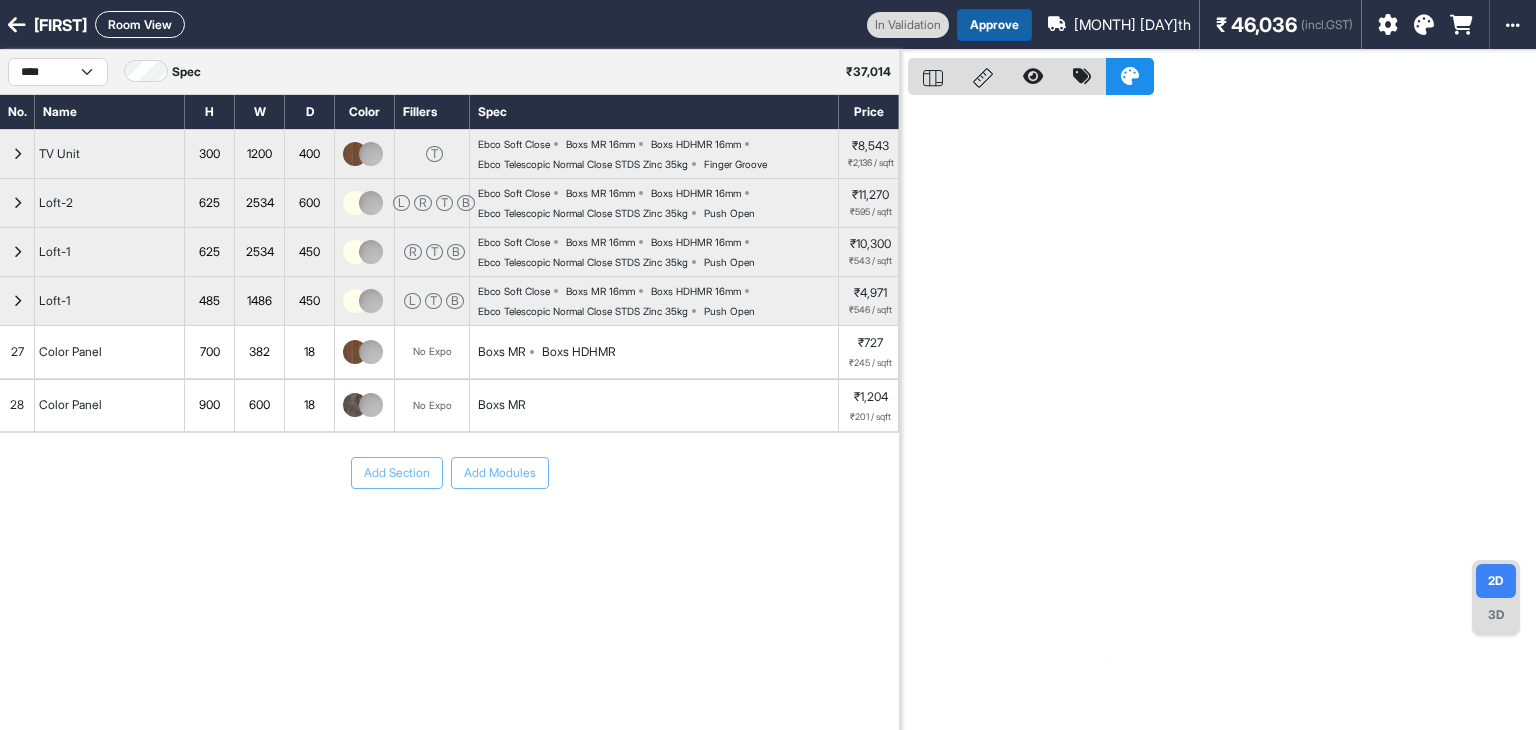 click on "Approve" at bounding box center [1007, 25] 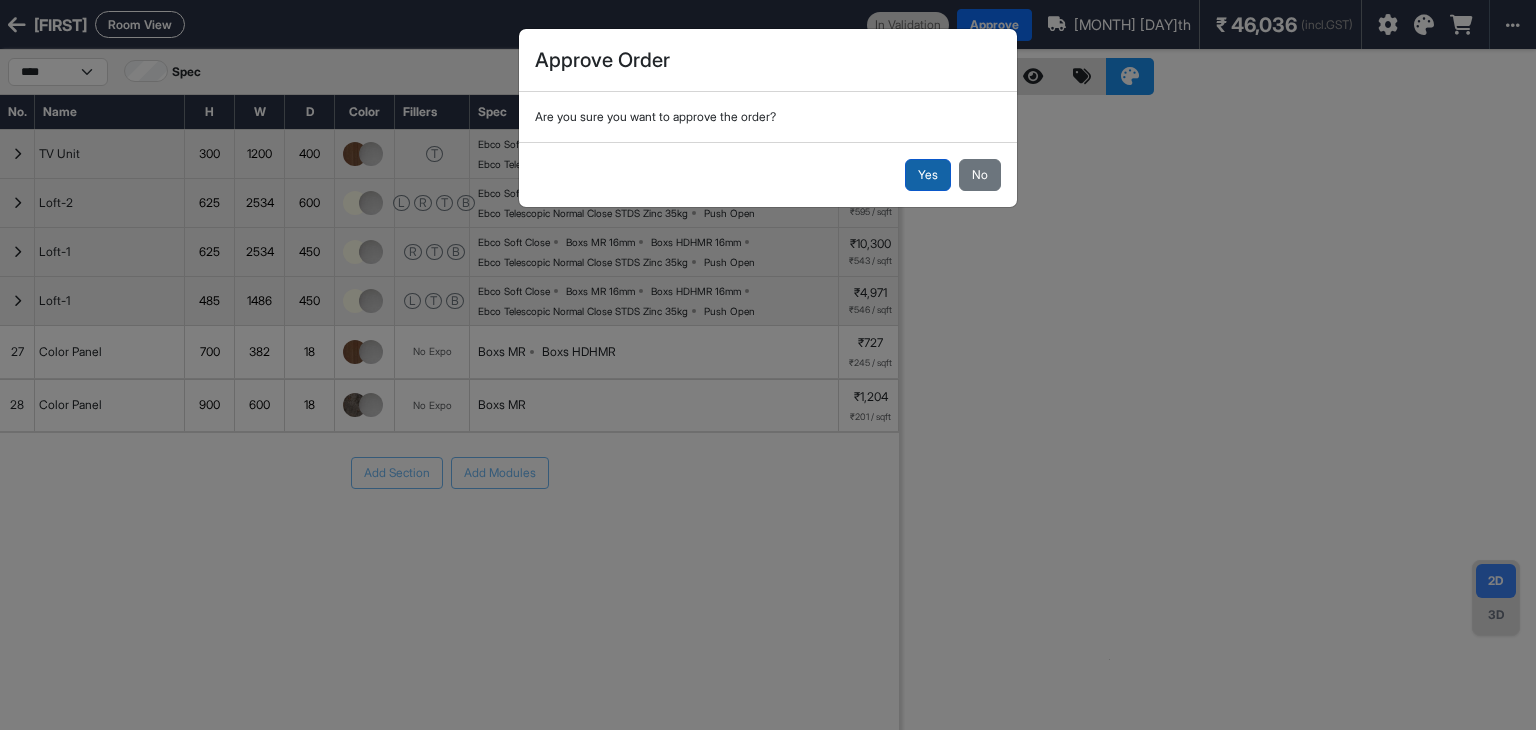 click on "Yes" at bounding box center (928, 175) 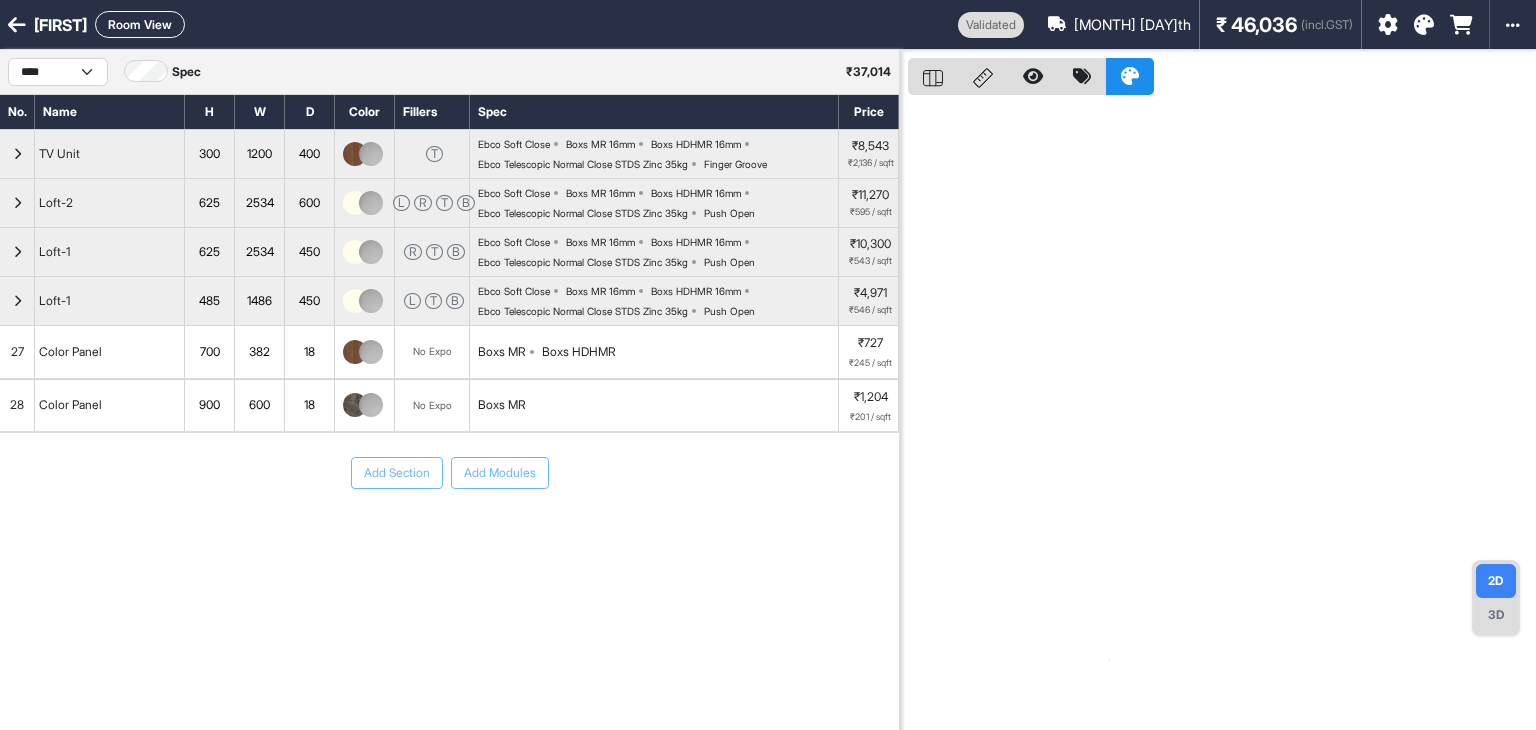 click on "Boxs MR" at bounding box center [502, 405] 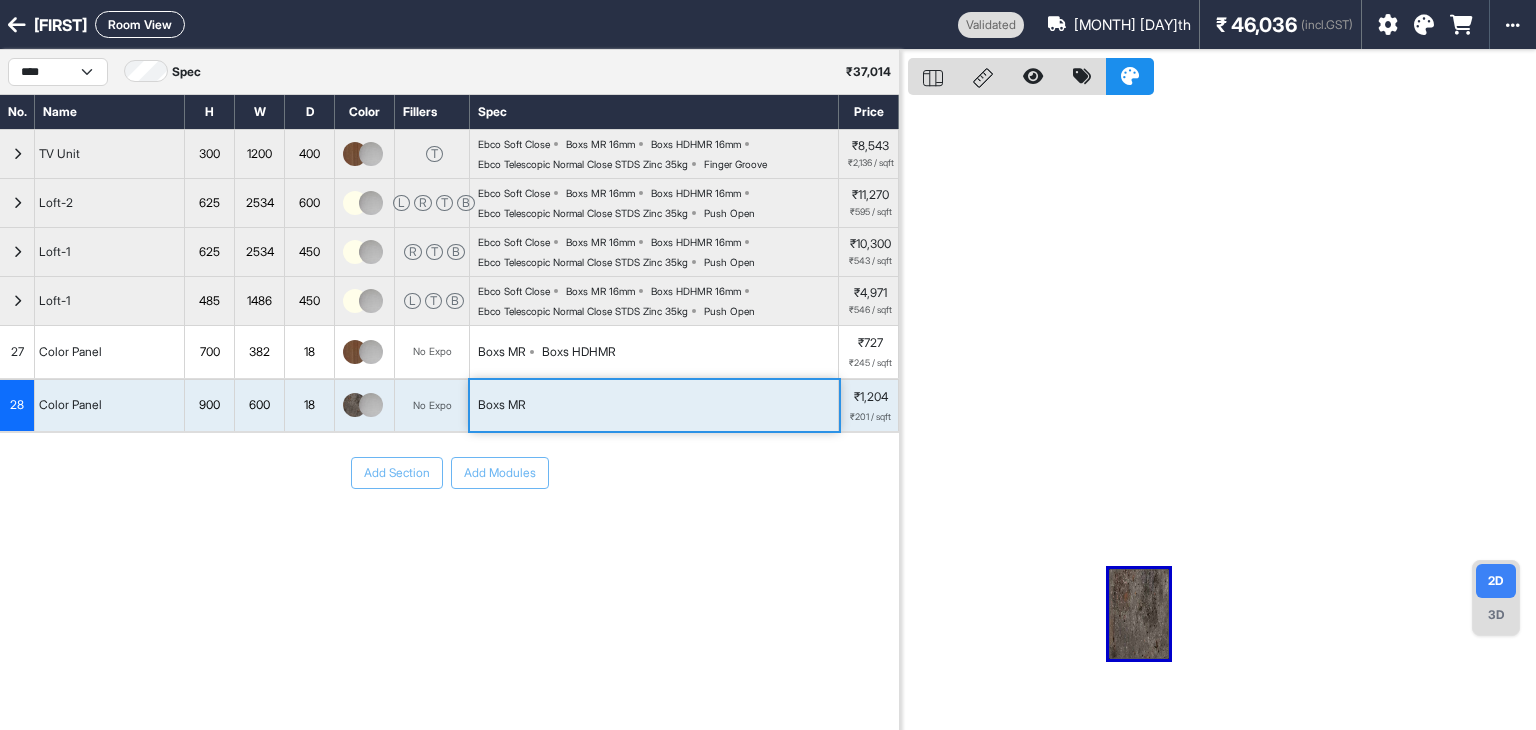 click on "Boxs MR" at bounding box center [502, 405] 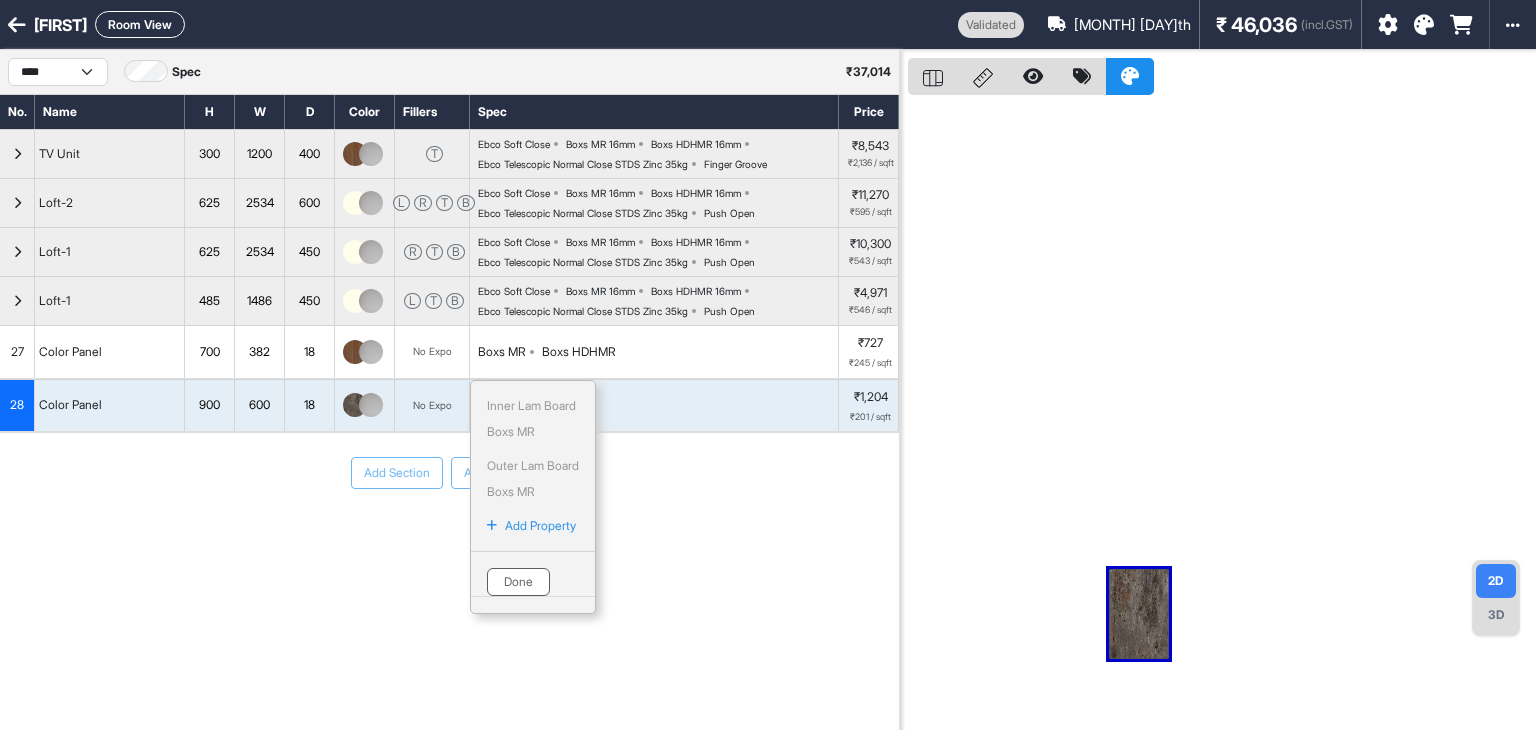 click on "Done" at bounding box center [518, 582] 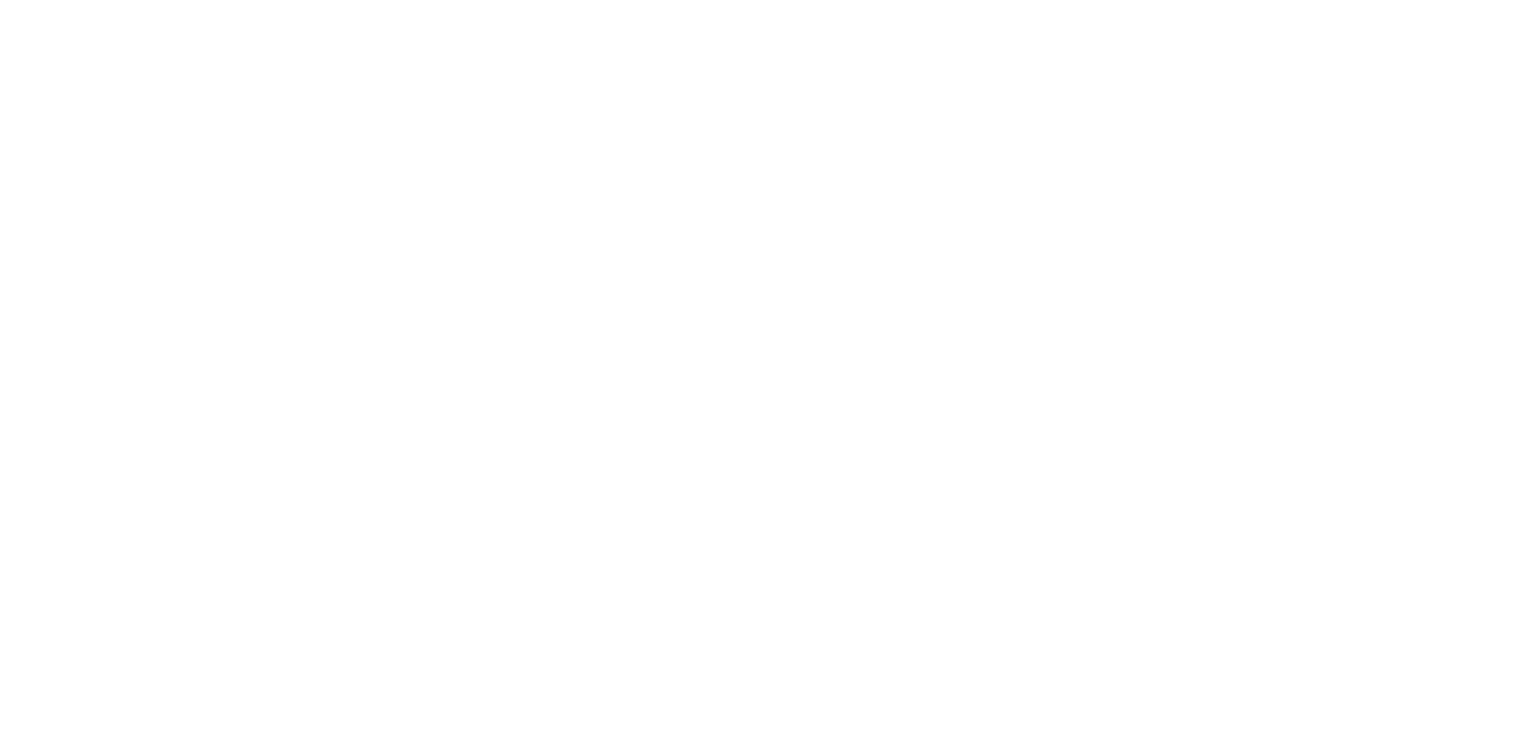scroll, scrollTop: 0, scrollLeft: 0, axis: both 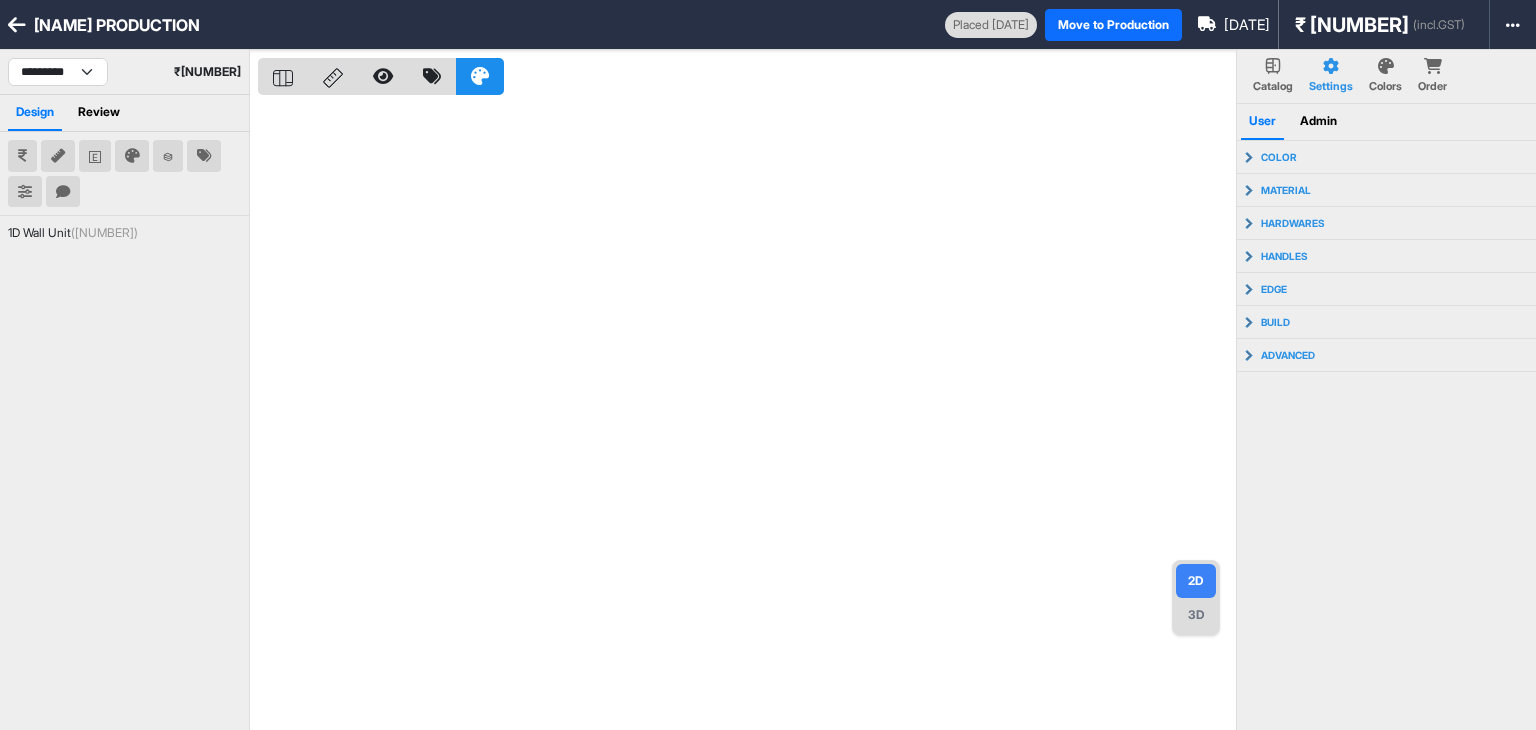 click at bounding box center [1386, 66] 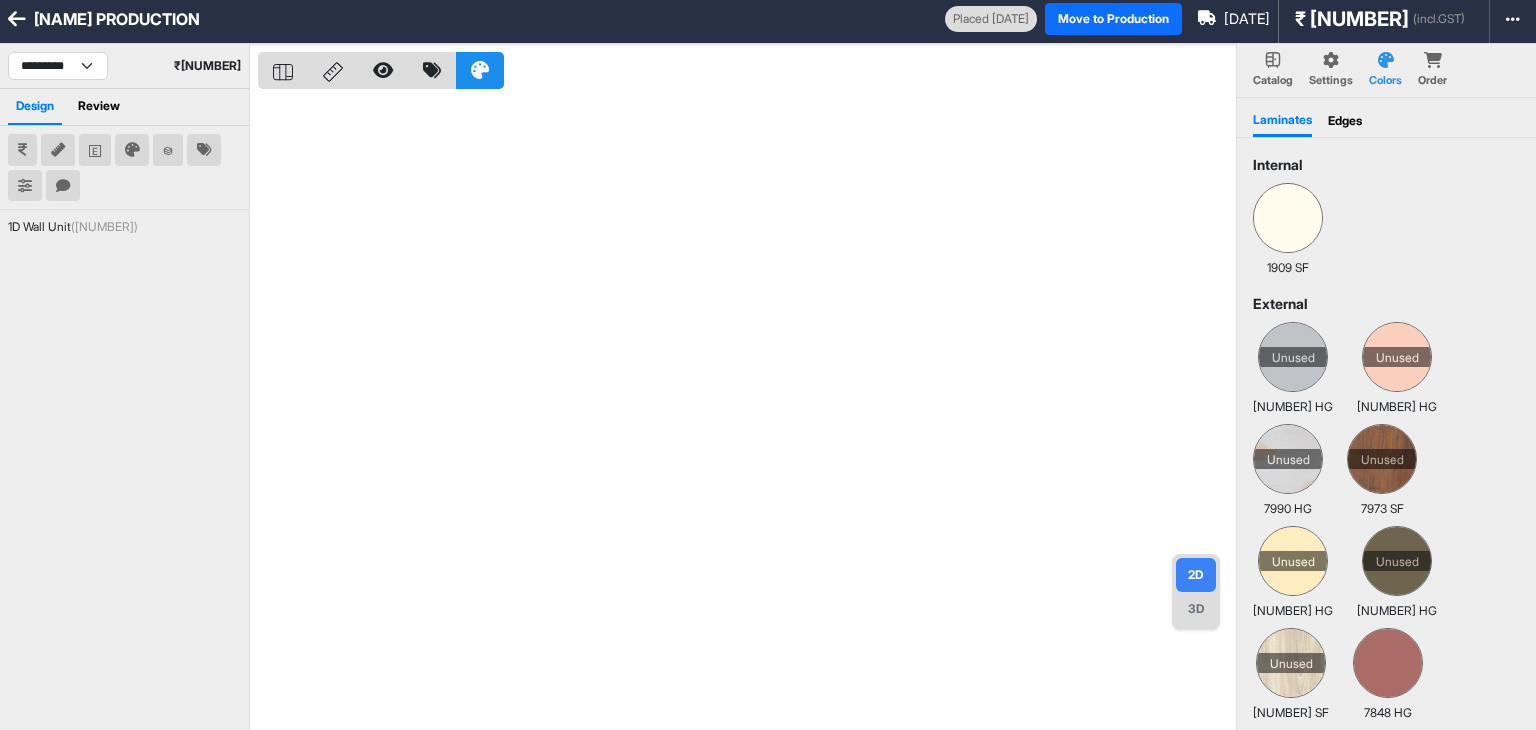 scroll, scrollTop: 0, scrollLeft: 0, axis: both 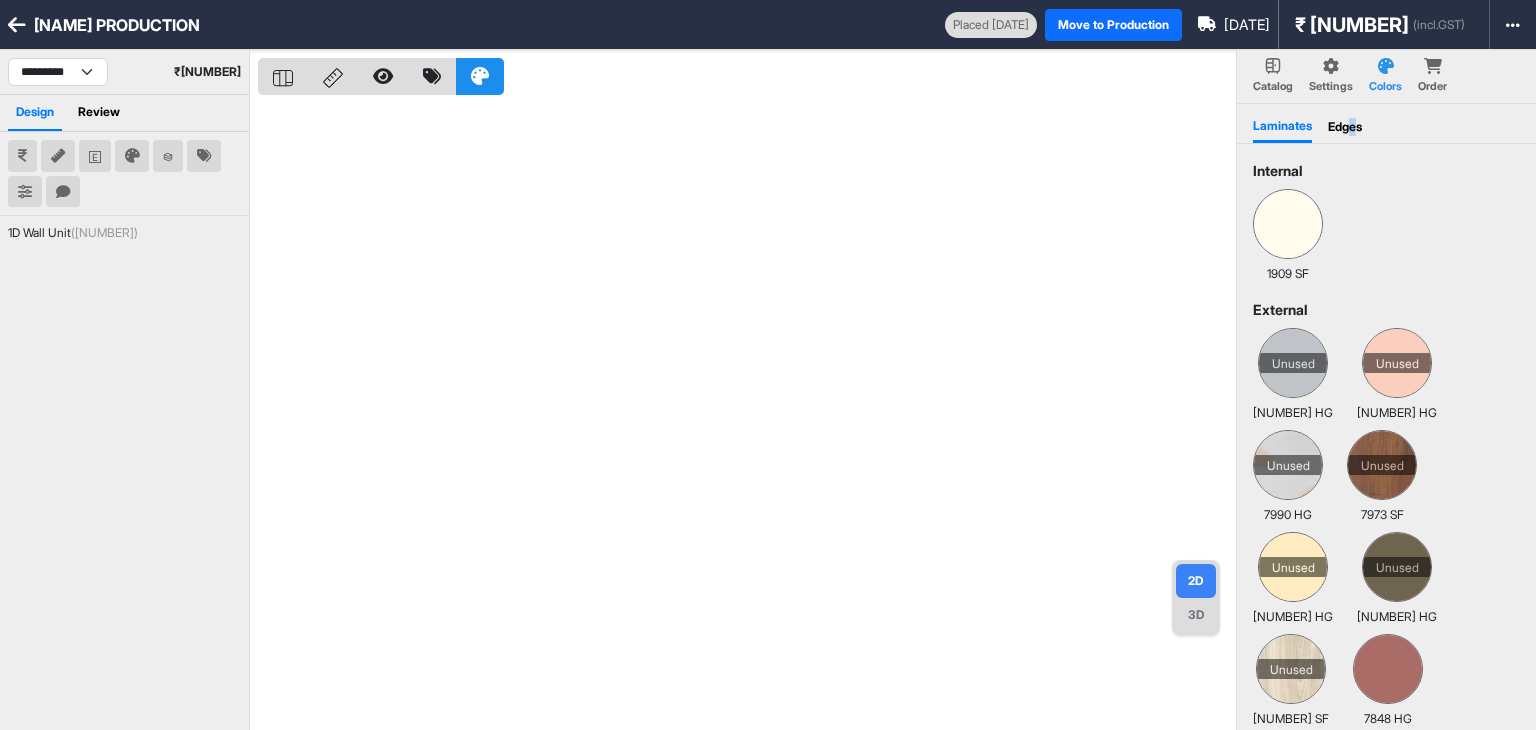 click on "Edges" at bounding box center [1345, 127] 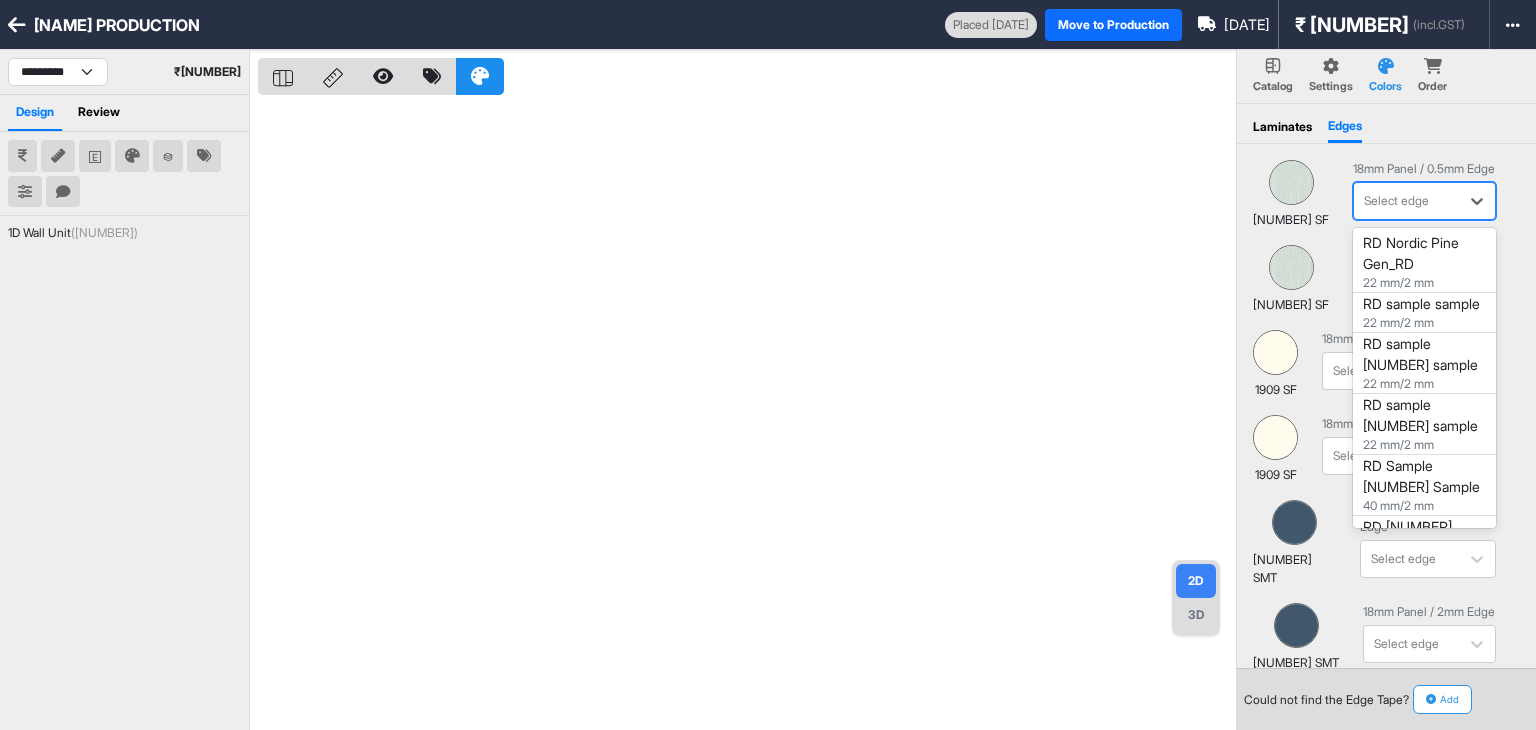 click at bounding box center [1391, 201] 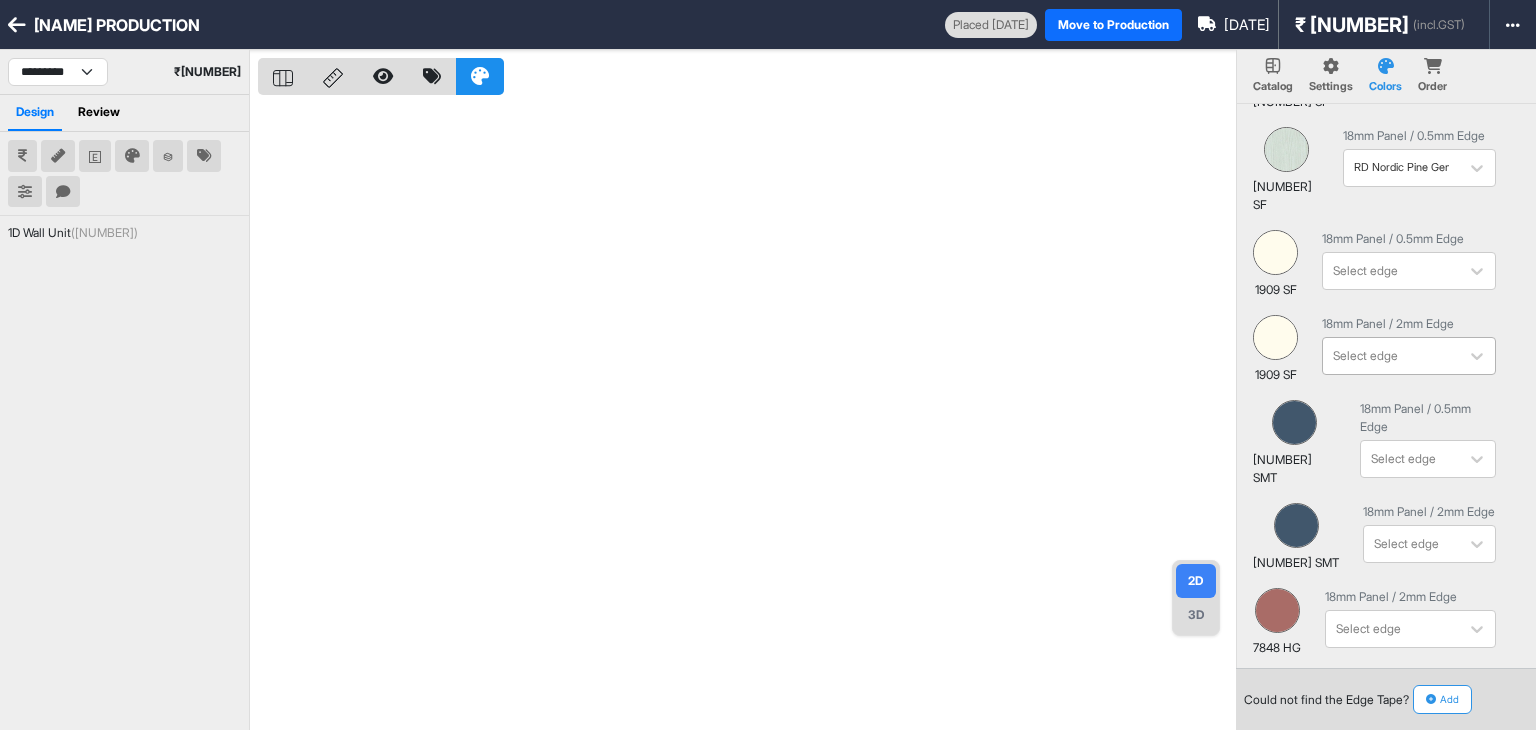 scroll, scrollTop: 119, scrollLeft: 0, axis: vertical 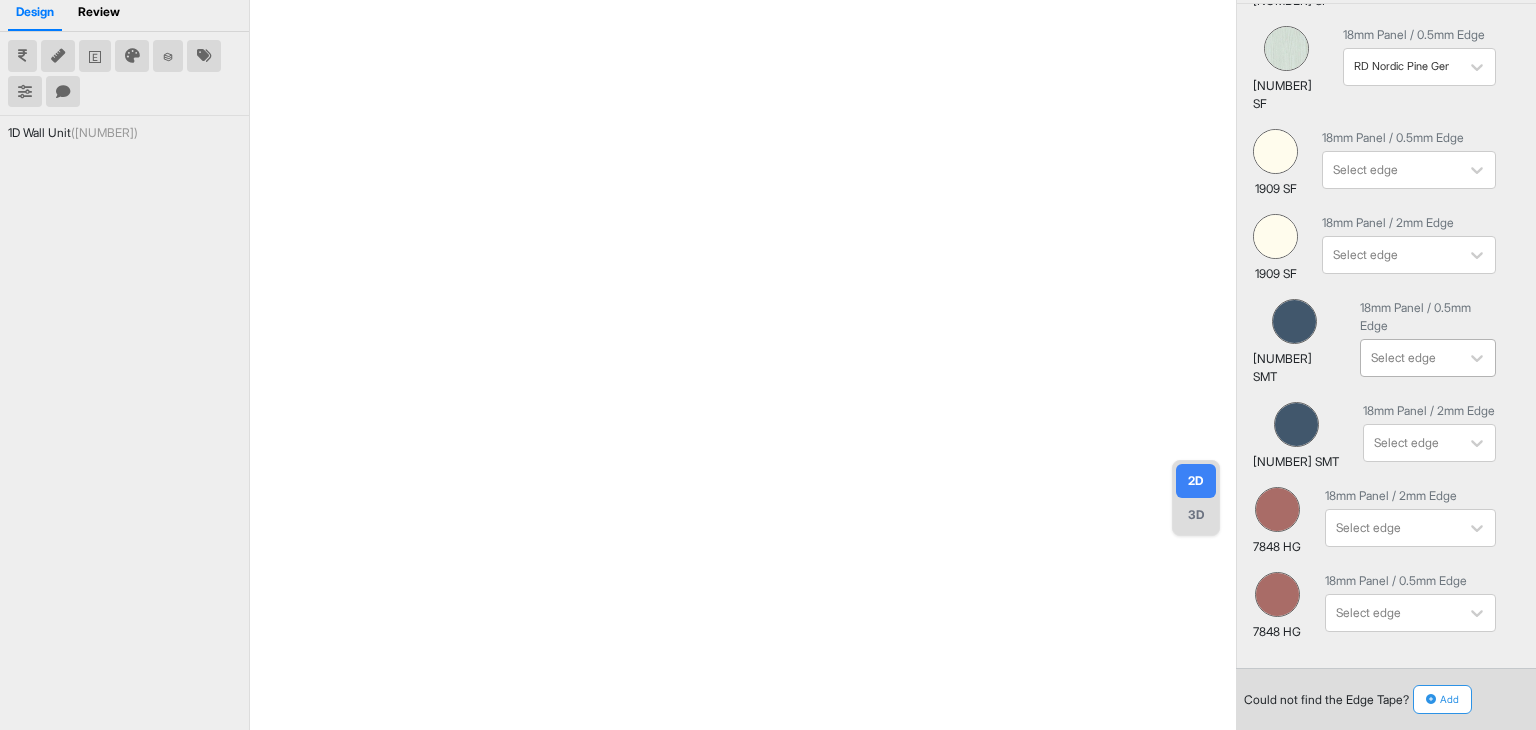 click on "Select edge" at bounding box center [1409, -18] 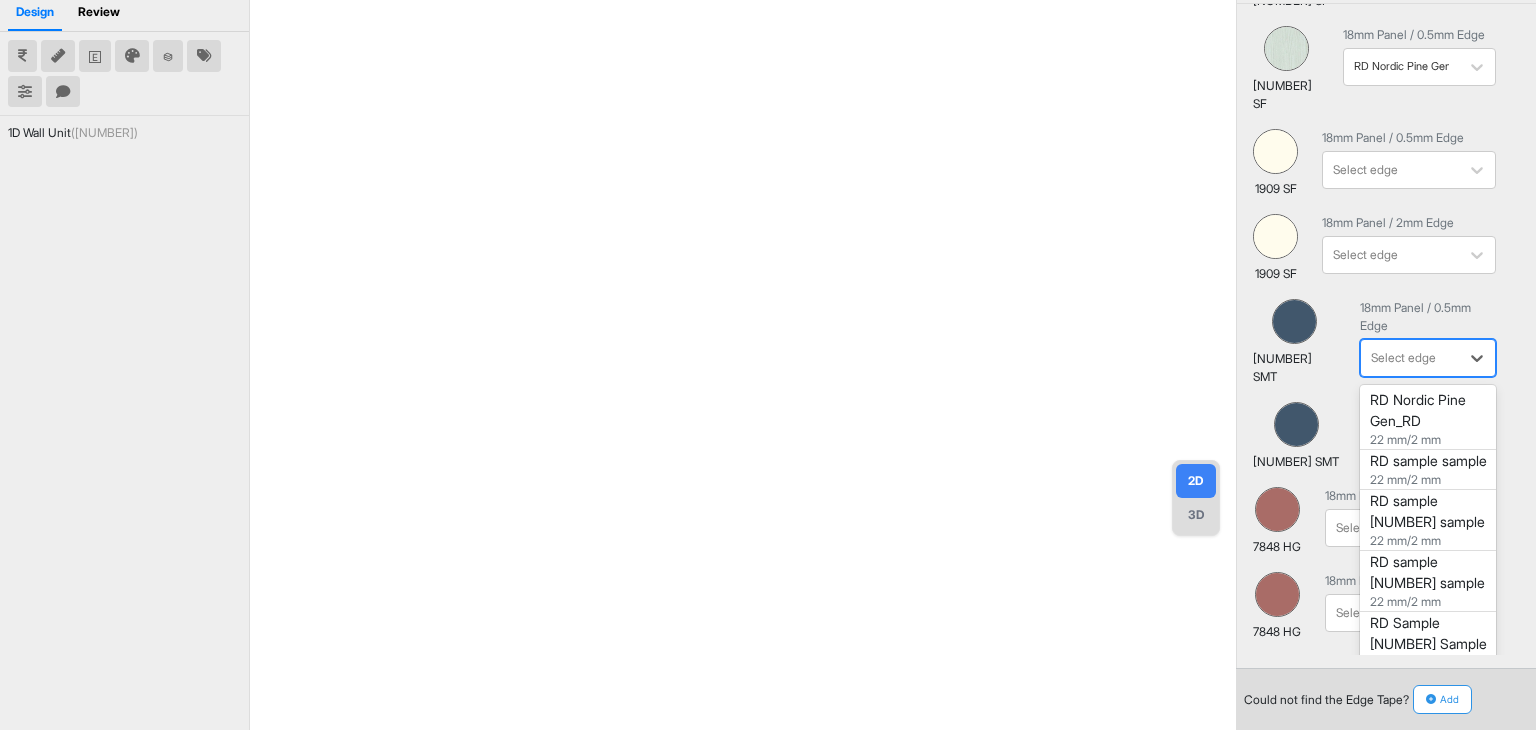 click on "RD Nordic Pine Gen_RD" at bounding box center [1413, 373] 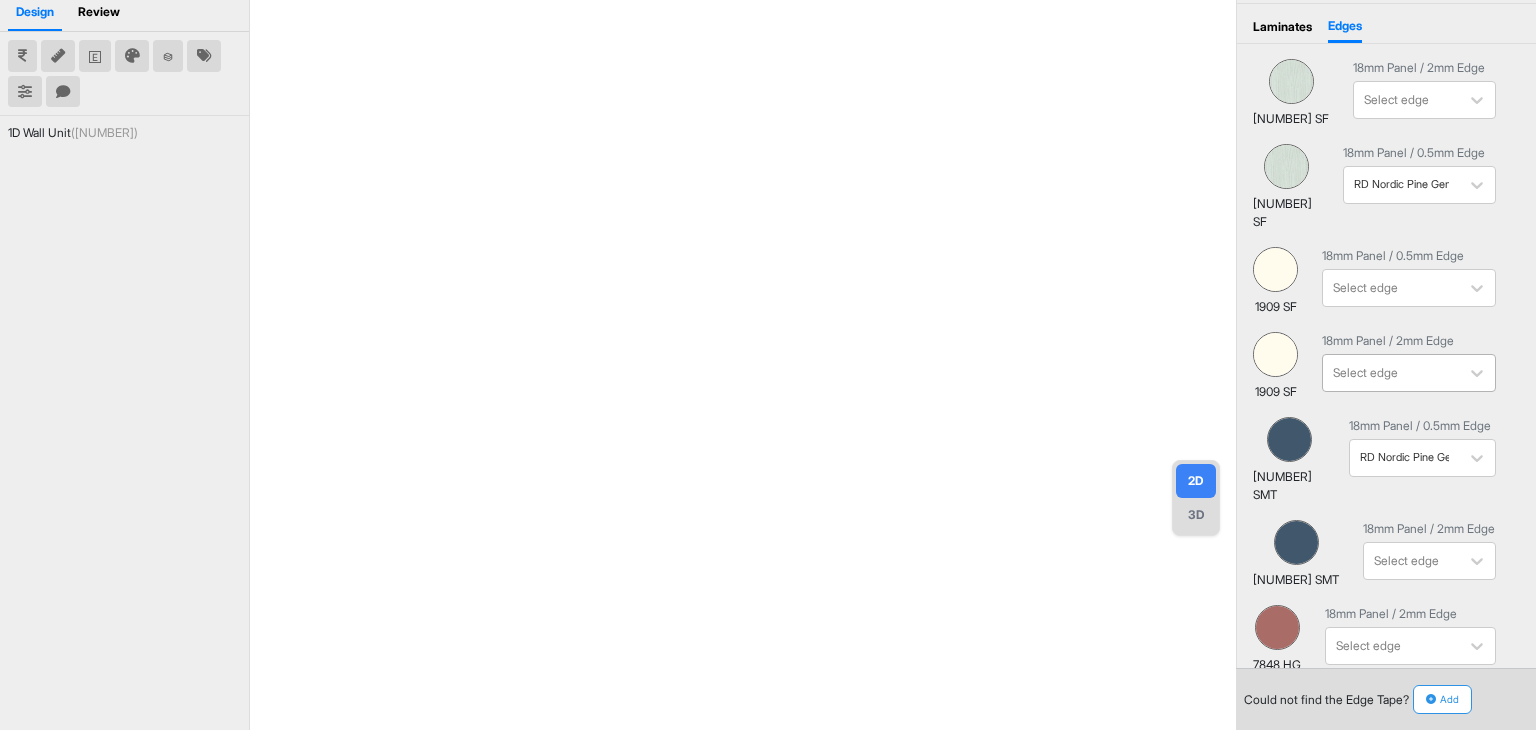scroll, scrollTop: 2, scrollLeft: 0, axis: vertical 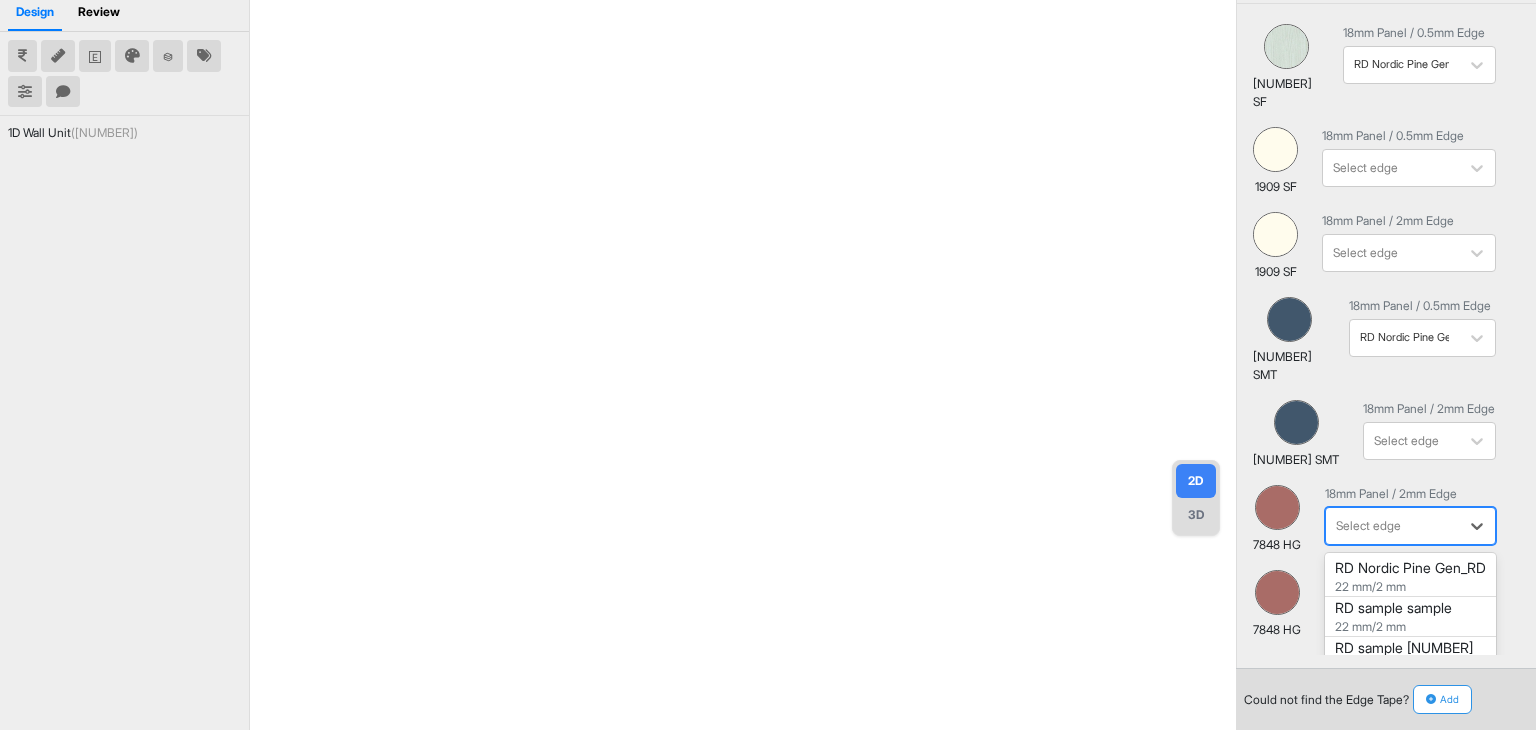 click at bounding box center [1392, 508] 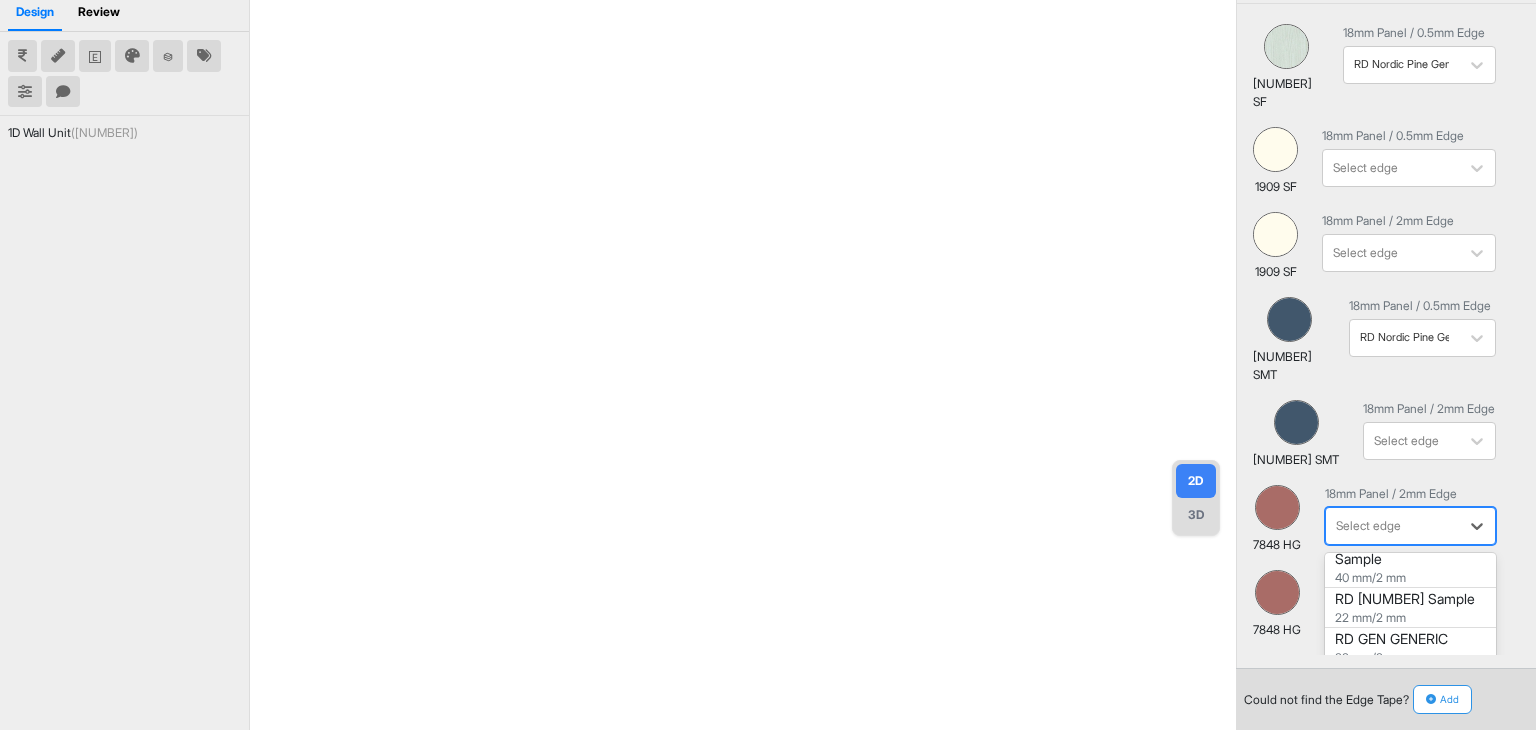 scroll, scrollTop: 300, scrollLeft: 0, axis: vertical 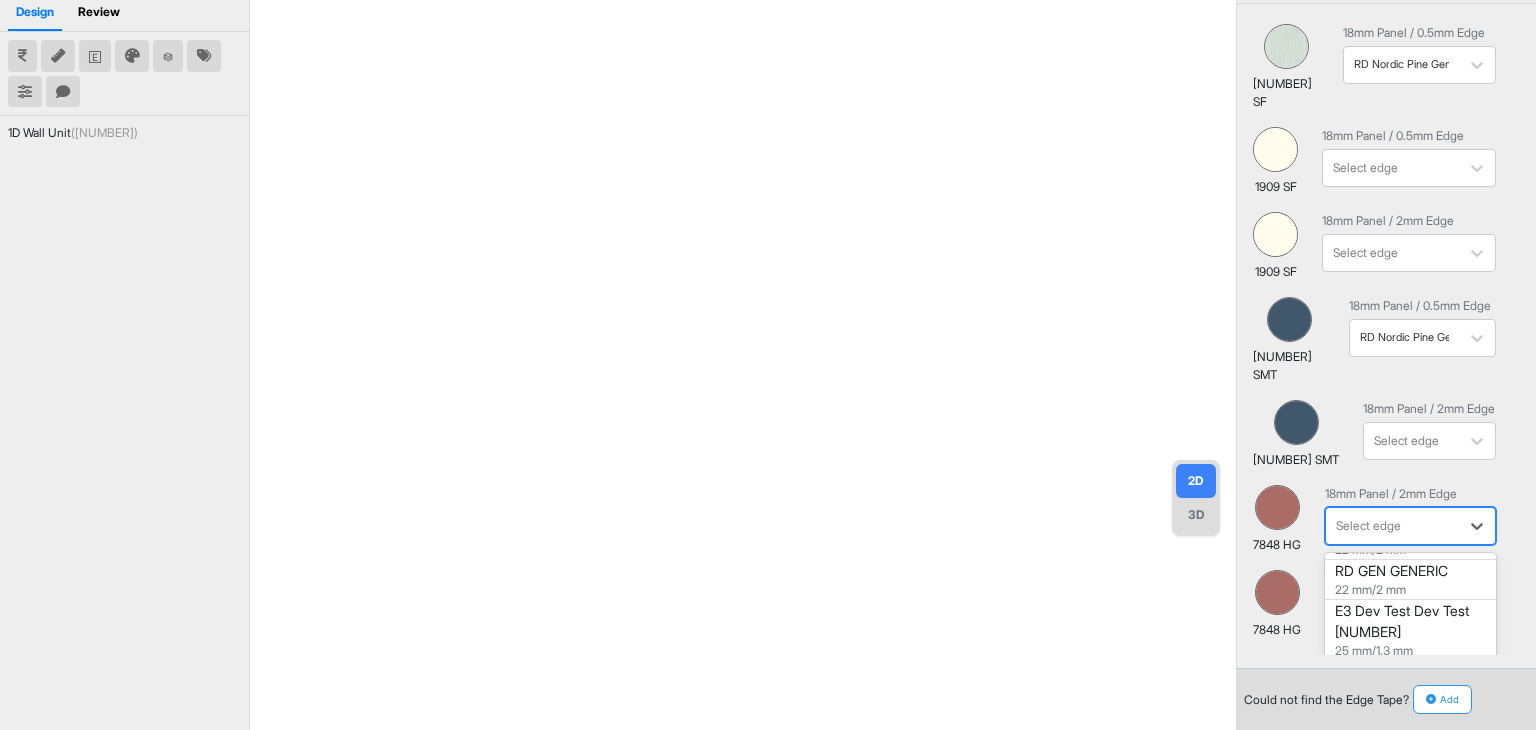 click on "RD GENERIC GEN" at bounding box center [1410, 579] 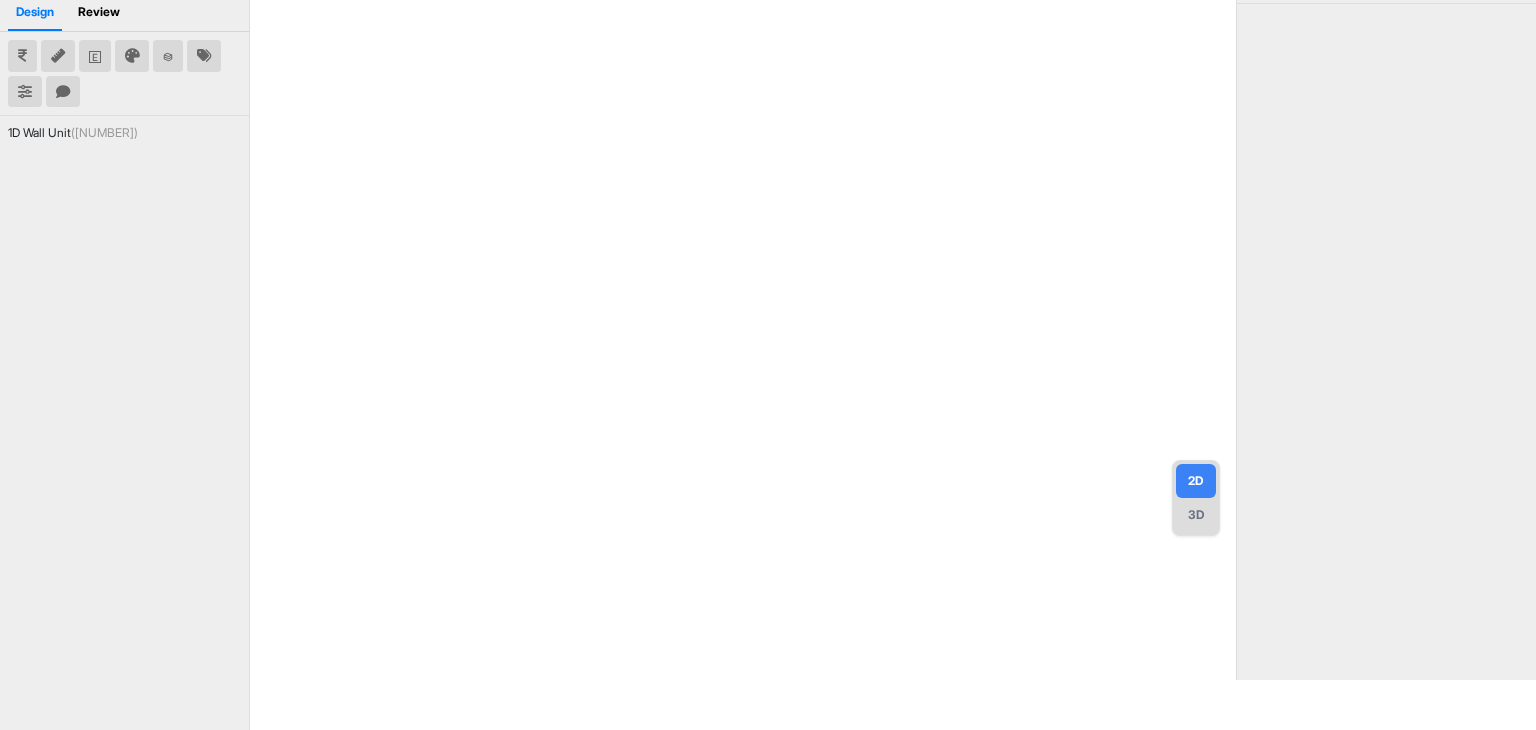 scroll, scrollTop: 0, scrollLeft: 0, axis: both 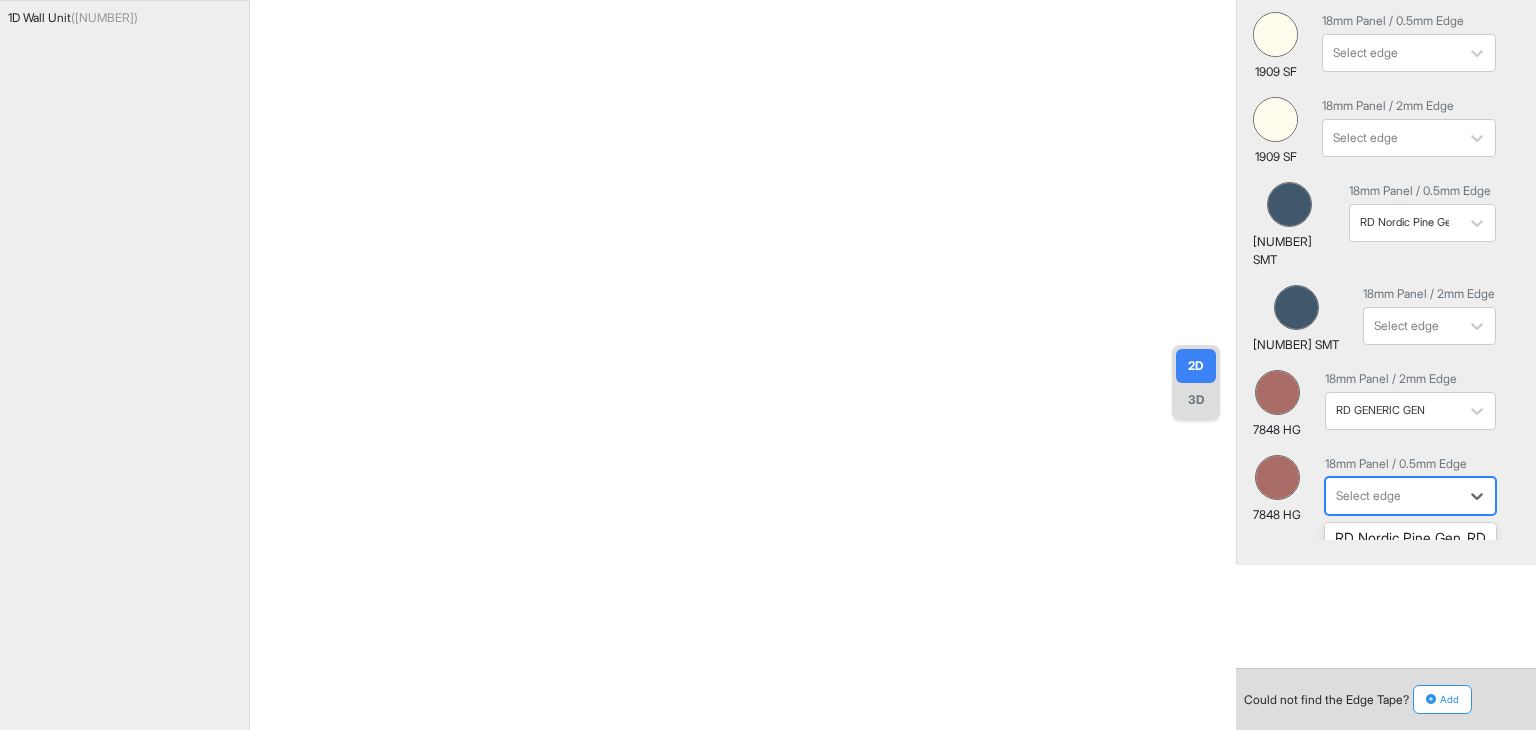 click at bounding box center (1392, 478) 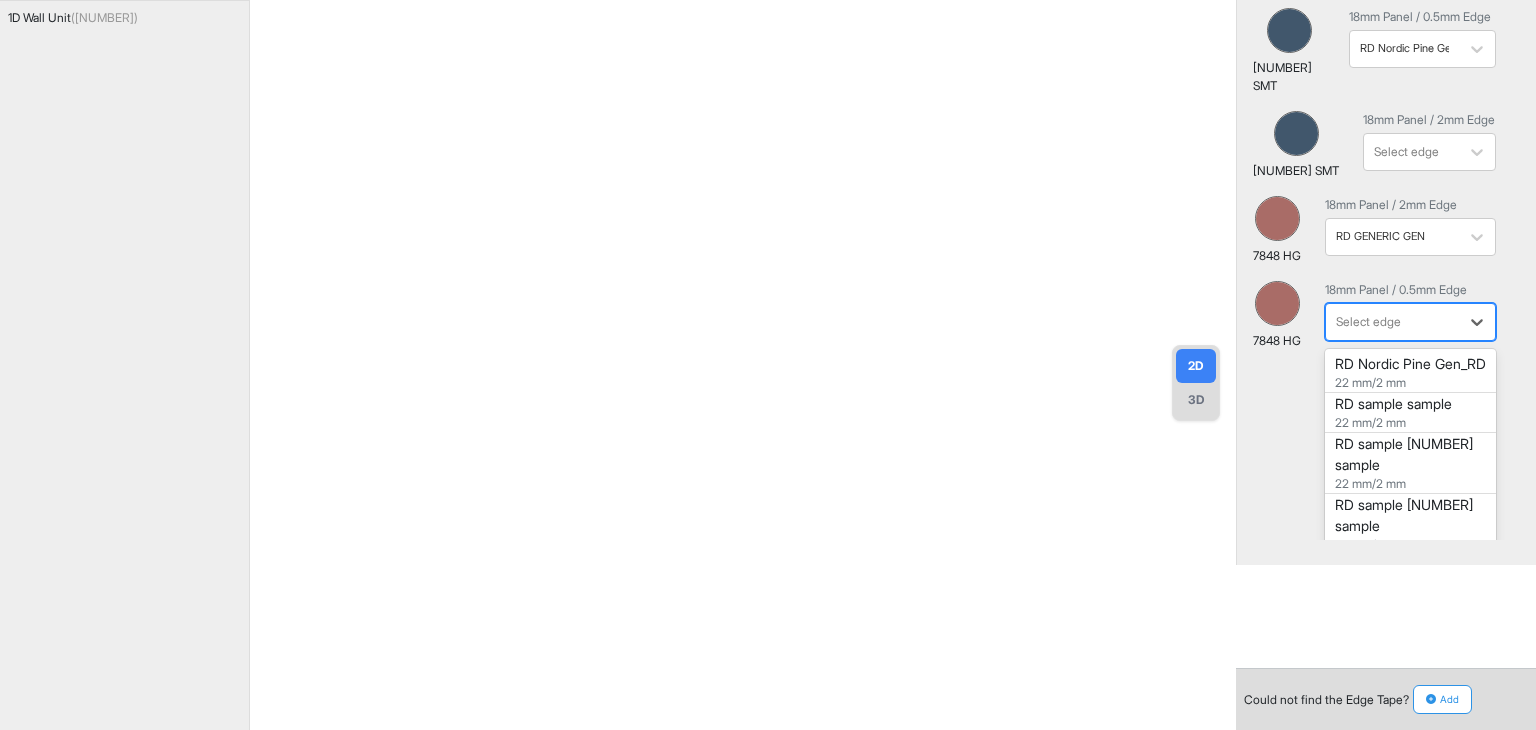 scroll, scrollTop: 186, scrollLeft: 0, axis: vertical 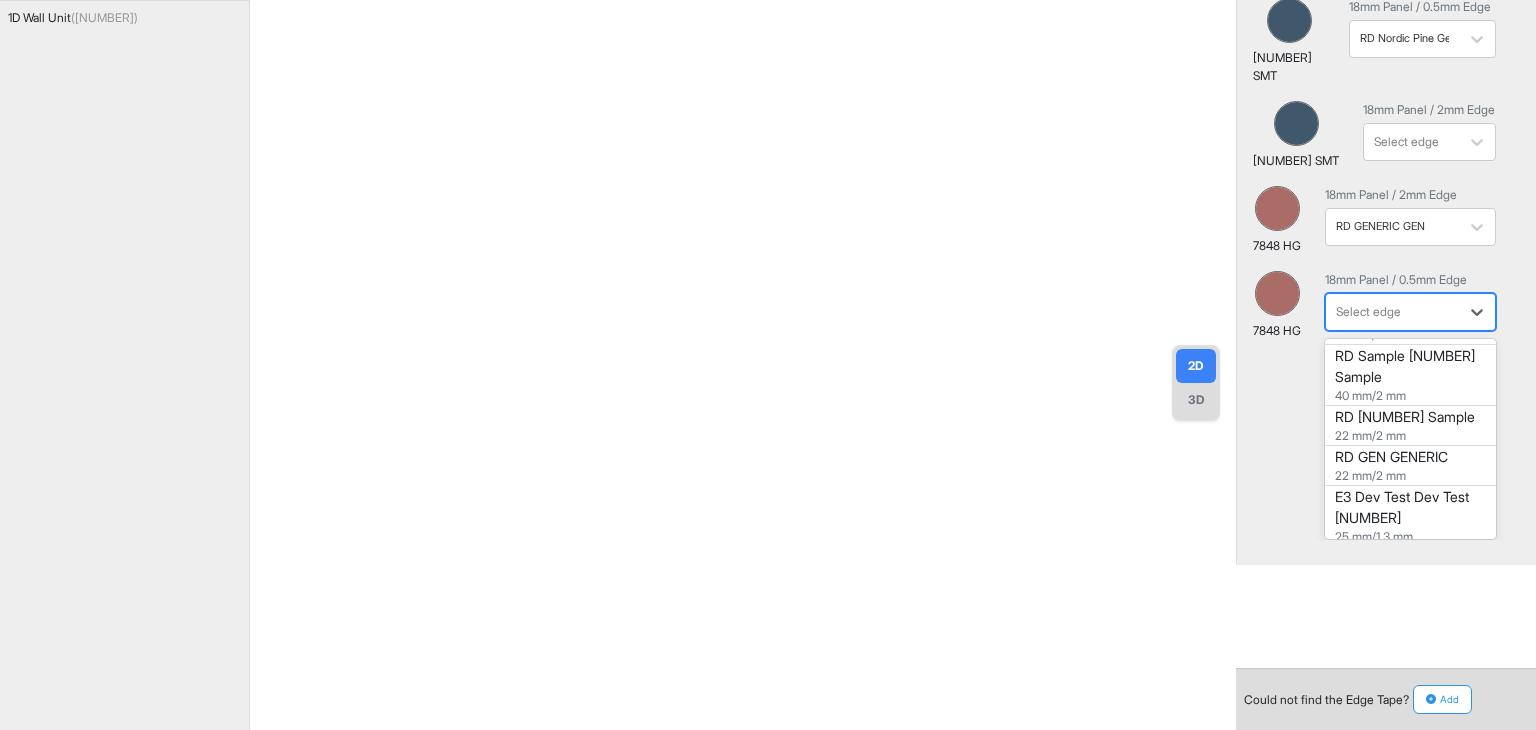 click on "E3 Dev Test Dev Test 123" at bounding box center [1410, 443] 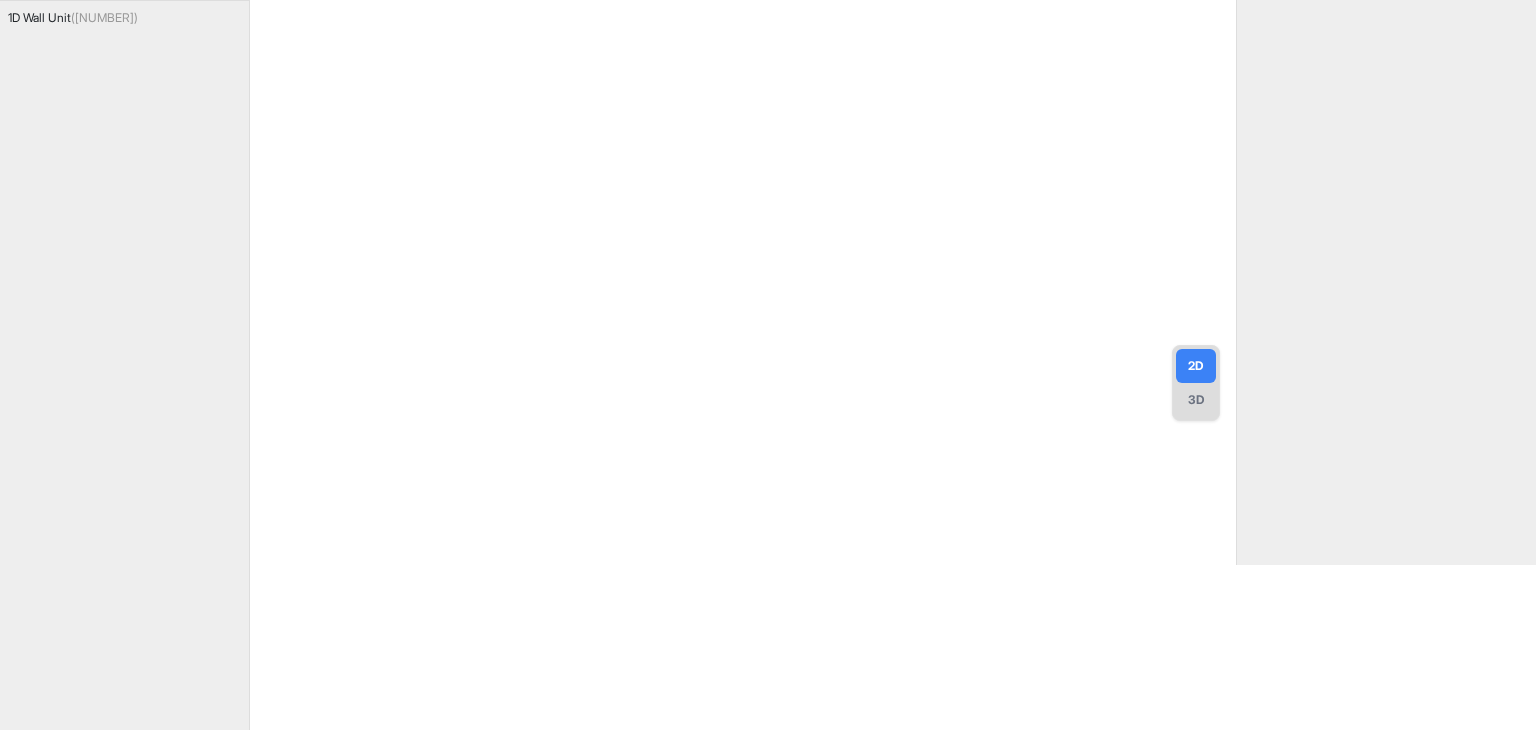 scroll, scrollTop: 0, scrollLeft: 0, axis: both 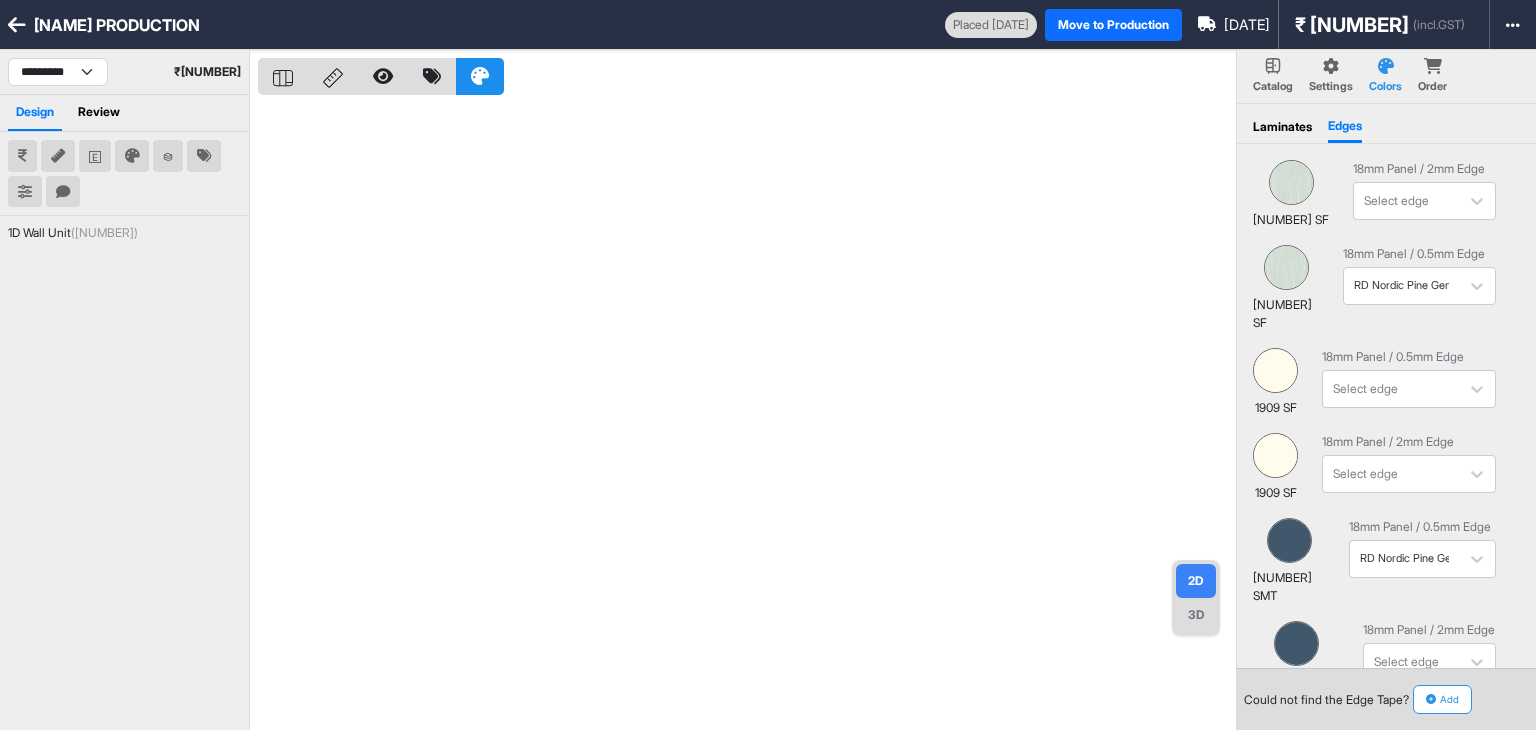 click on "Laminates" at bounding box center [1282, 127] 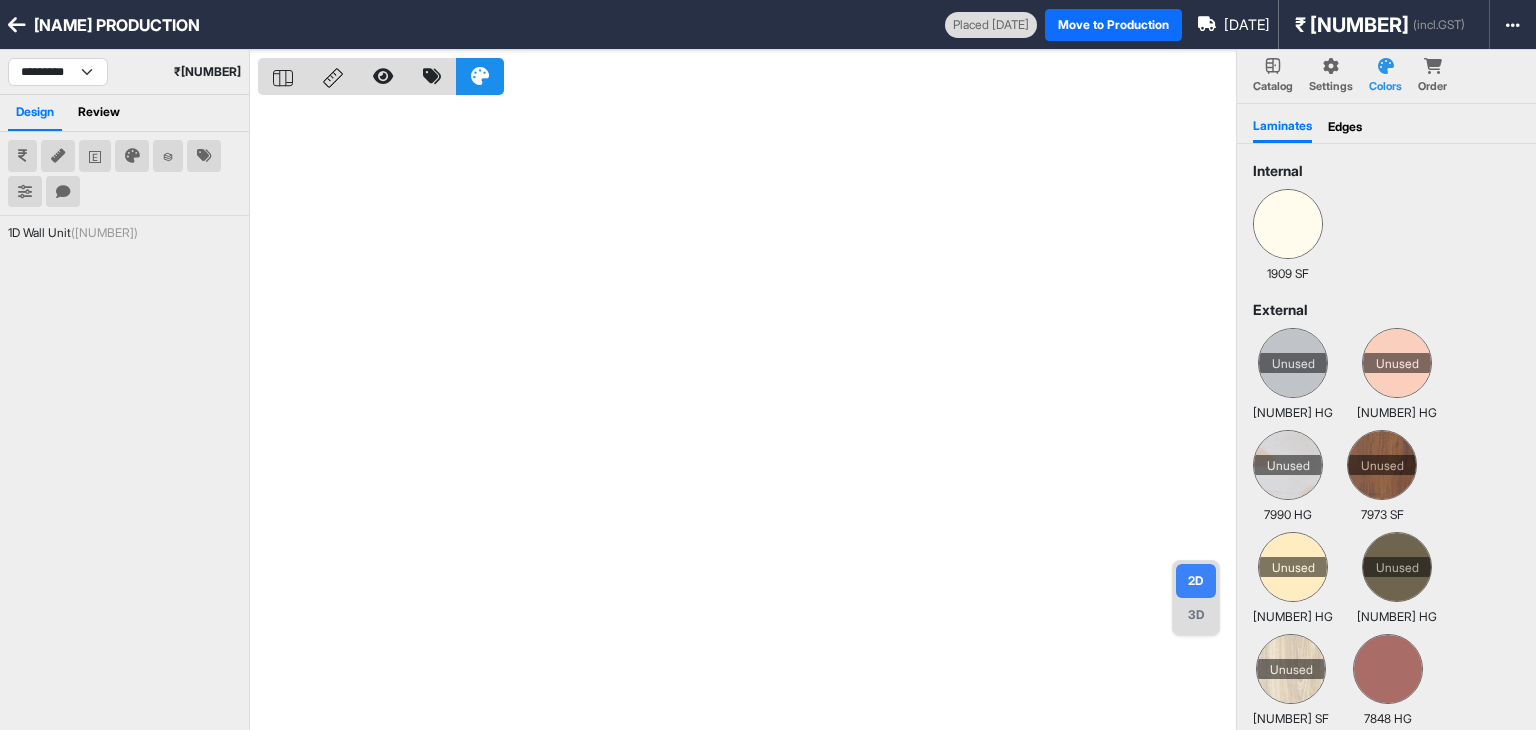 click at bounding box center [747, 415] 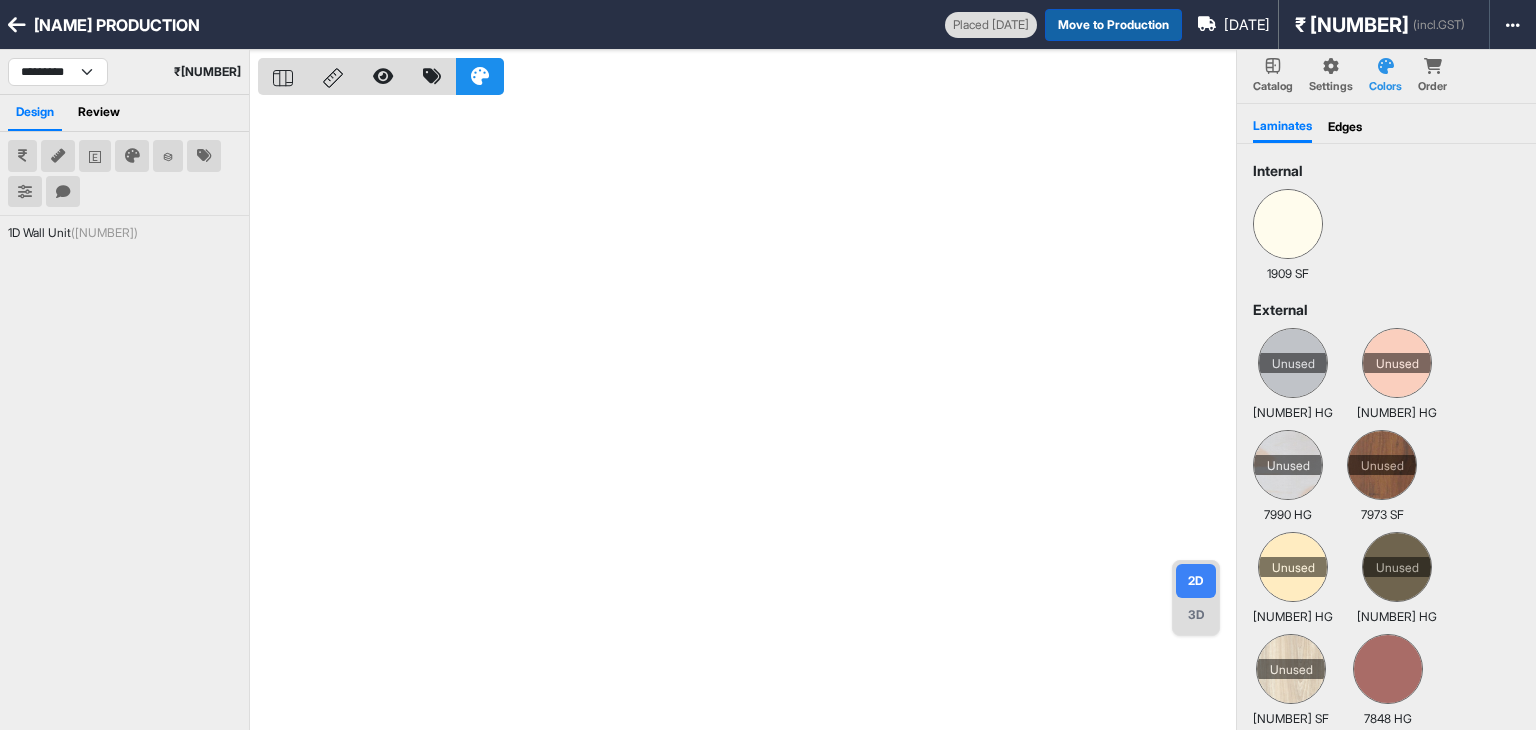 click on "Move to Production" at bounding box center [1057, 25] 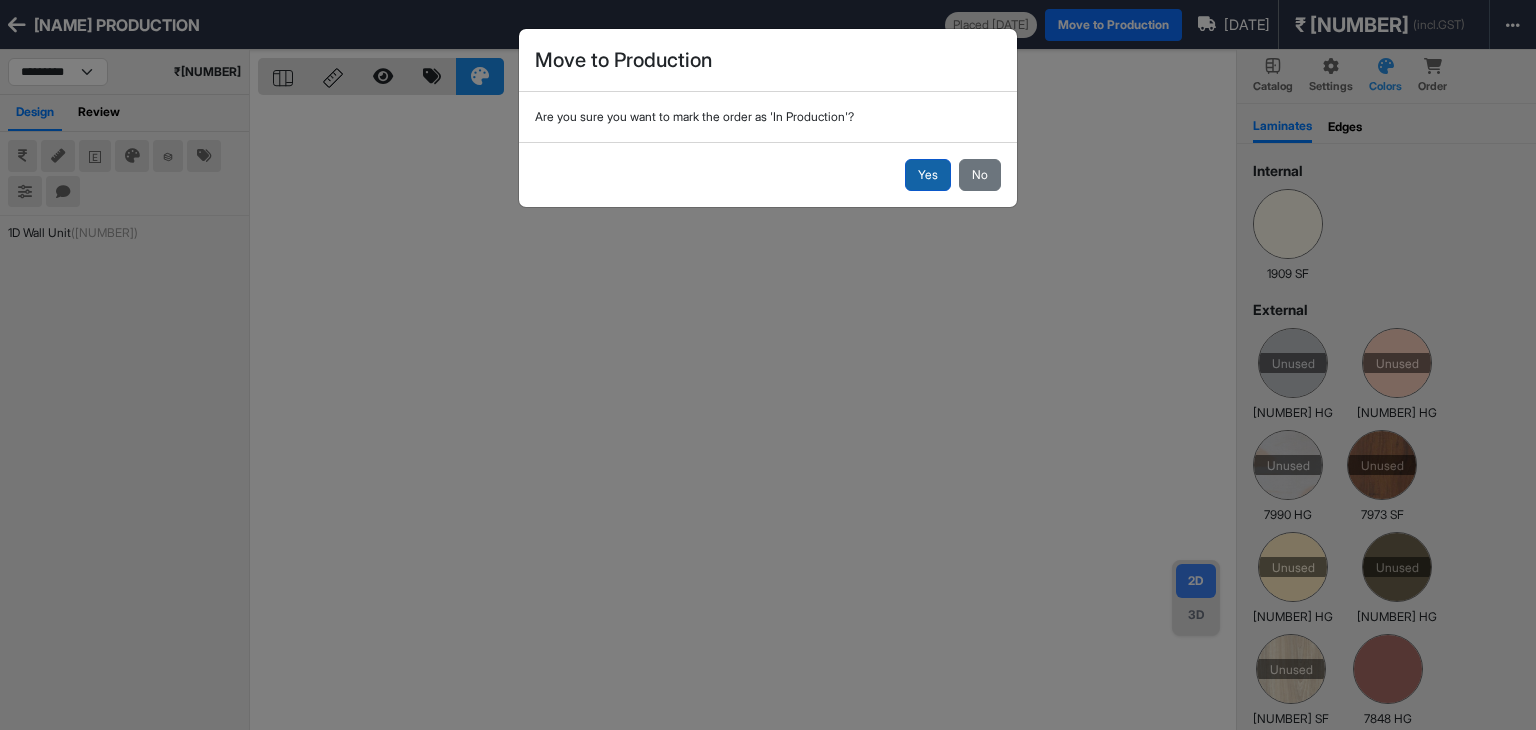 click on "Yes" at bounding box center (928, 175) 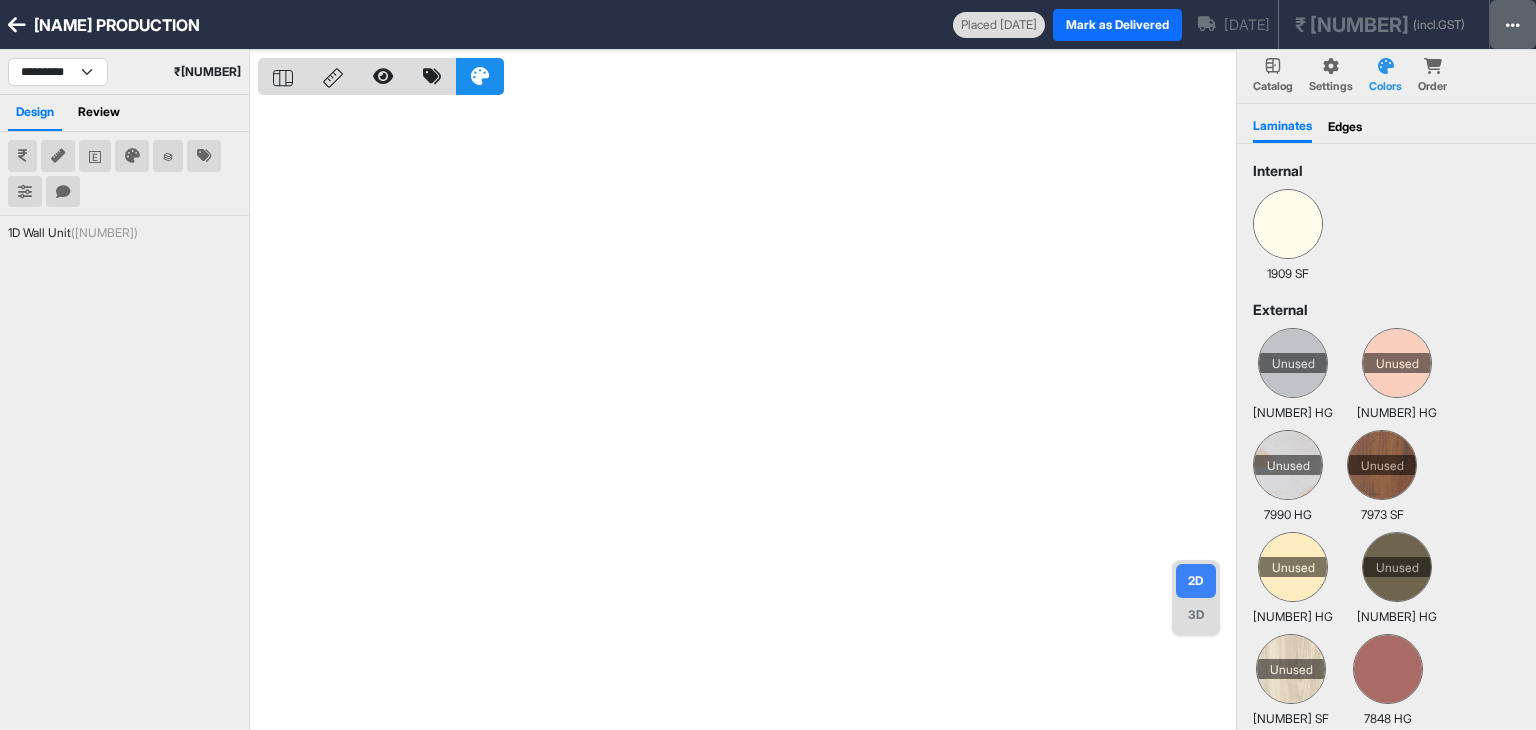 click at bounding box center (1513, 24) 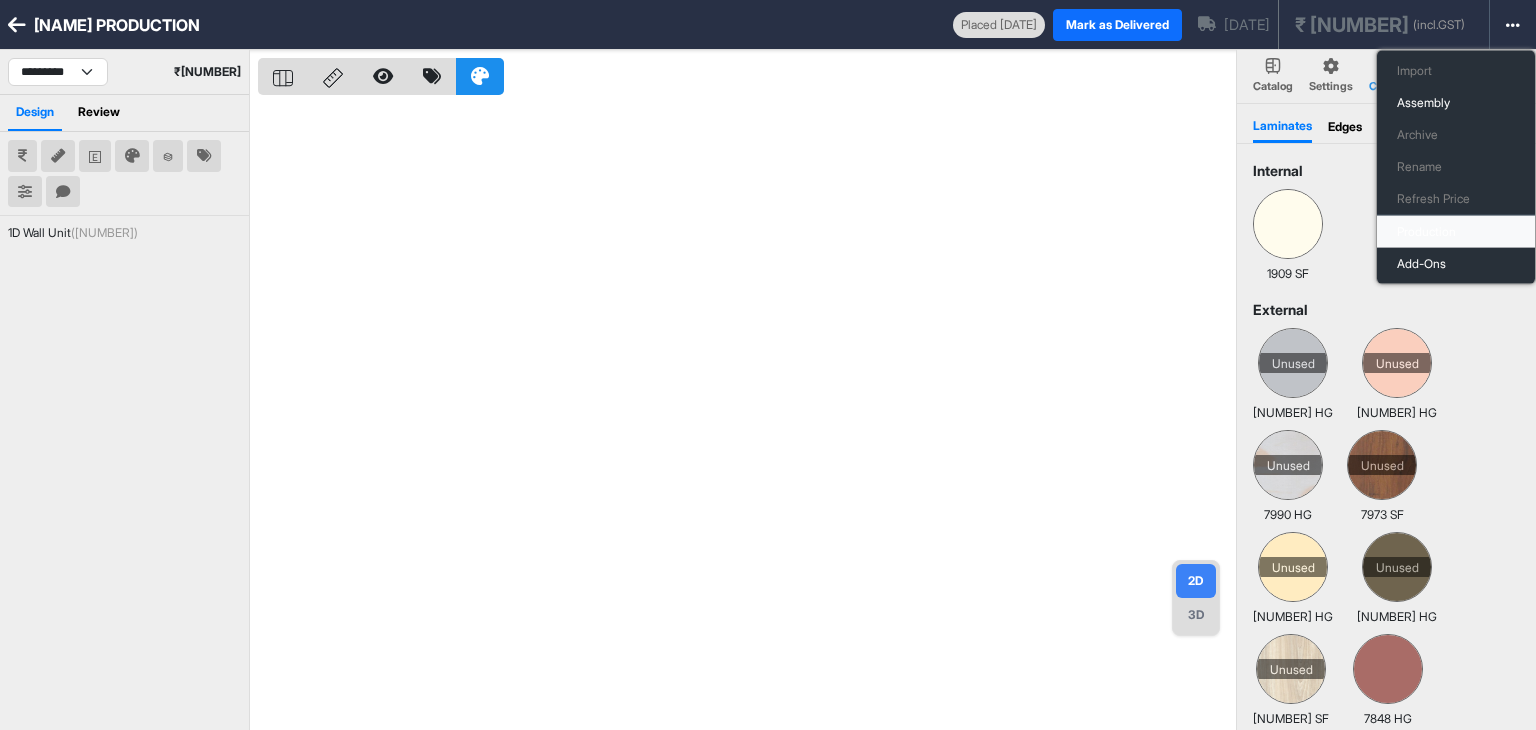 click on "Production" at bounding box center (1456, 232) 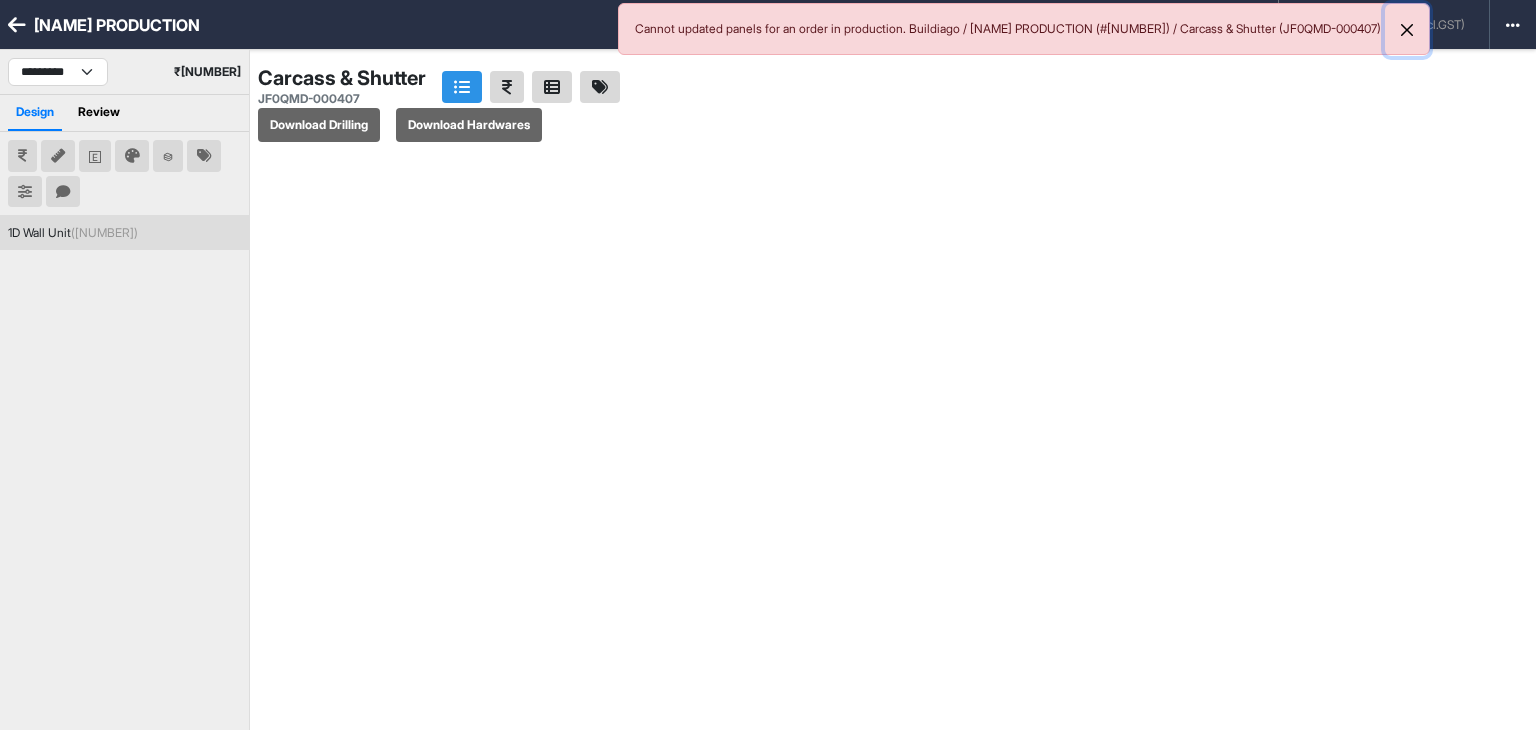 click at bounding box center [1388, 30] 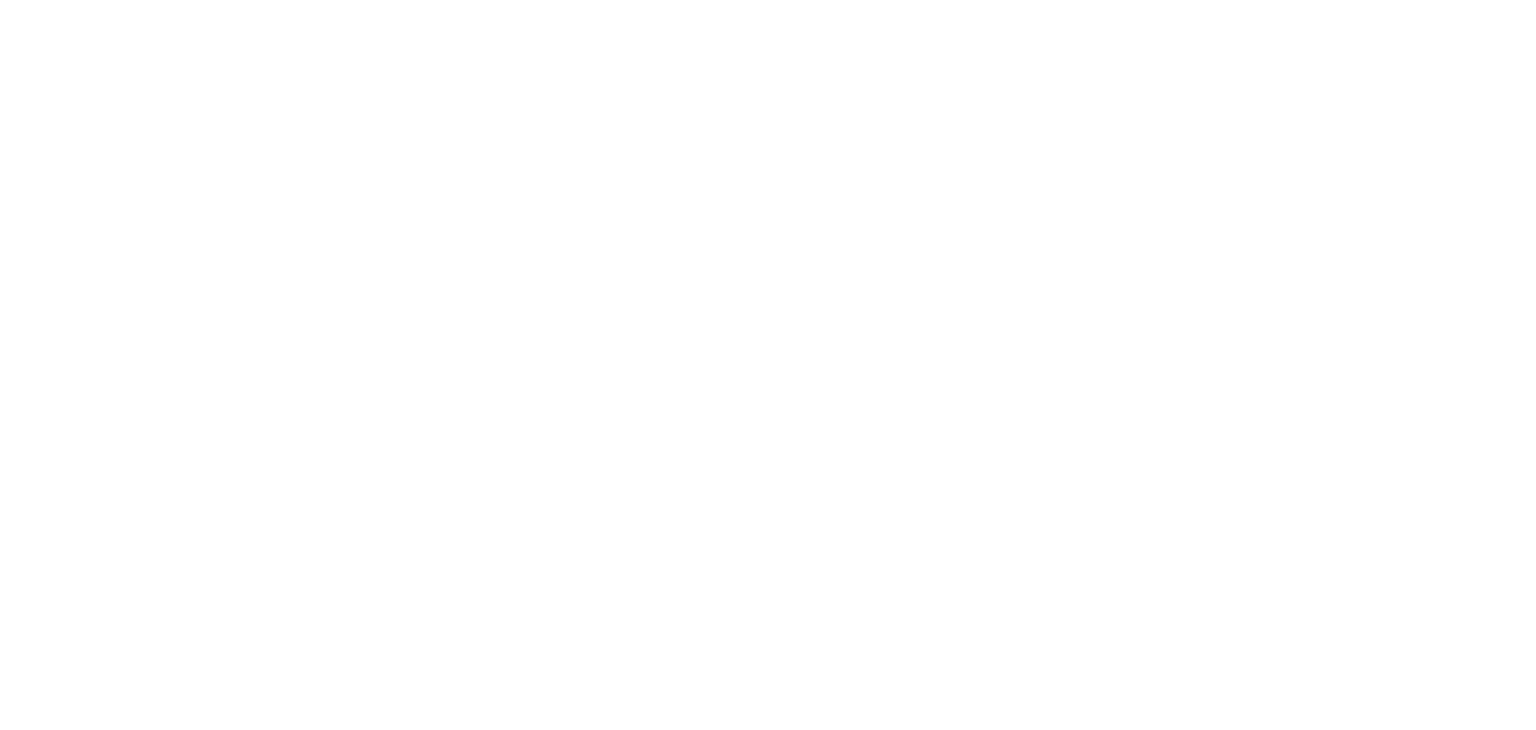 scroll, scrollTop: 0, scrollLeft: 0, axis: both 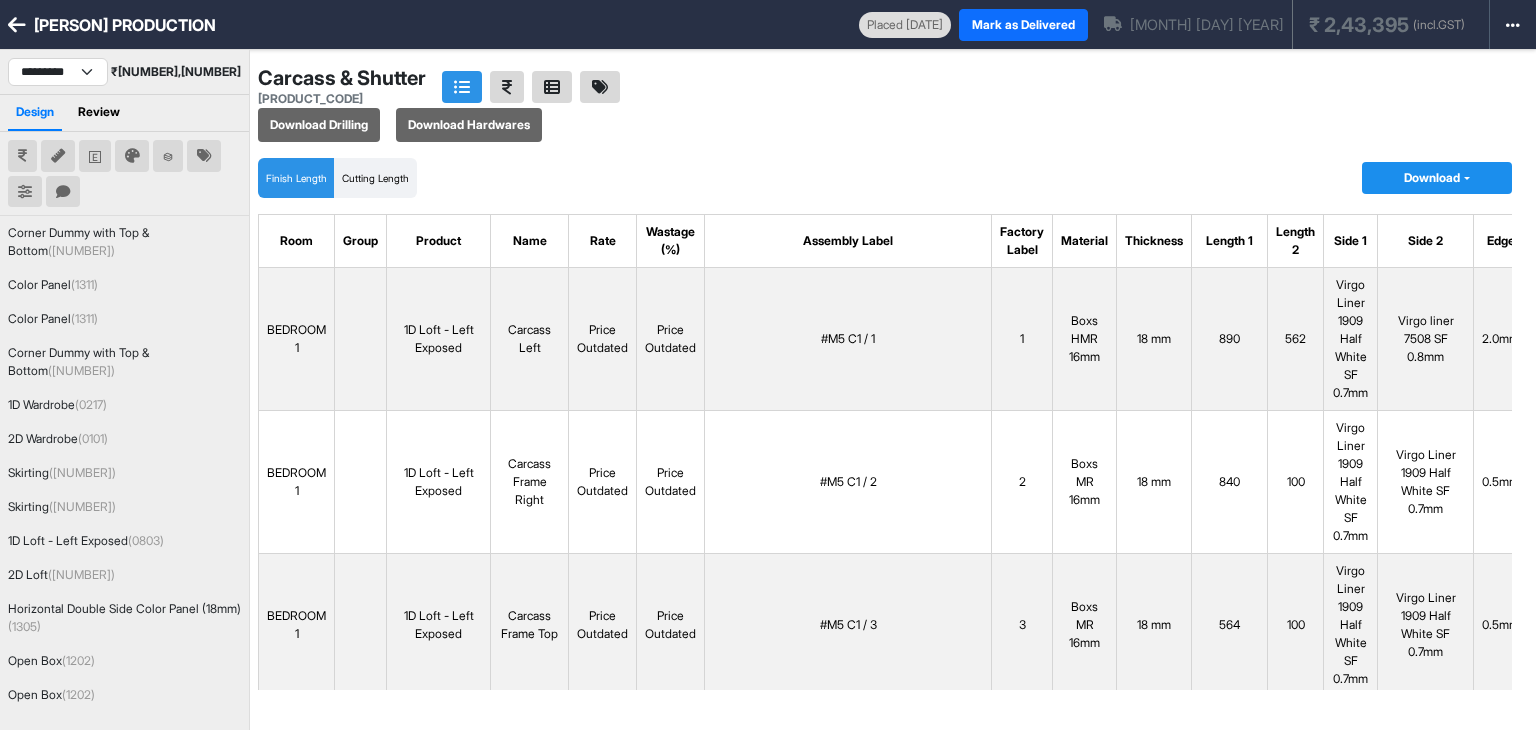 click on "Carcass & Shutter JF0QMD-000407 Download Drilling Download Hardwares" at bounding box center [885, 104] 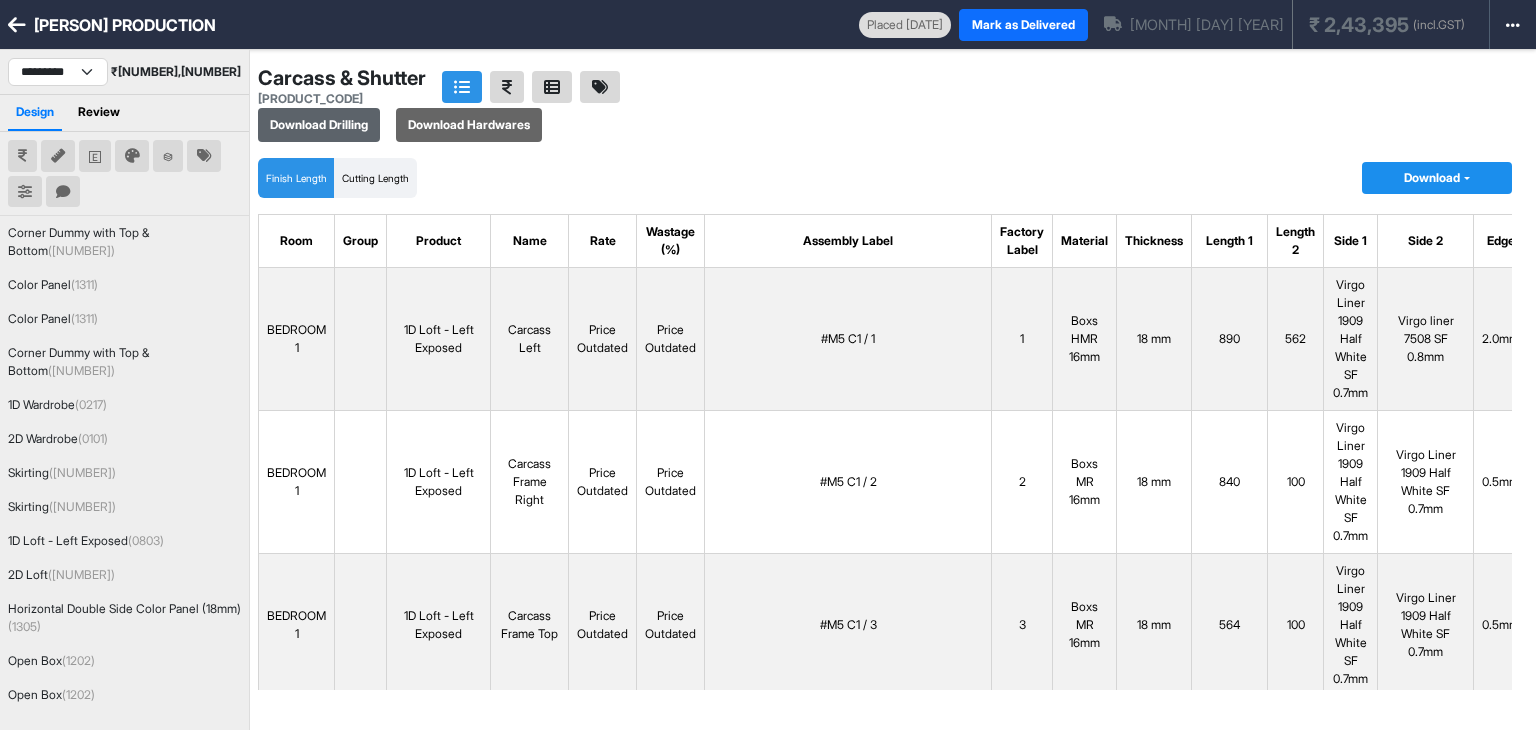 click on "Download Drilling" at bounding box center (319, 125) 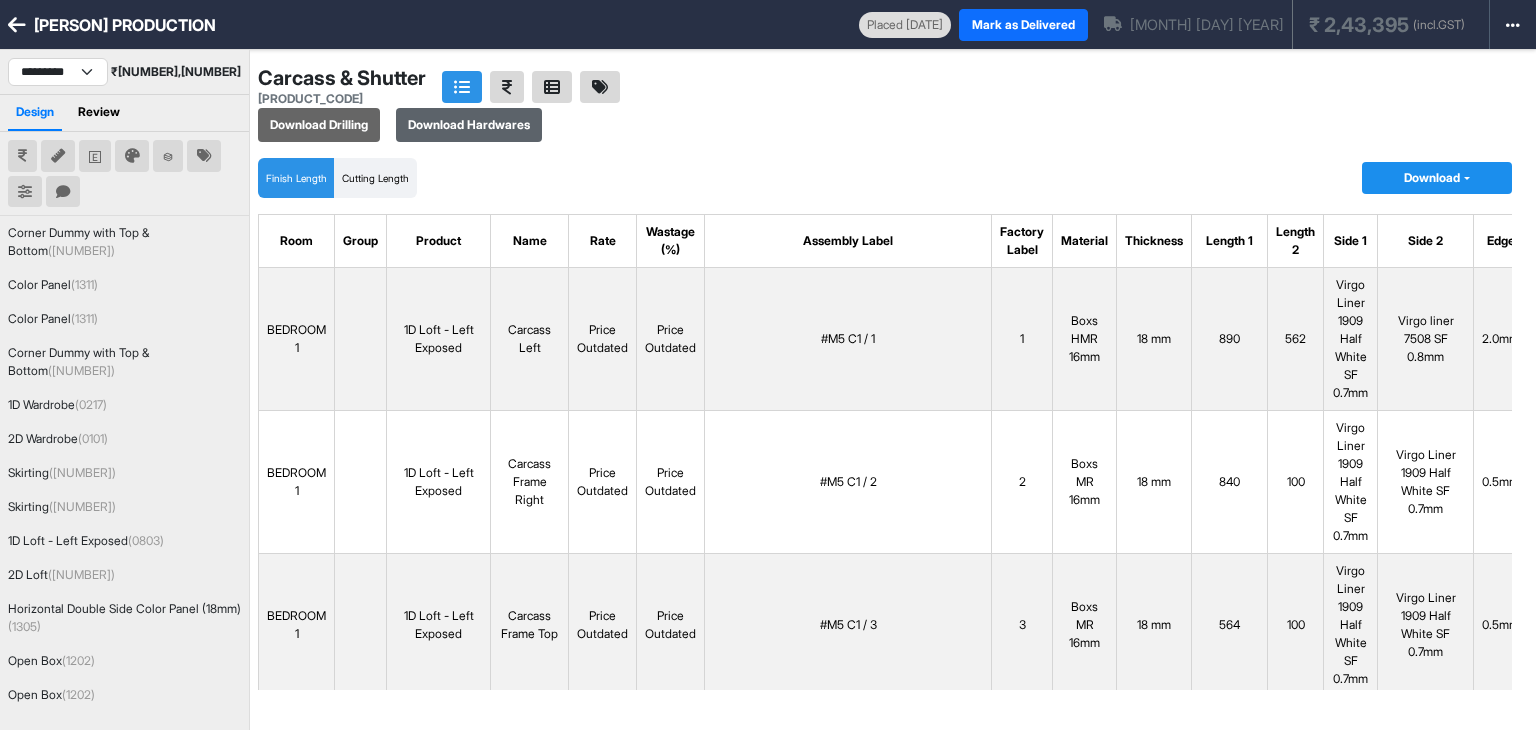 click on "Download Hardwares" at bounding box center [469, 125] 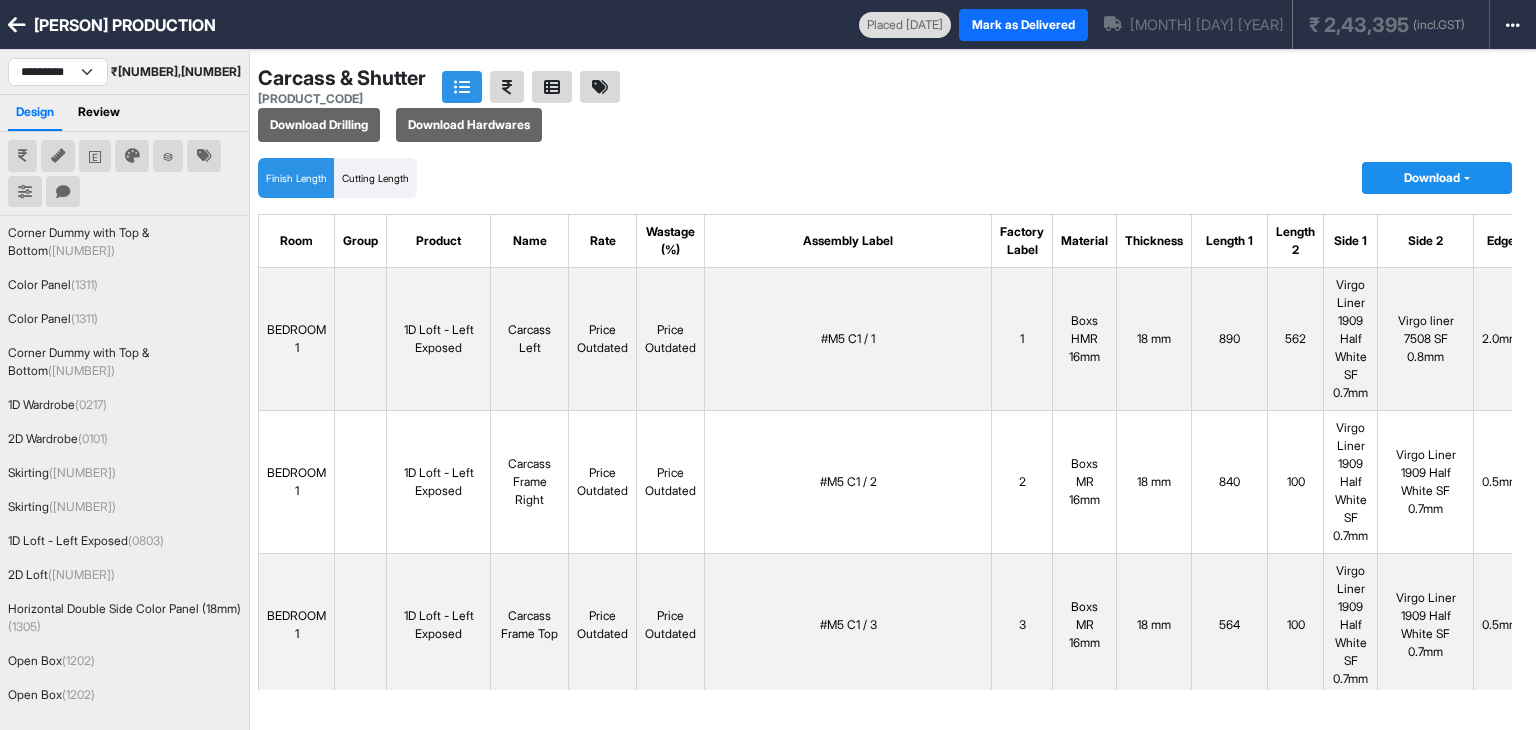click on "Download" at bounding box center (1437, 178) 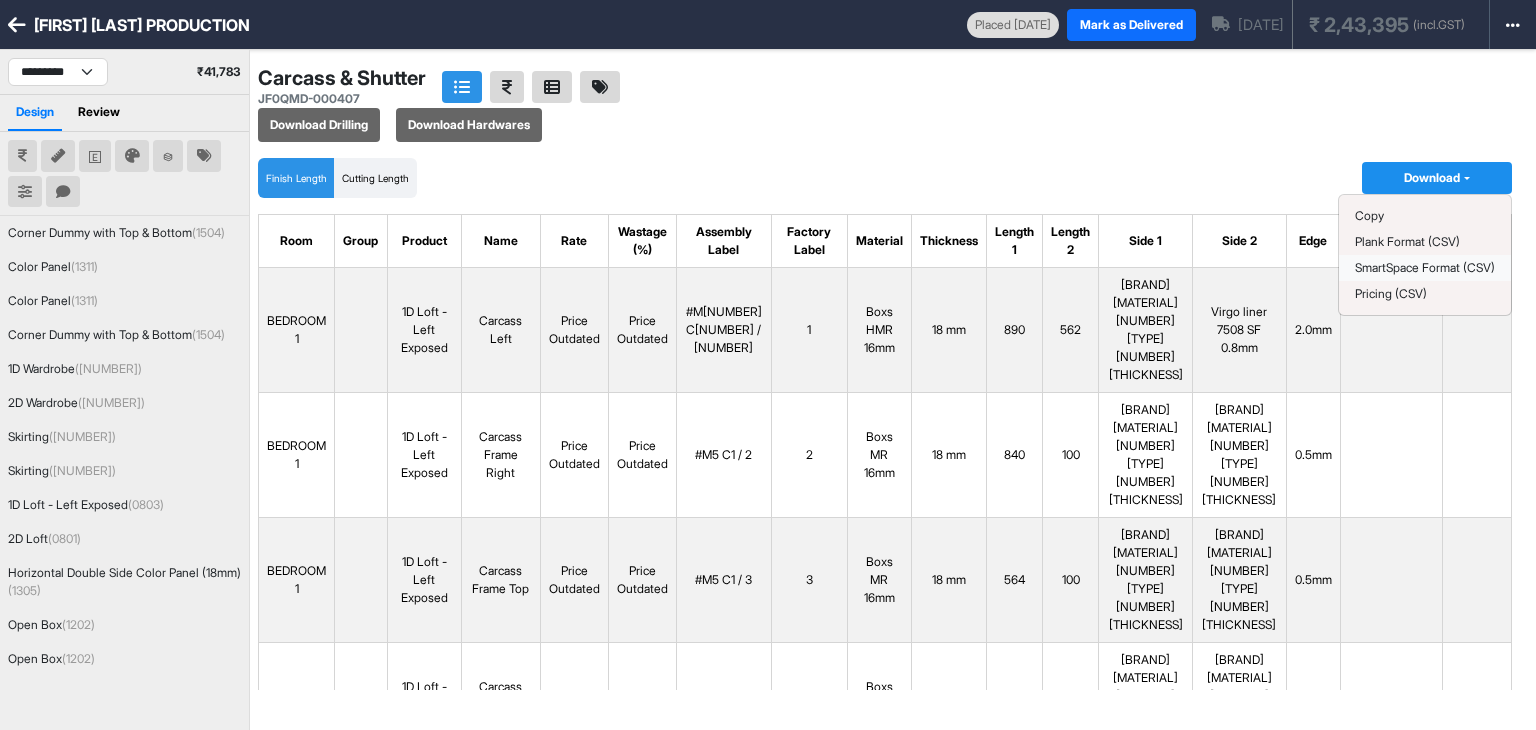 click on "SmartSpace Format (CSV)" at bounding box center [1369, 215] 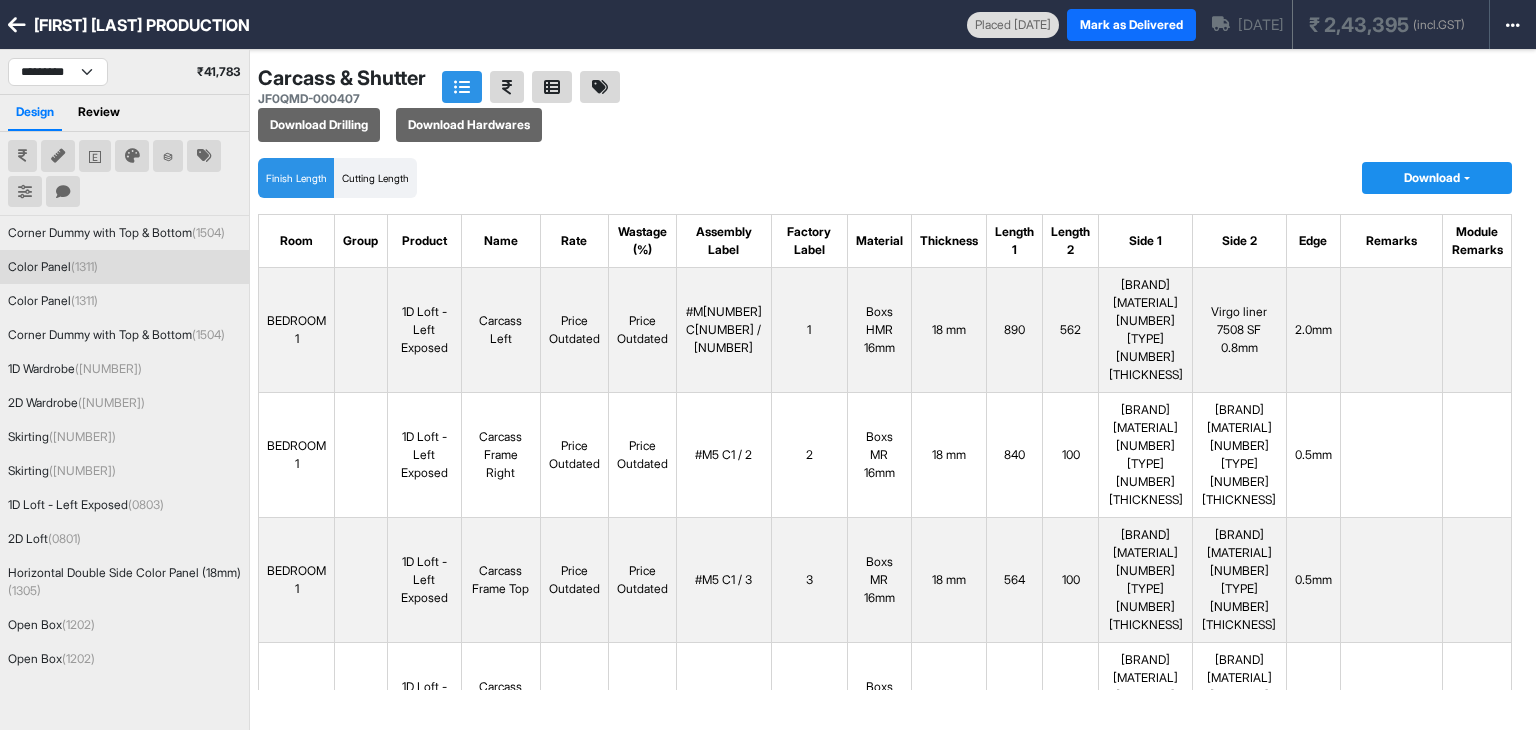 click on "Color Panel  (1311)" at bounding box center (53, 267) 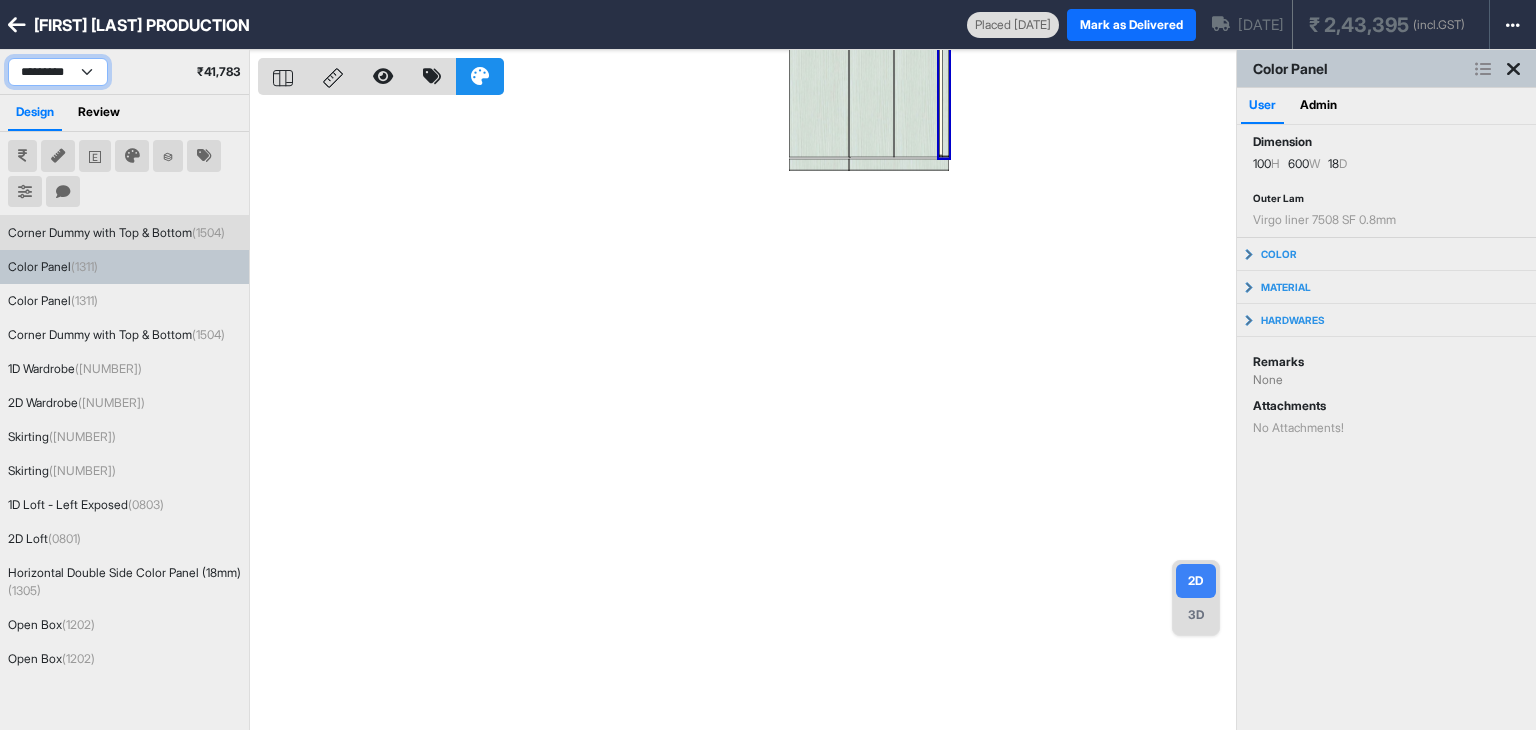 click on "**********" at bounding box center (58, 72) 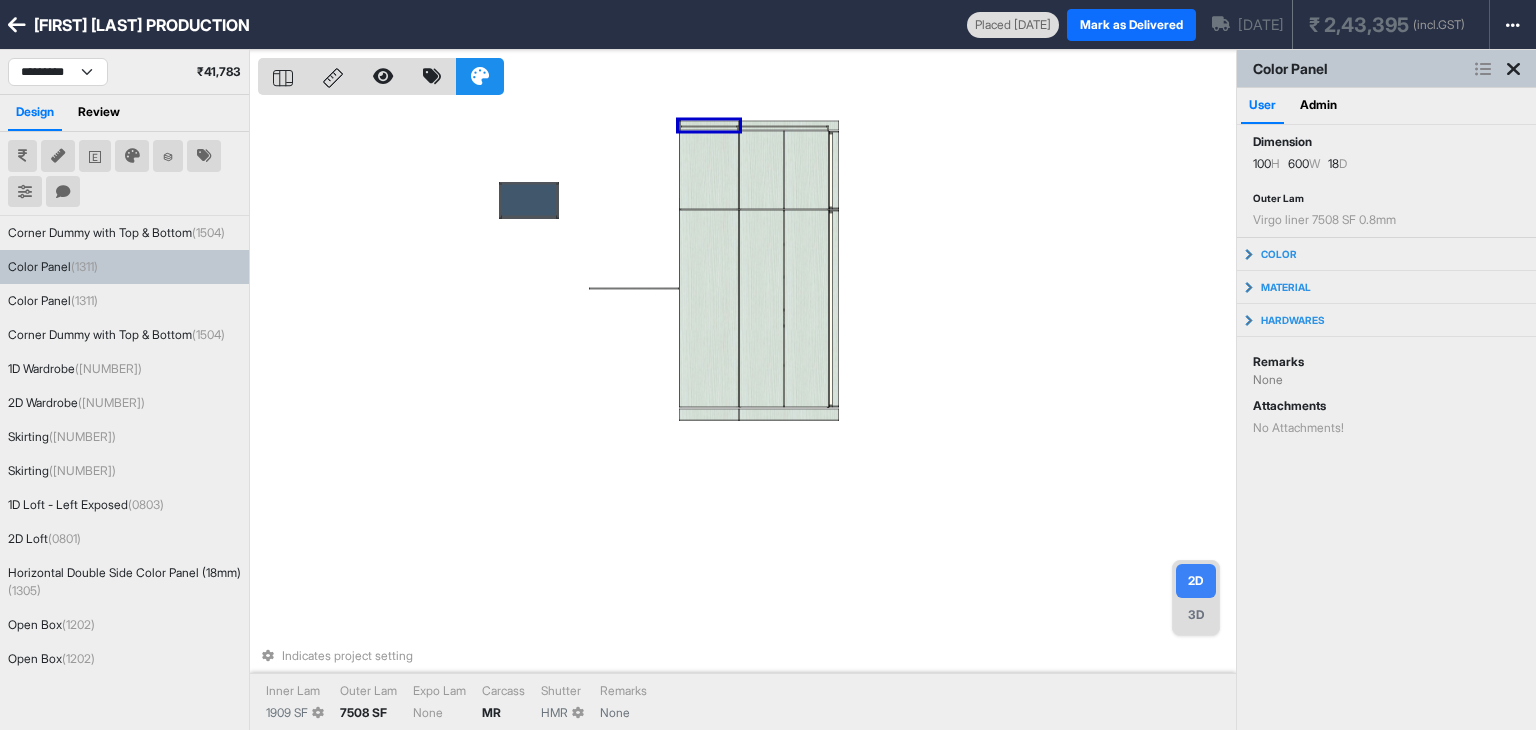 click on "Indicates project setting Inner Lam 1909 SF Outer Lam 7508 SF Expo Lam None Carcass MR Shutter HMR Remarks None" at bounding box center (747, 415) 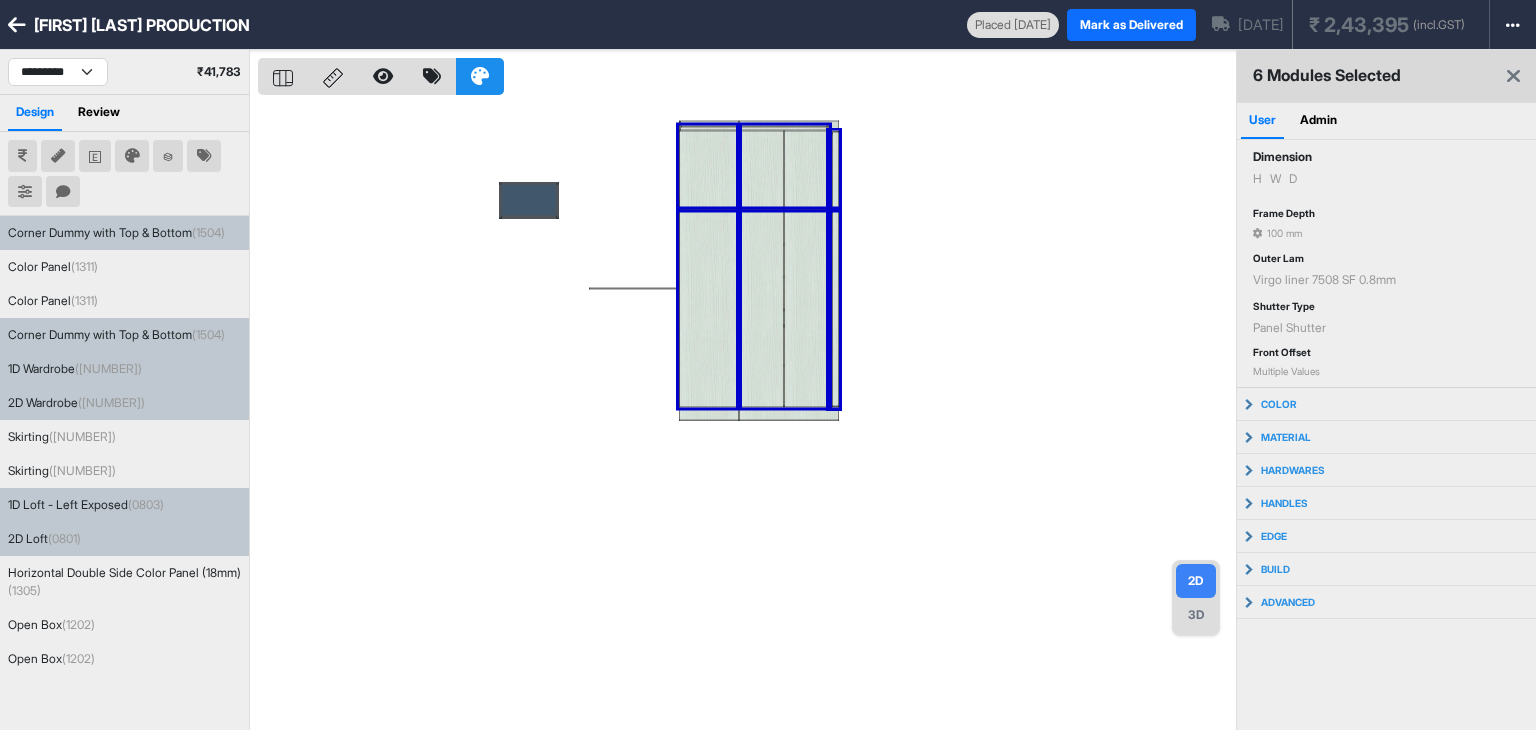 click at bounding box center (747, 415) 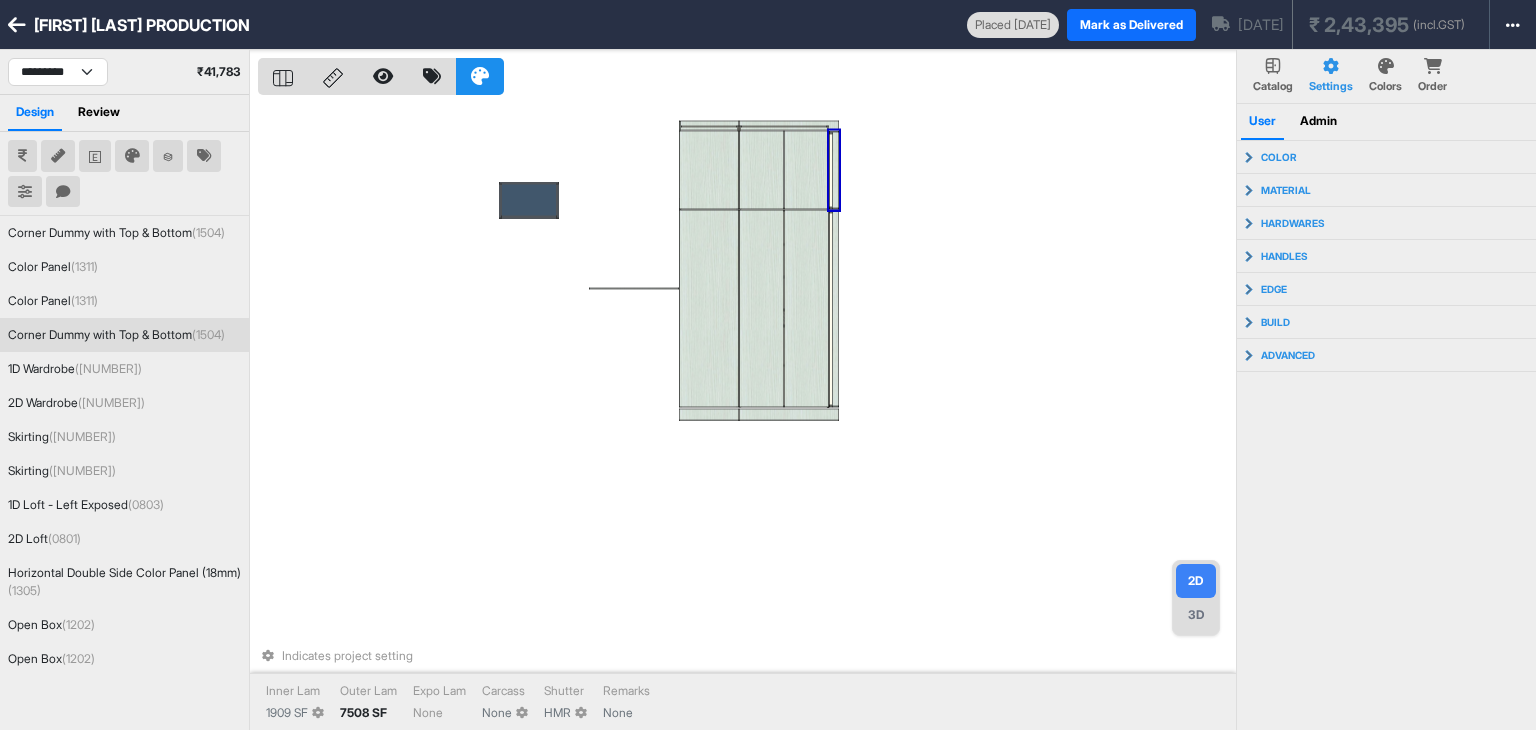 click at bounding box center (834, 170) 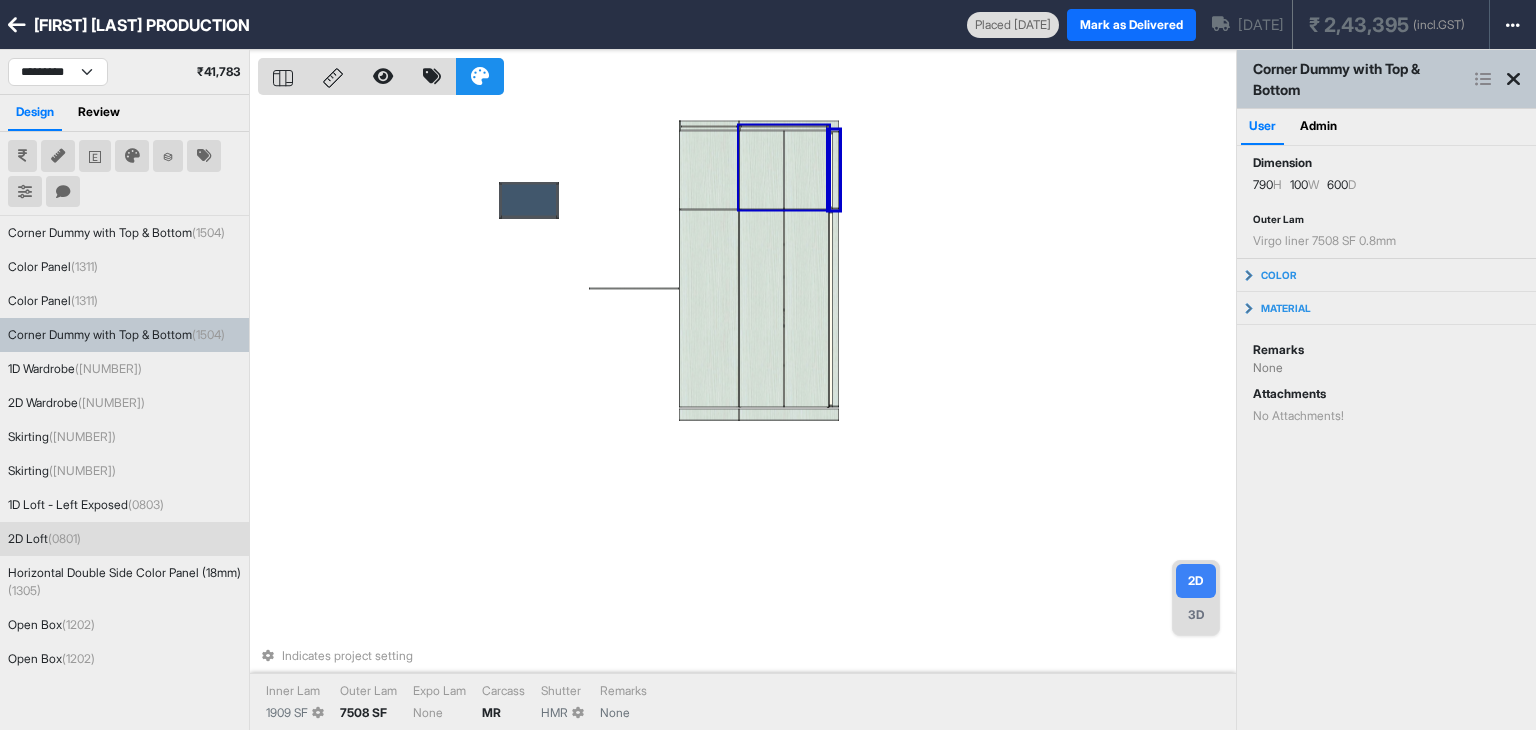 click at bounding box center (806, 170) 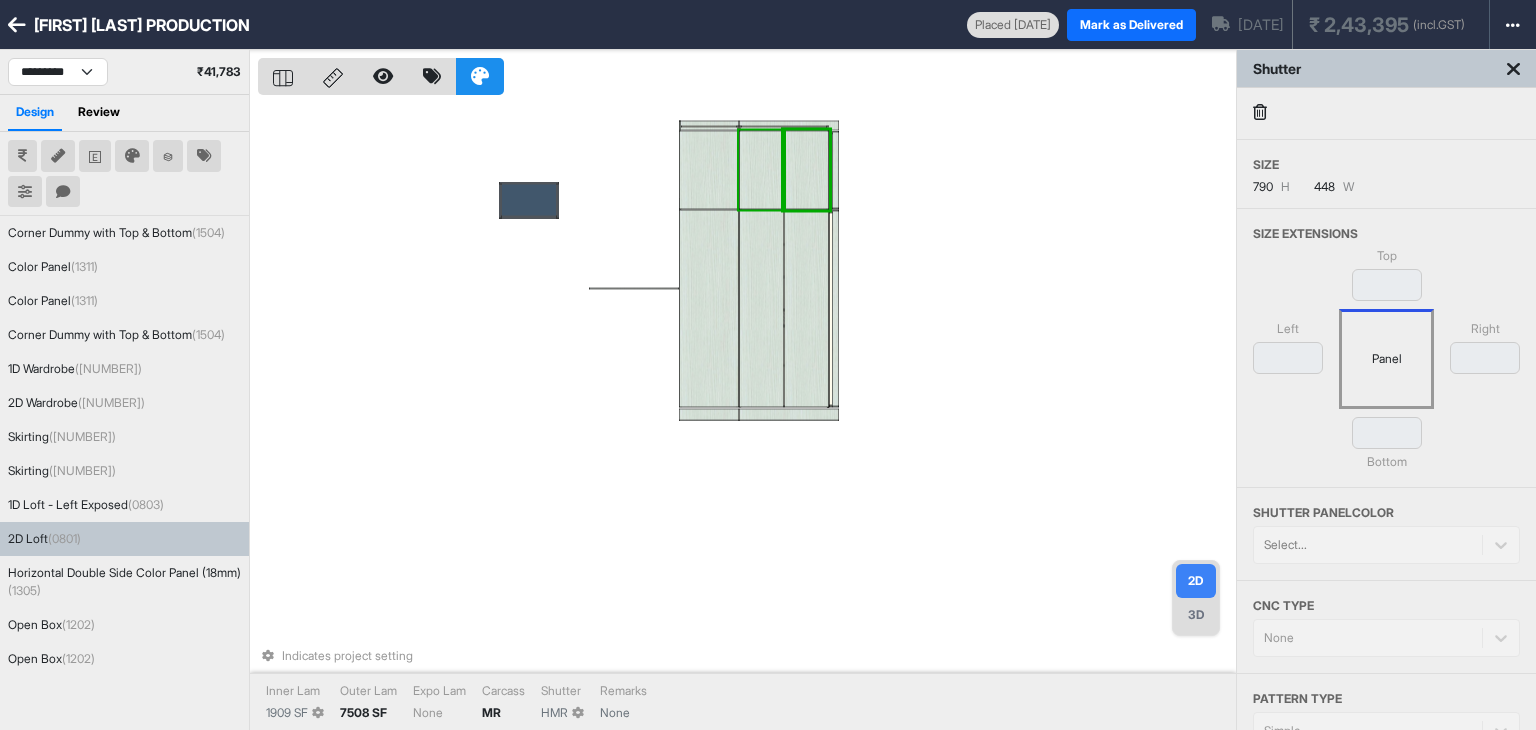 click at bounding box center [761, 170] 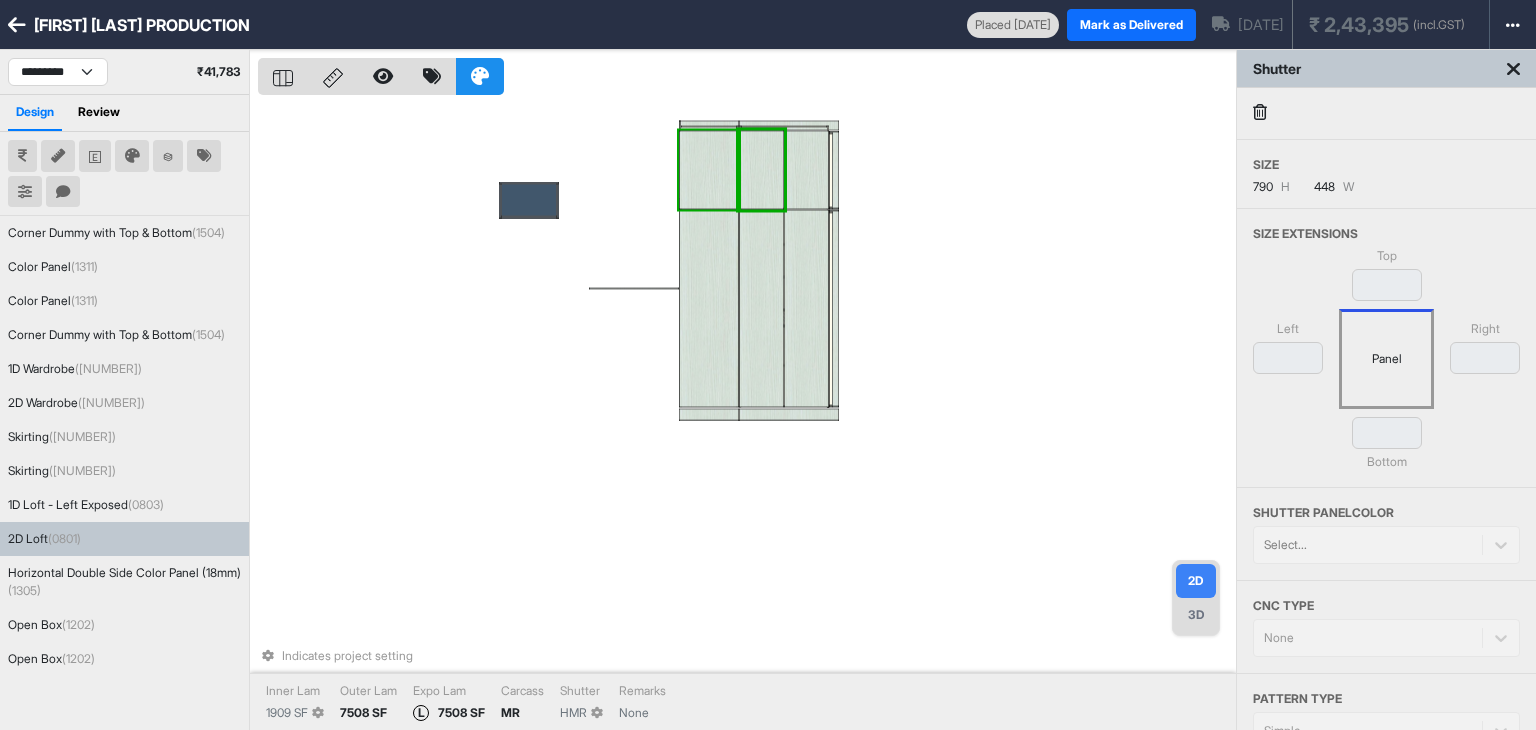 click at bounding box center (709, 170) 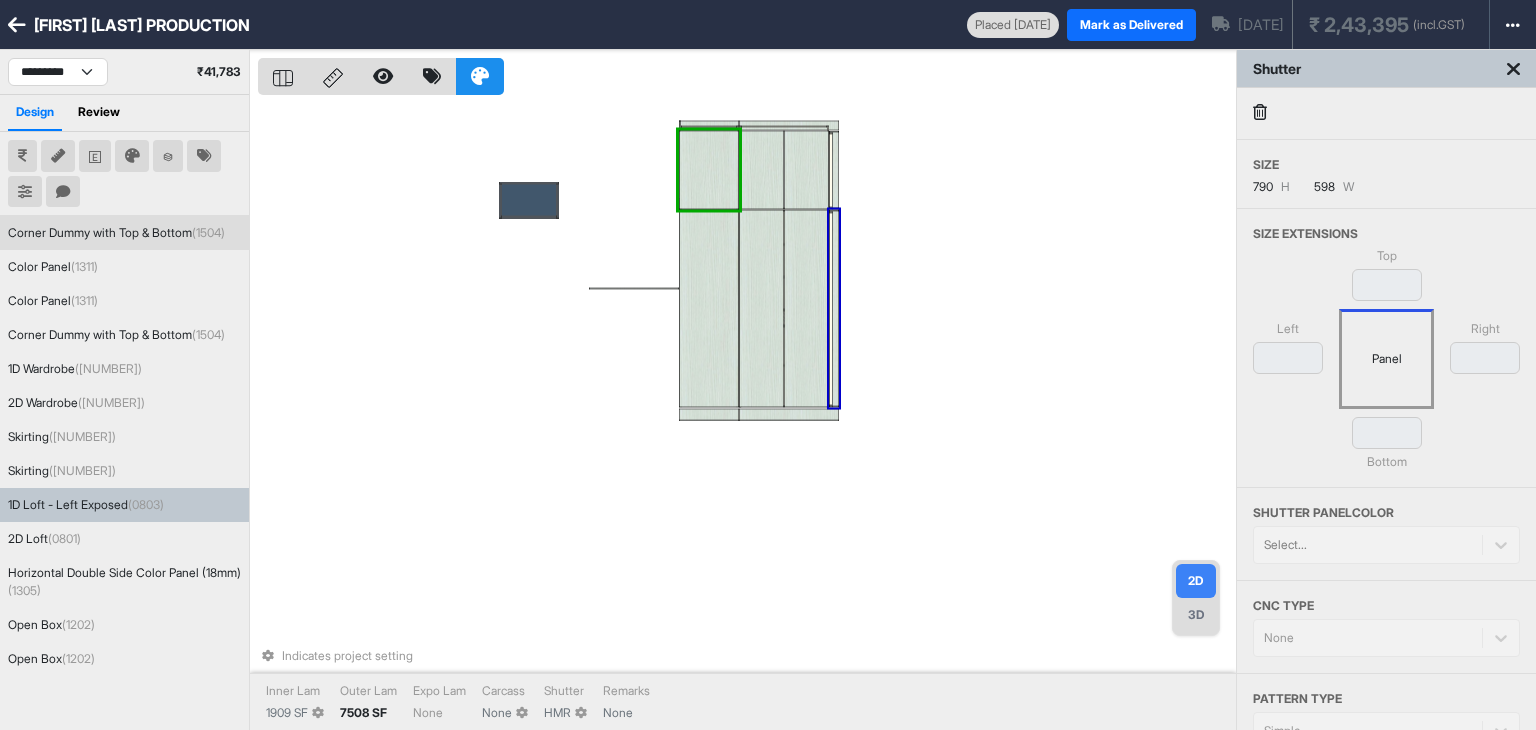 click at bounding box center [831, 308] 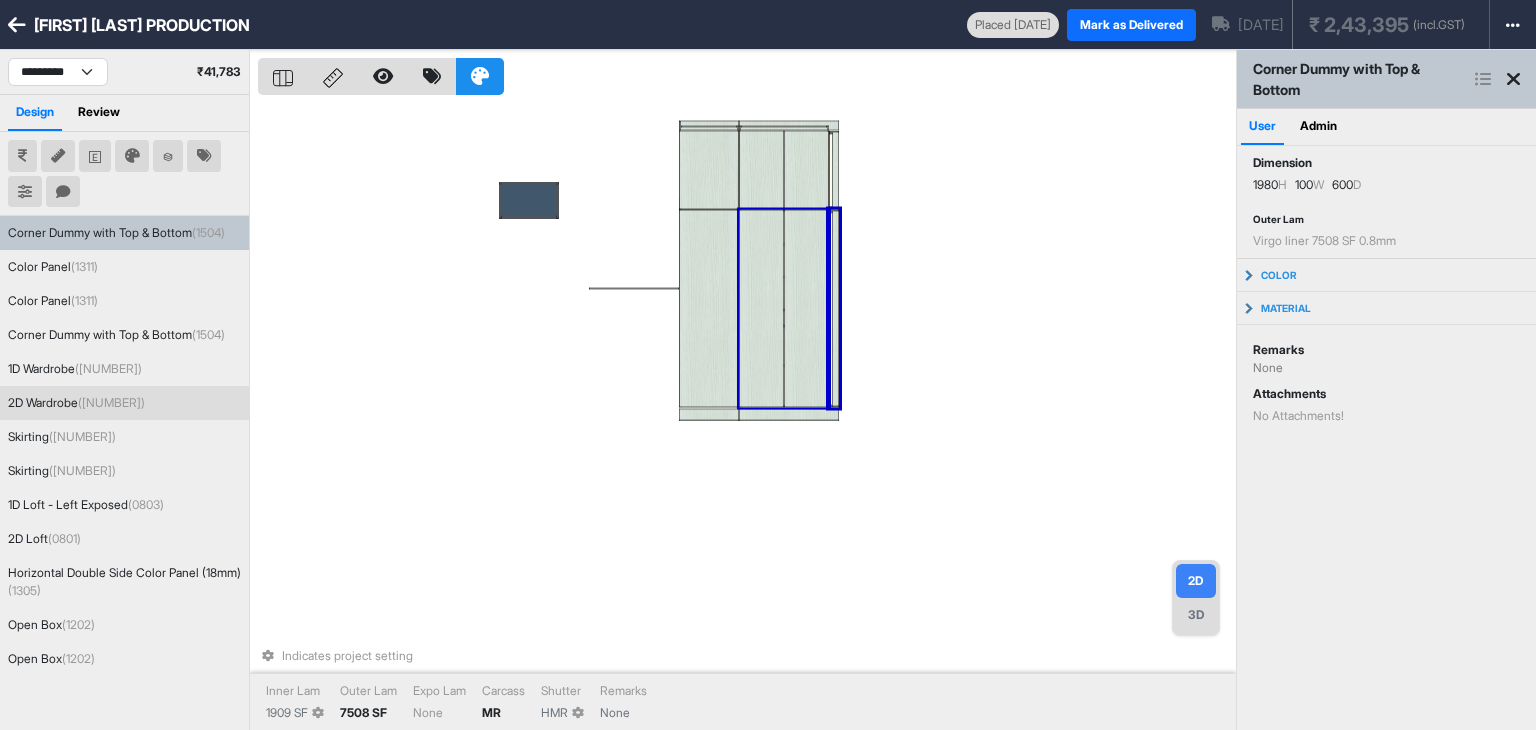 click at bounding box center [806, 309] 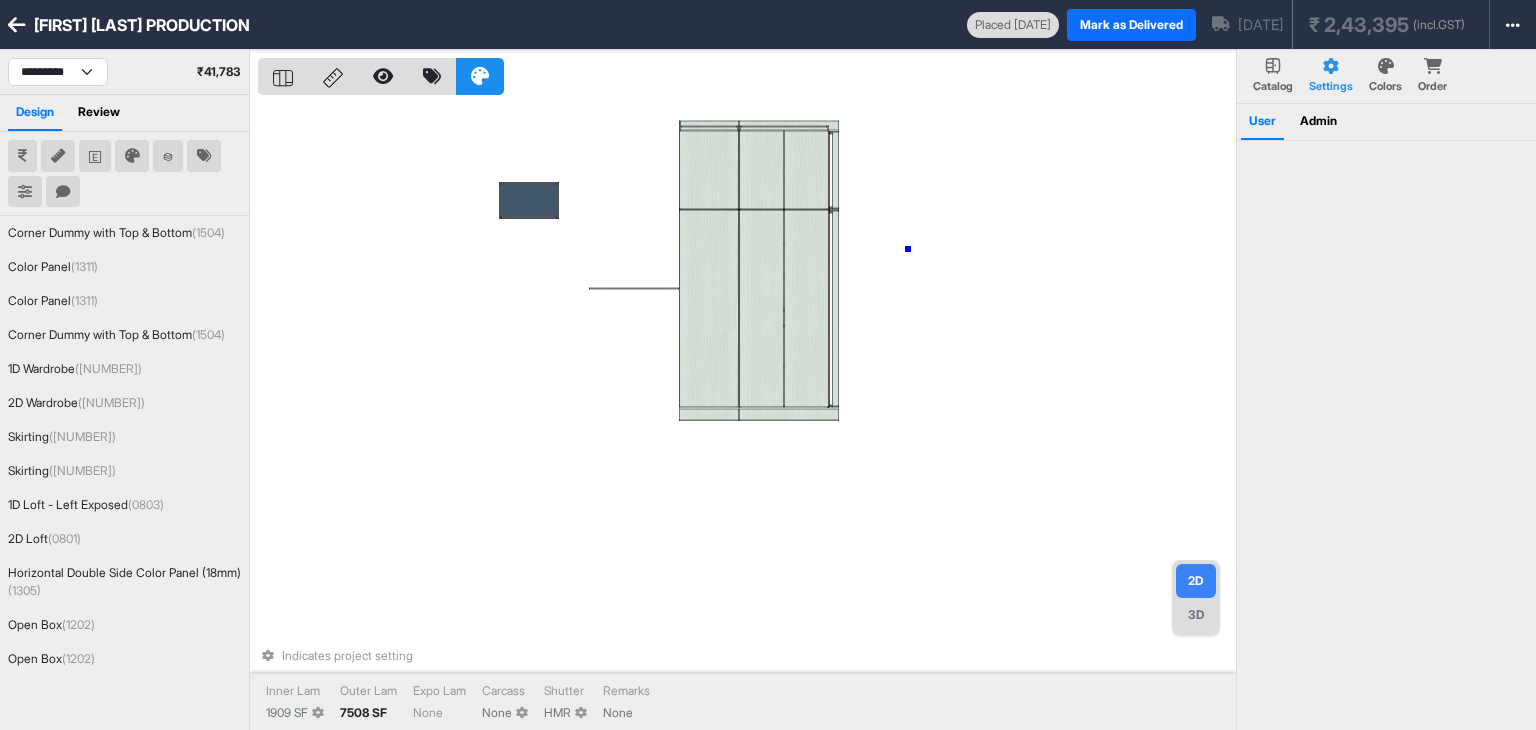 click on "Indicates project setting Inner Lam [NUMBER] SF Outer Lam [NUMBER] SF Expo Lam None Carcass None Shutter HMR Remarks None" at bounding box center [747, 415] 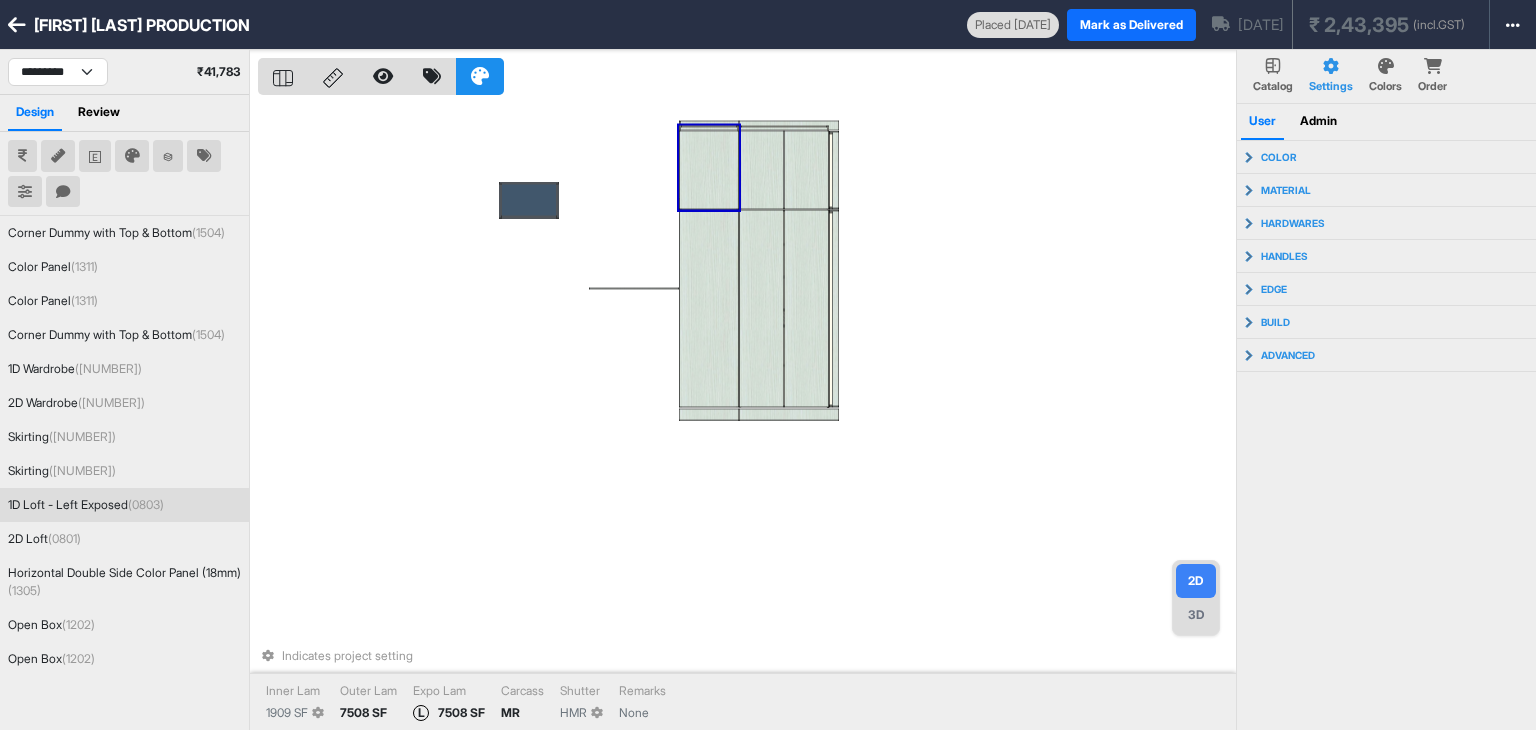 click at bounding box center [709, 170] 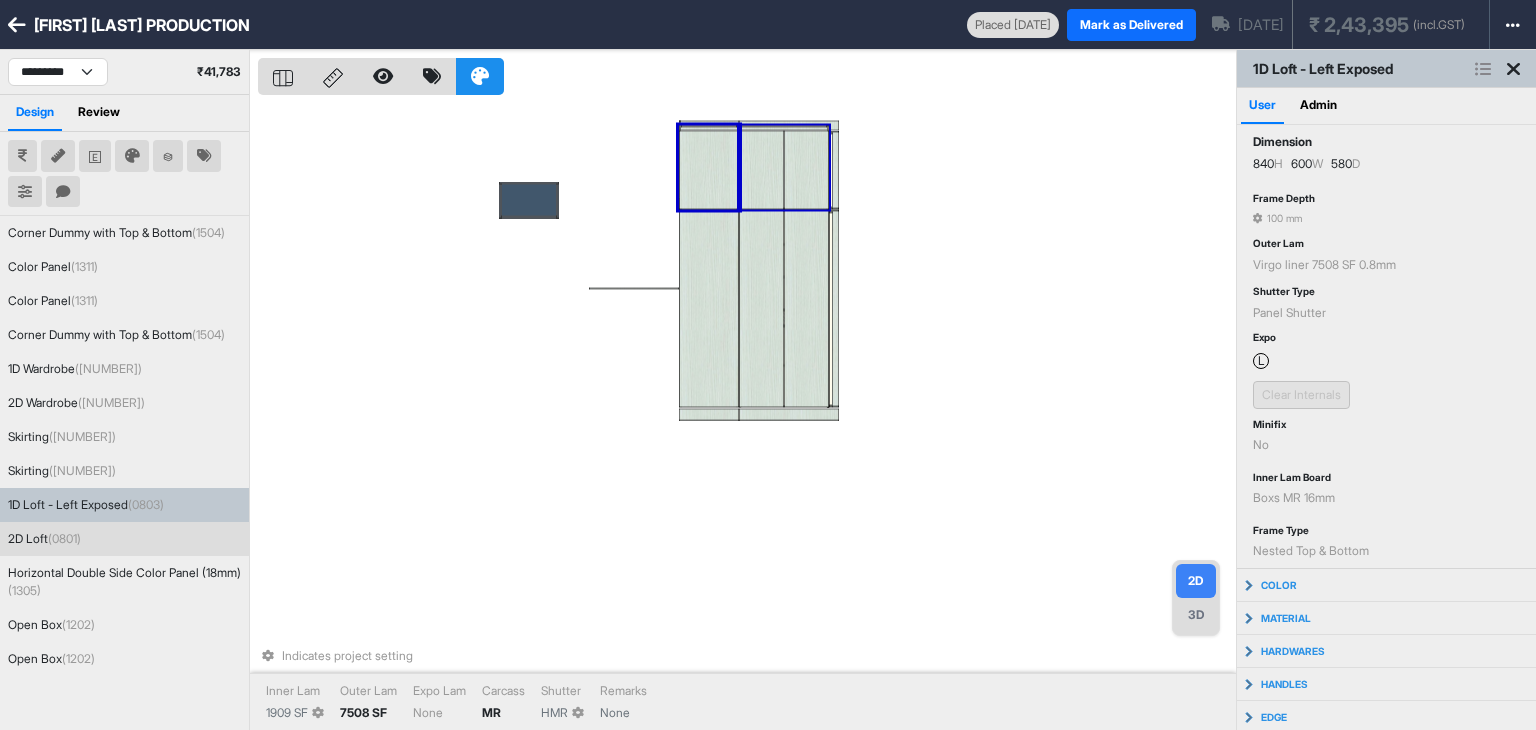 click at bounding box center [761, 170] 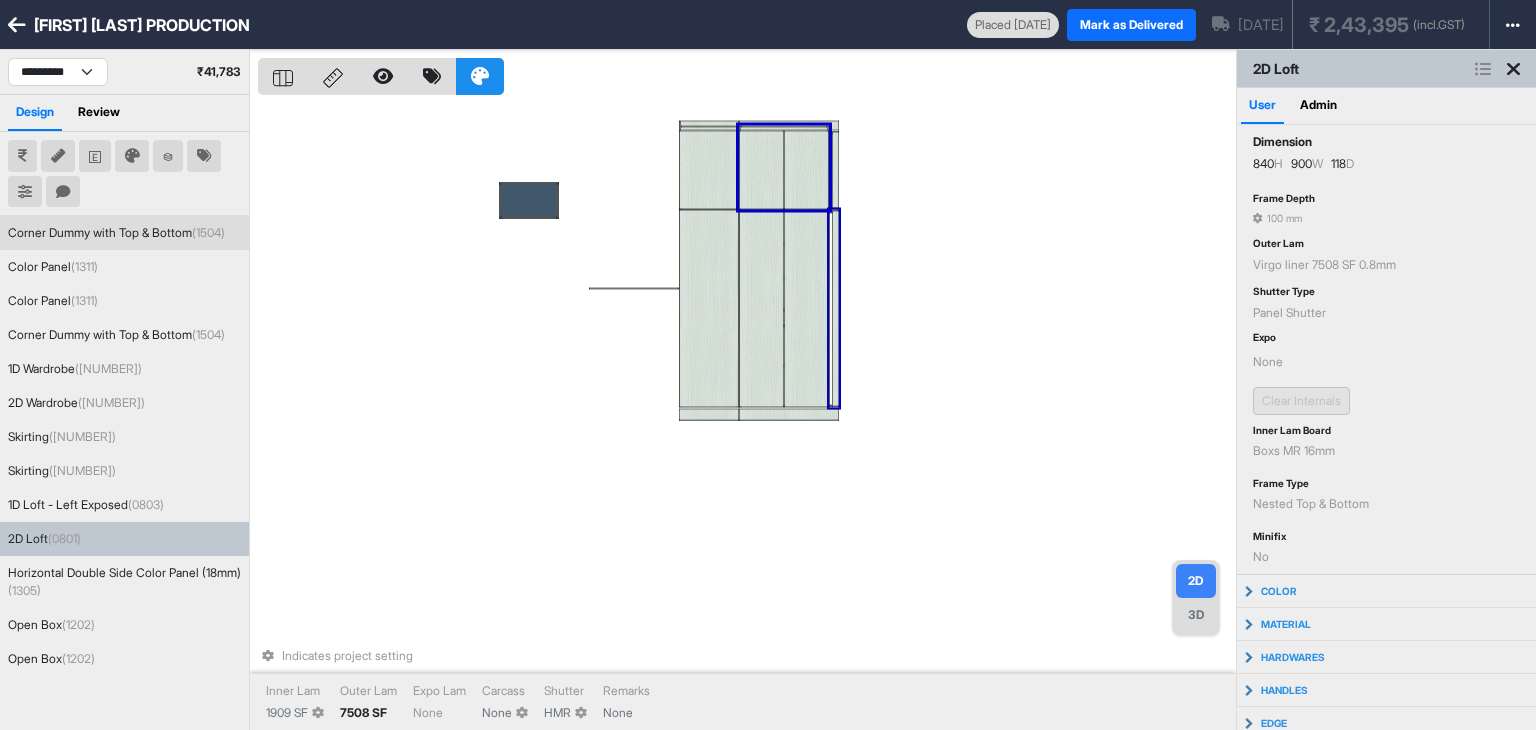 click on "Indicates project setting Inner Lam [NUMBER] SF Outer Lam [NUMBER] SF Expo Lam None Carcass None Shutter HMR Remarks None" at bounding box center (747, 415) 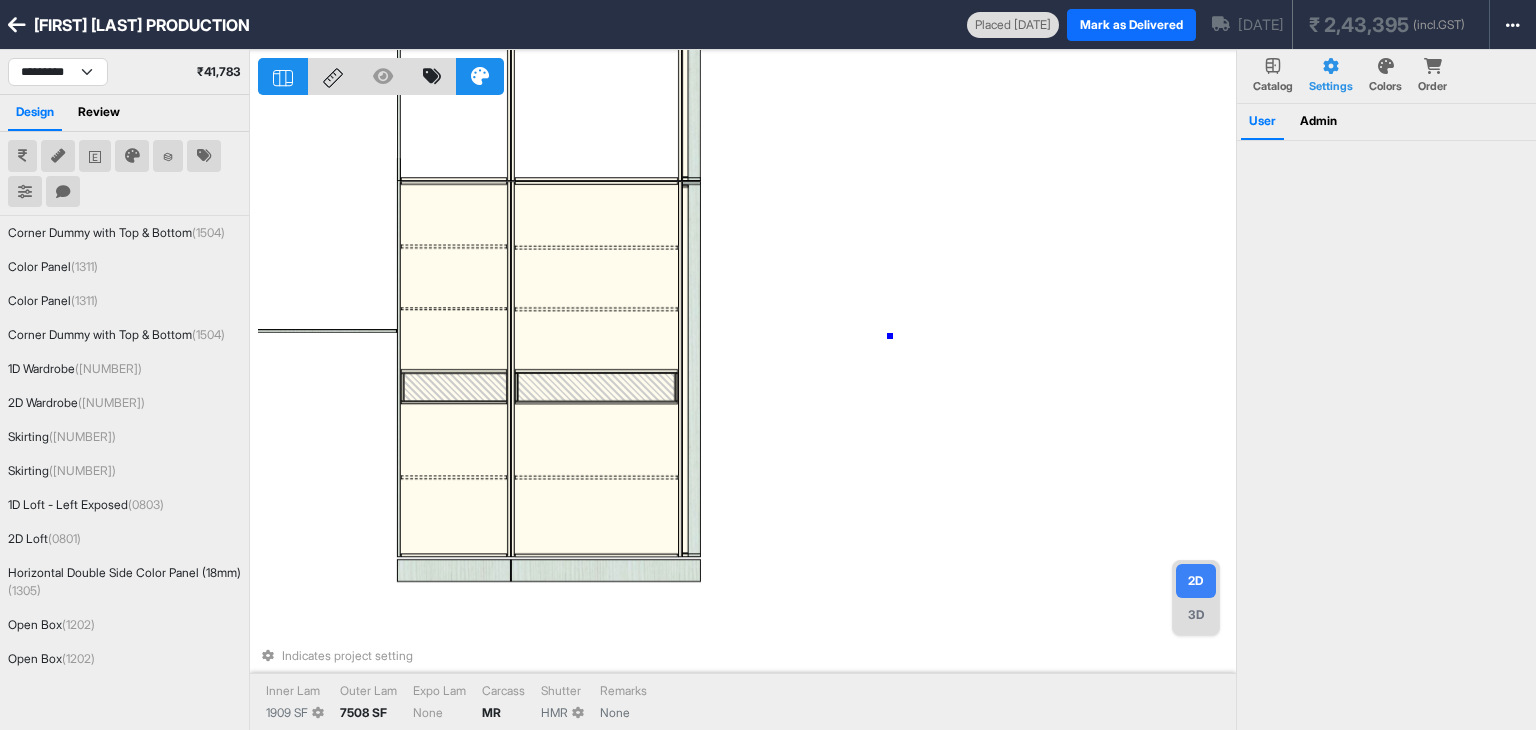 click on "Indicates project setting Inner Lam 1909 SF Outer Lam 7508 SF Expo Lam None Carcass MR Shutter HMR Remarks None" at bounding box center (747, 415) 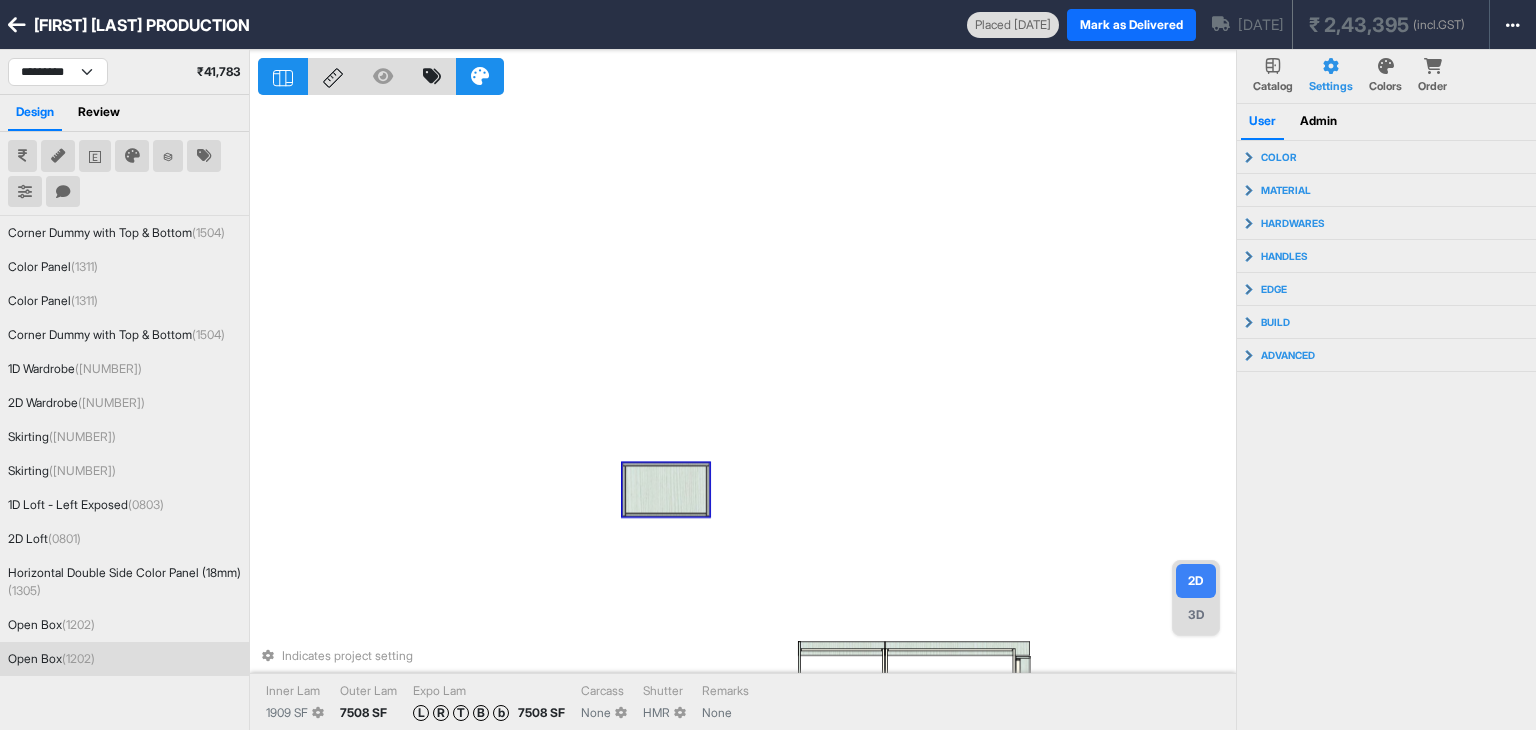 click at bounding box center (666, 489) 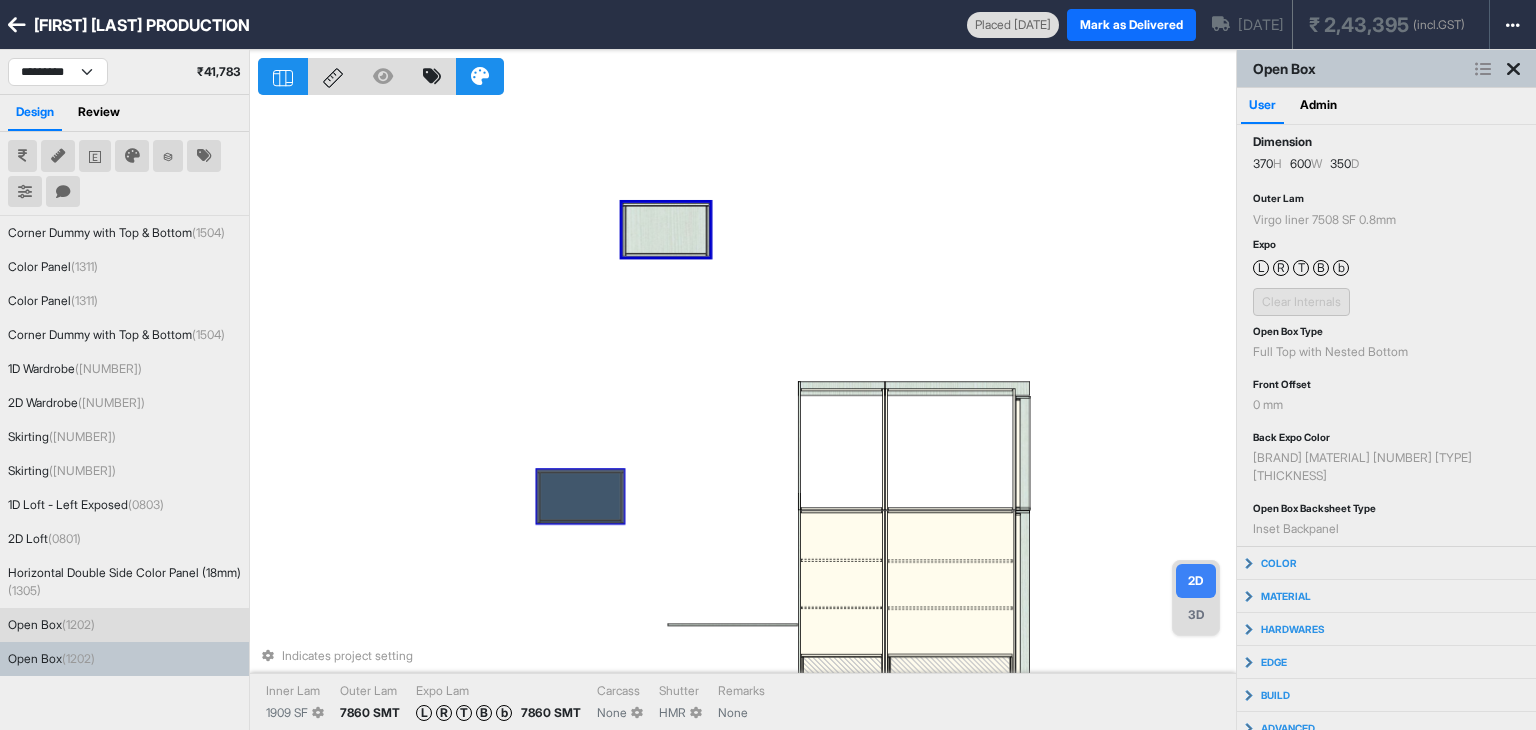 click at bounding box center (581, 496) 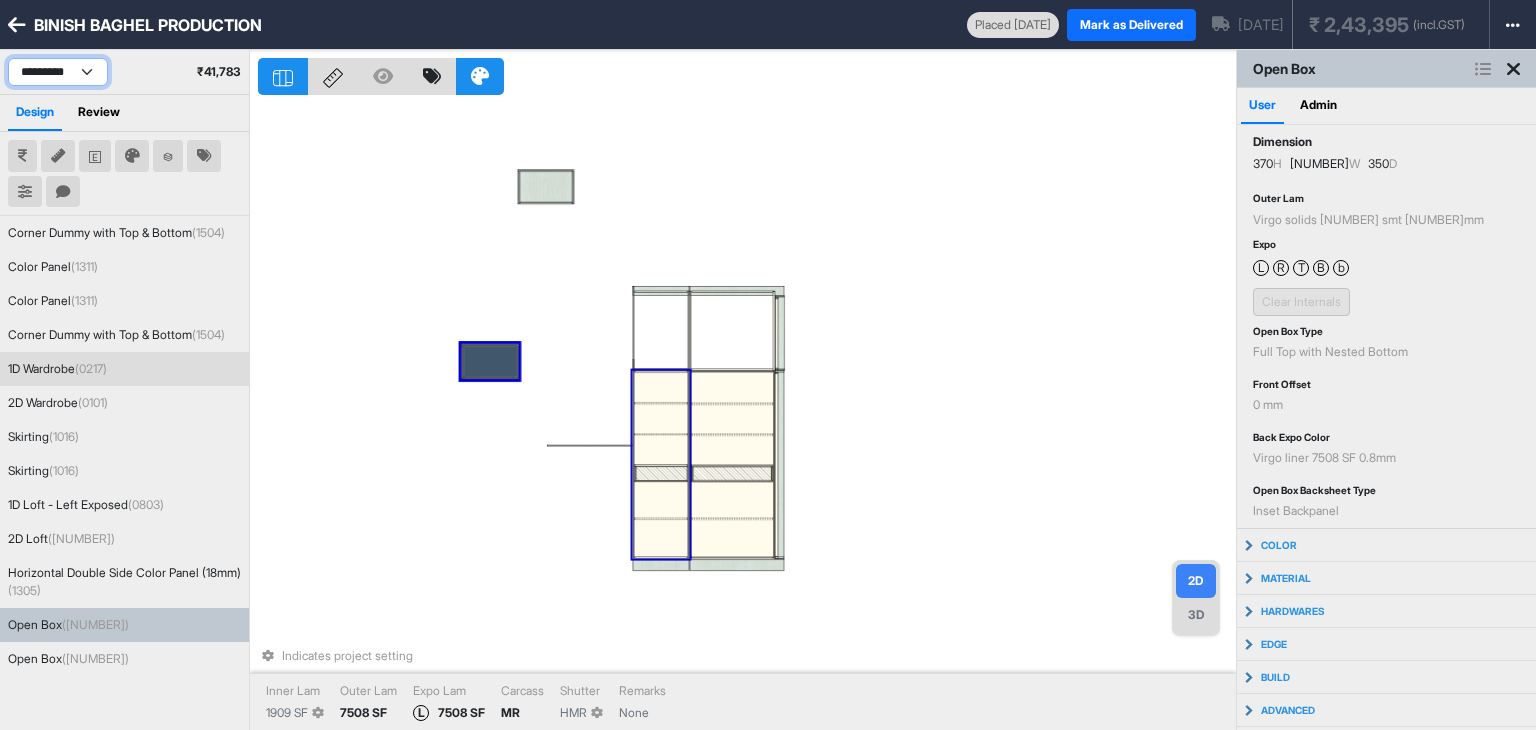 click on "**********" at bounding box center (58, 72) 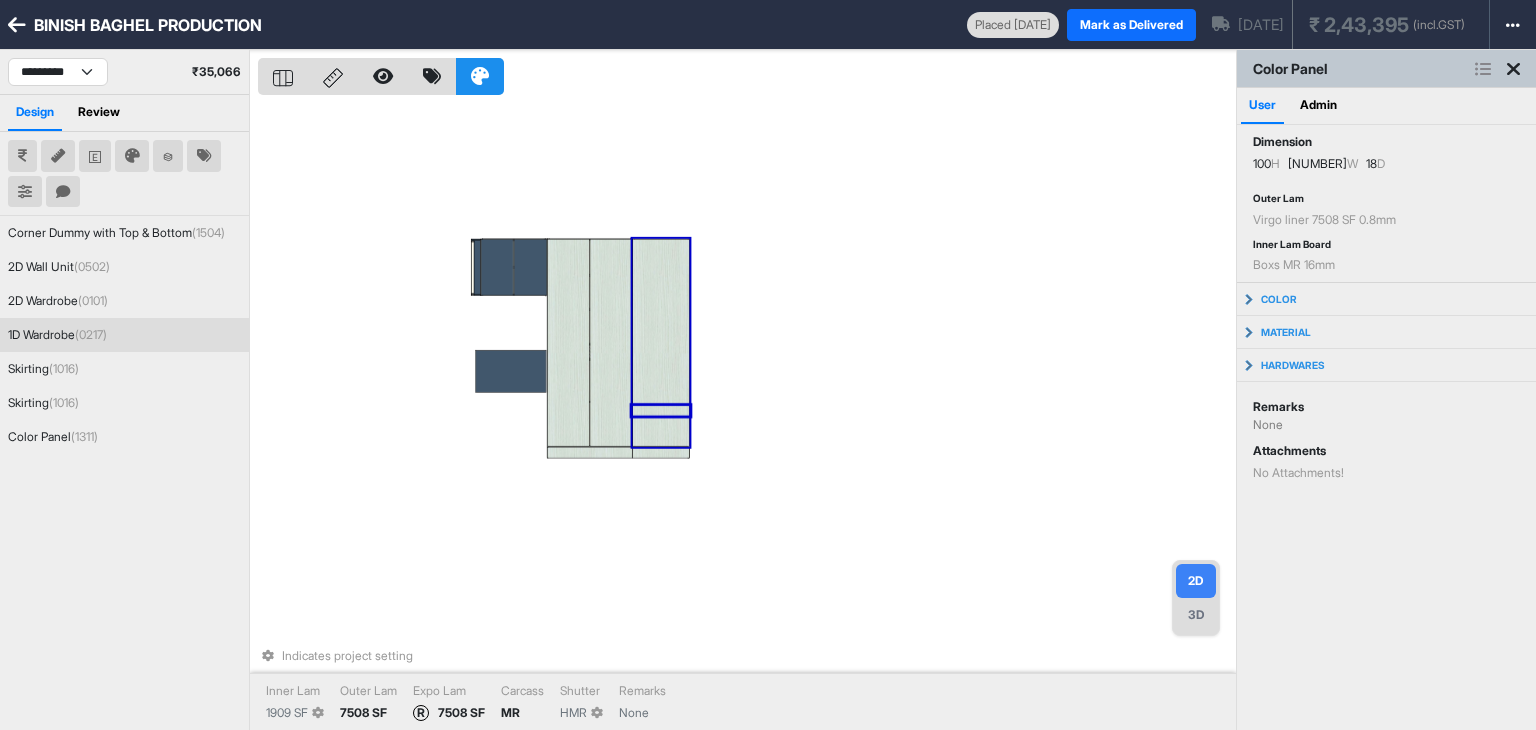 drag, startPoint x: 1010, startPoint y: 316, endPoint x: 897, endPoint y: 318, distance: 113.0177 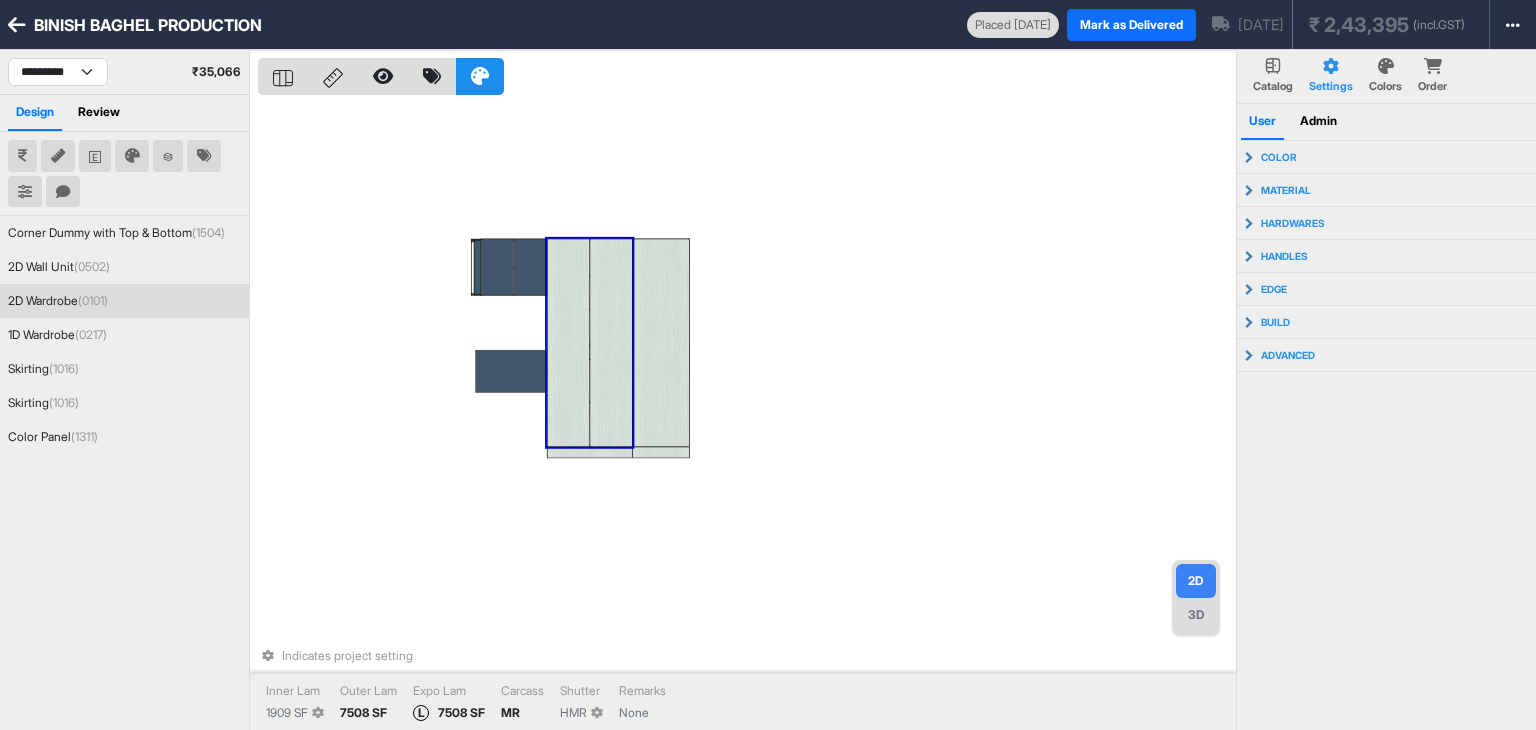 click at bounding box center (611, 343) 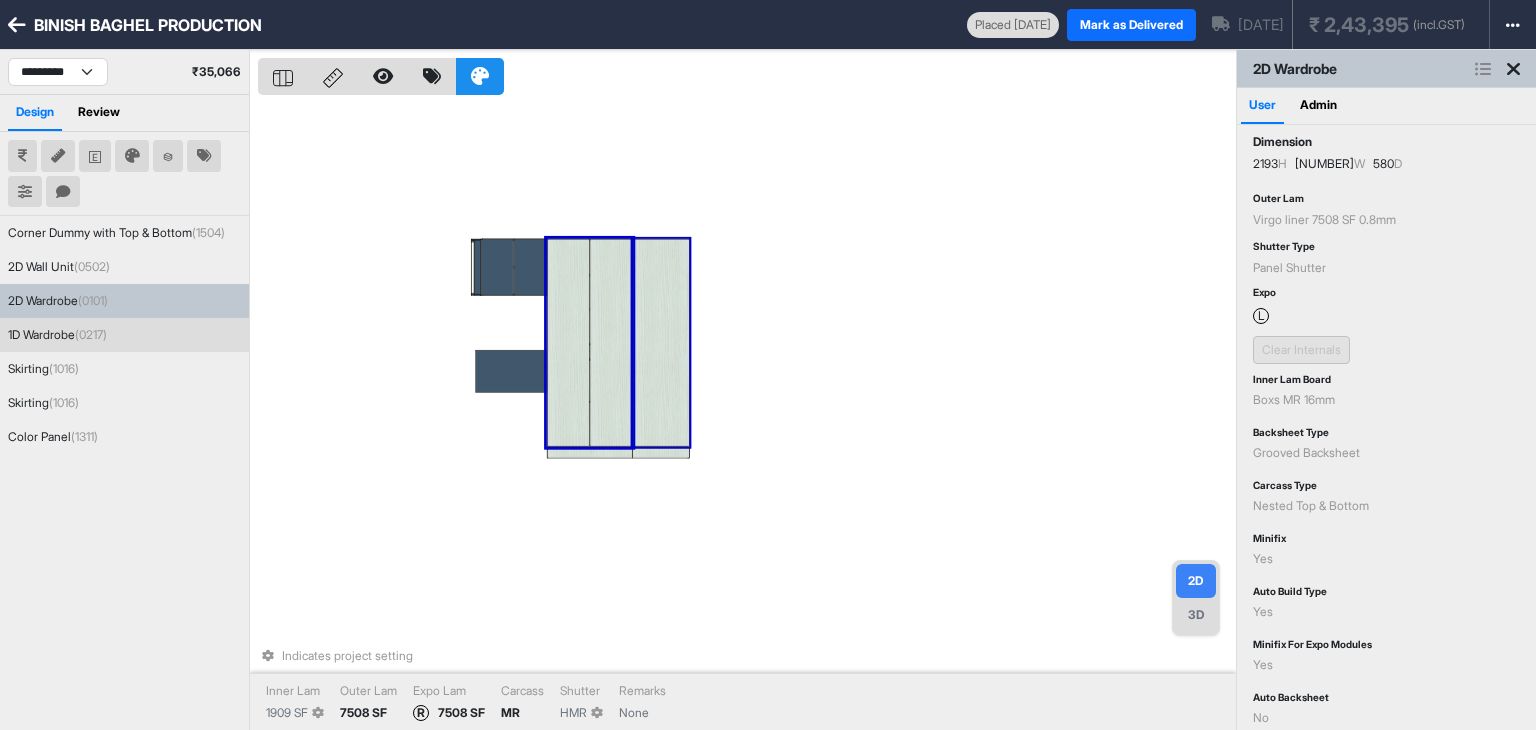 click at bounding box center (661, 343) 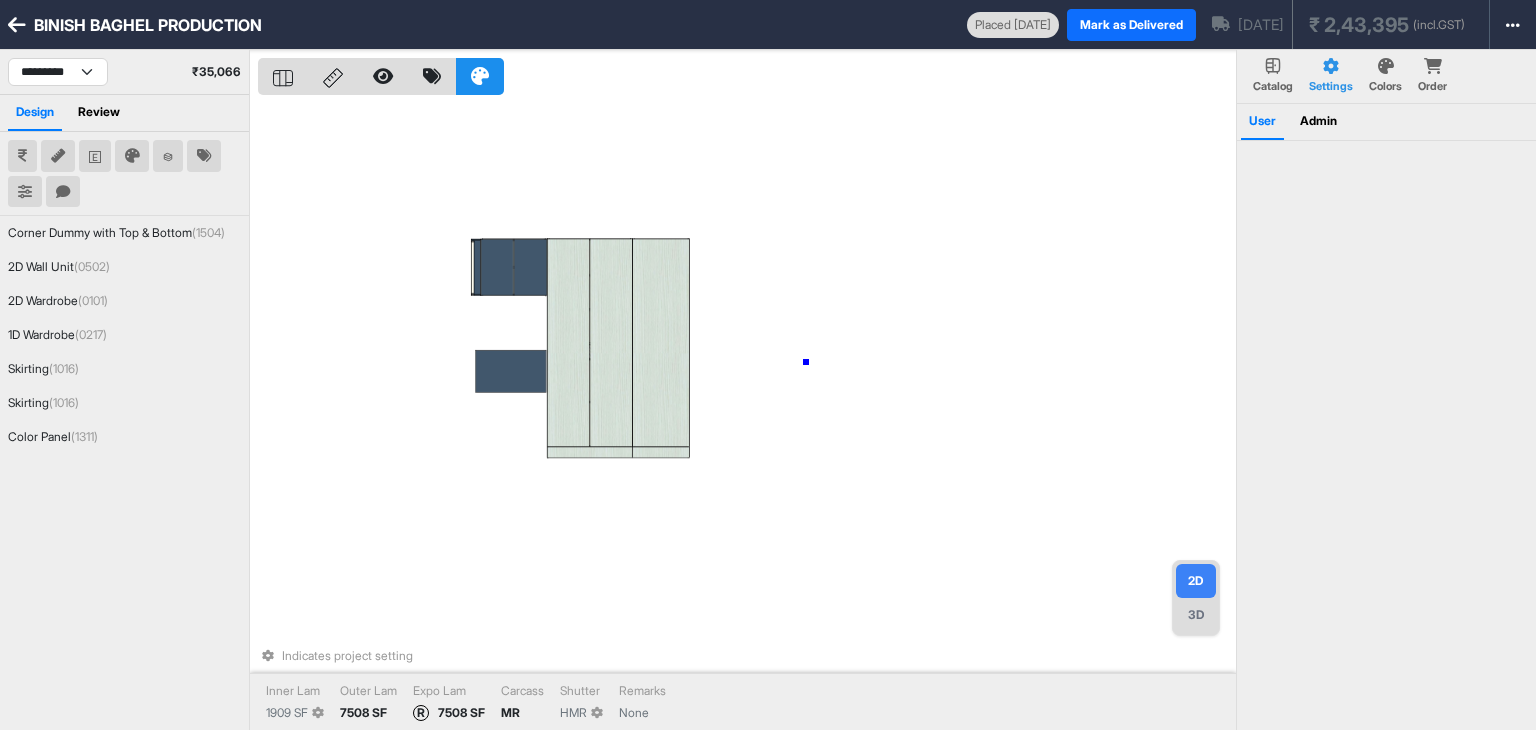 click on "Indicates project setting Inner Lam [NUMBER] SF Outer Lam [NUMBER] SF Expo Lam R [NUMBER] SF Carcass MR Shutter HMR Remarks None" at bounding box center (747, 415) 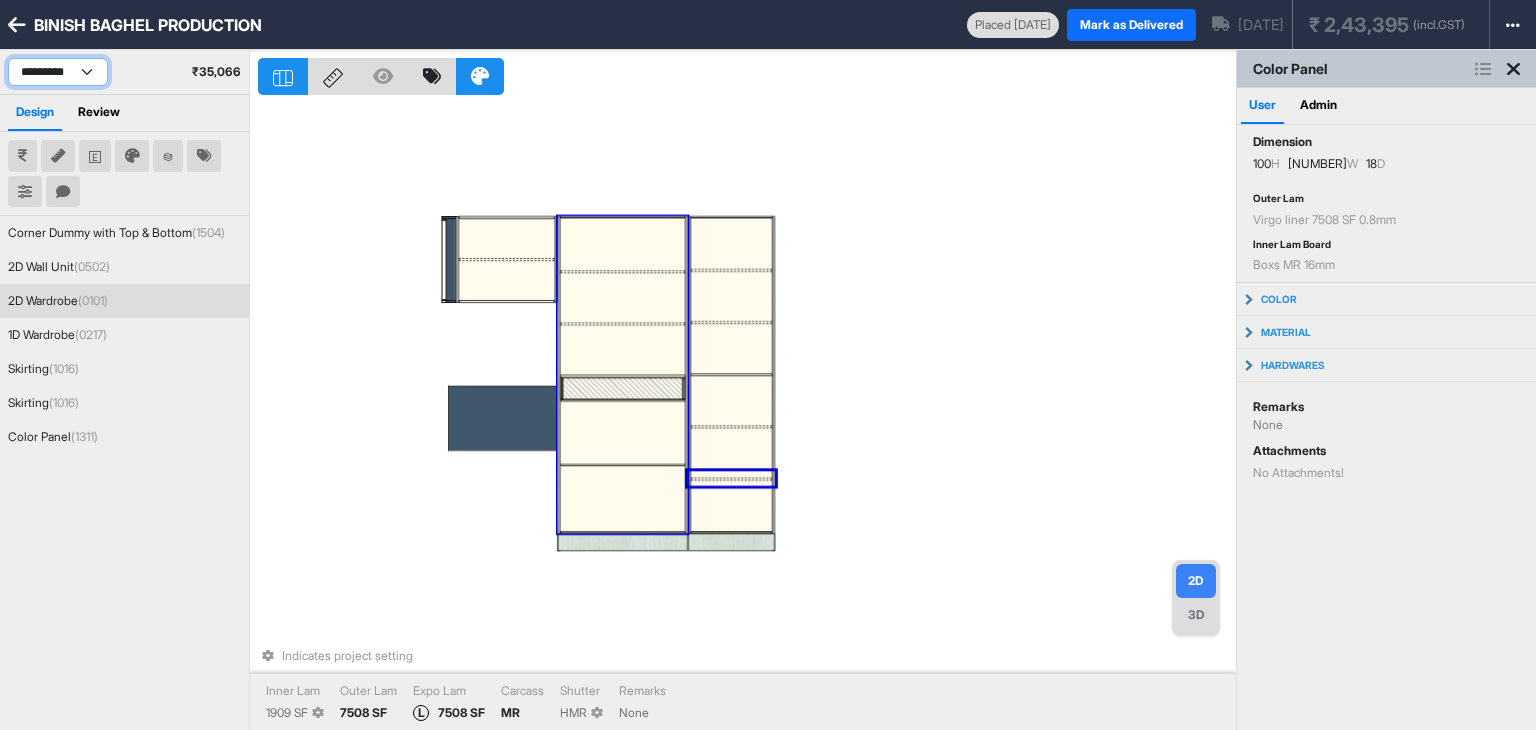 click on "**********" at bounding box center (58, 72) 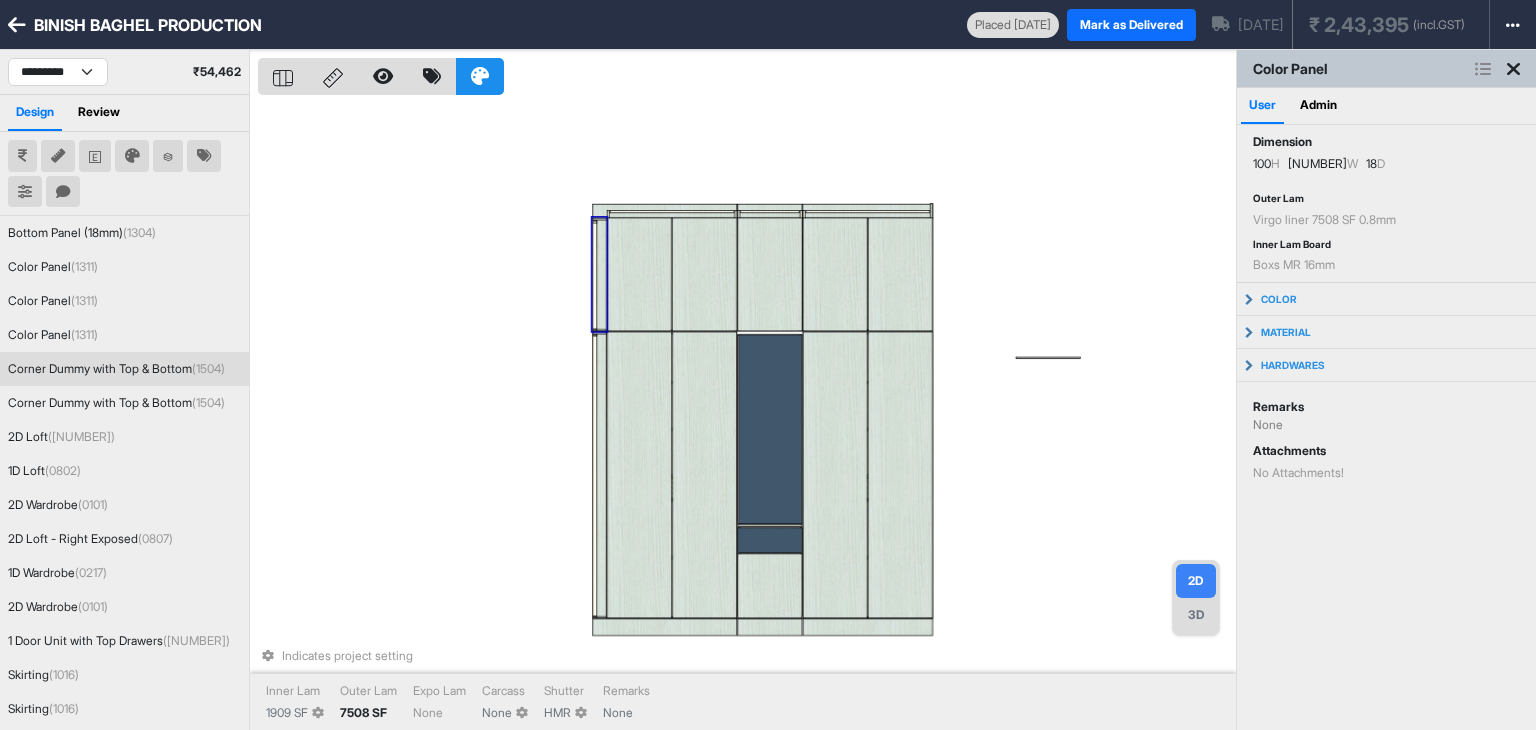 click at bounding box center (594, 274) 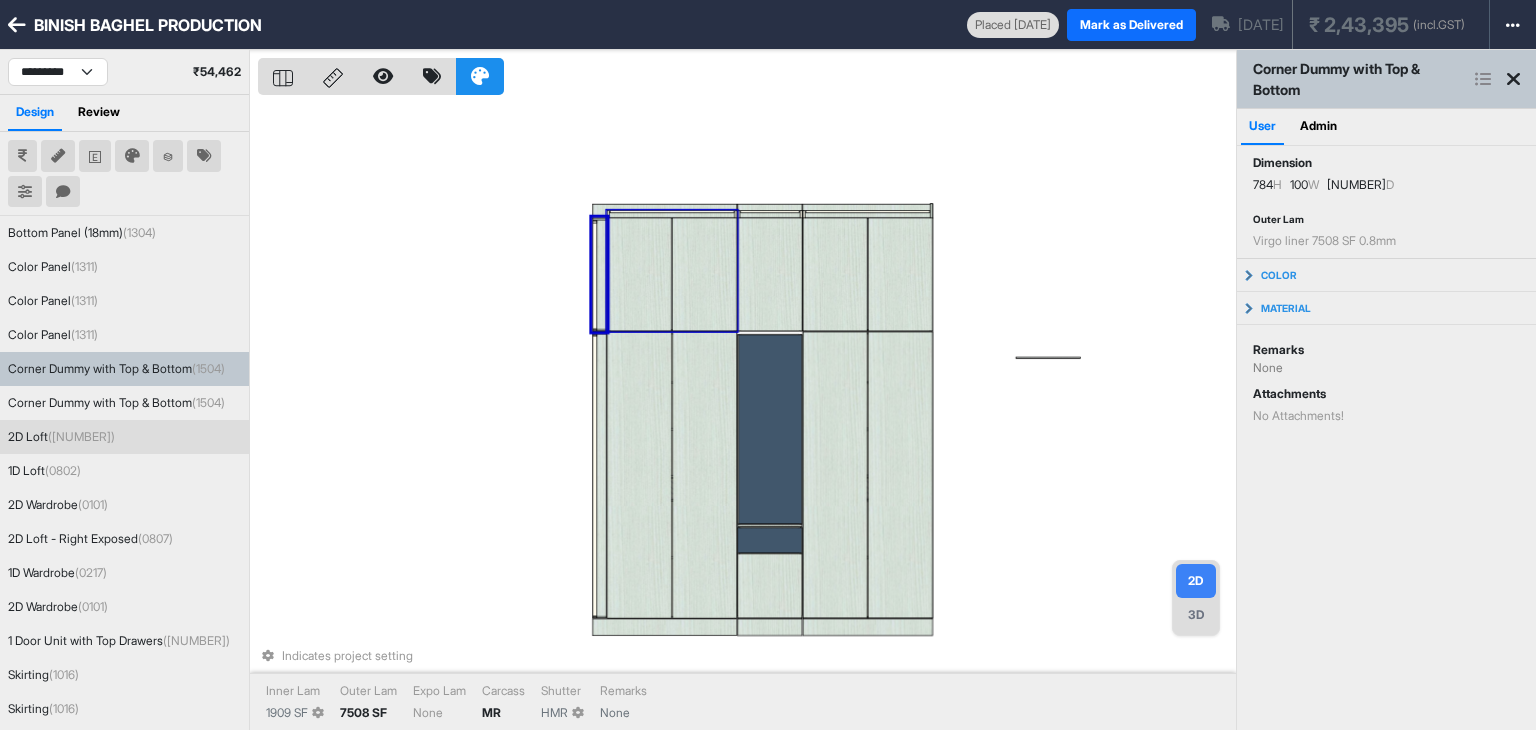 click at bounding box center (639, 275) 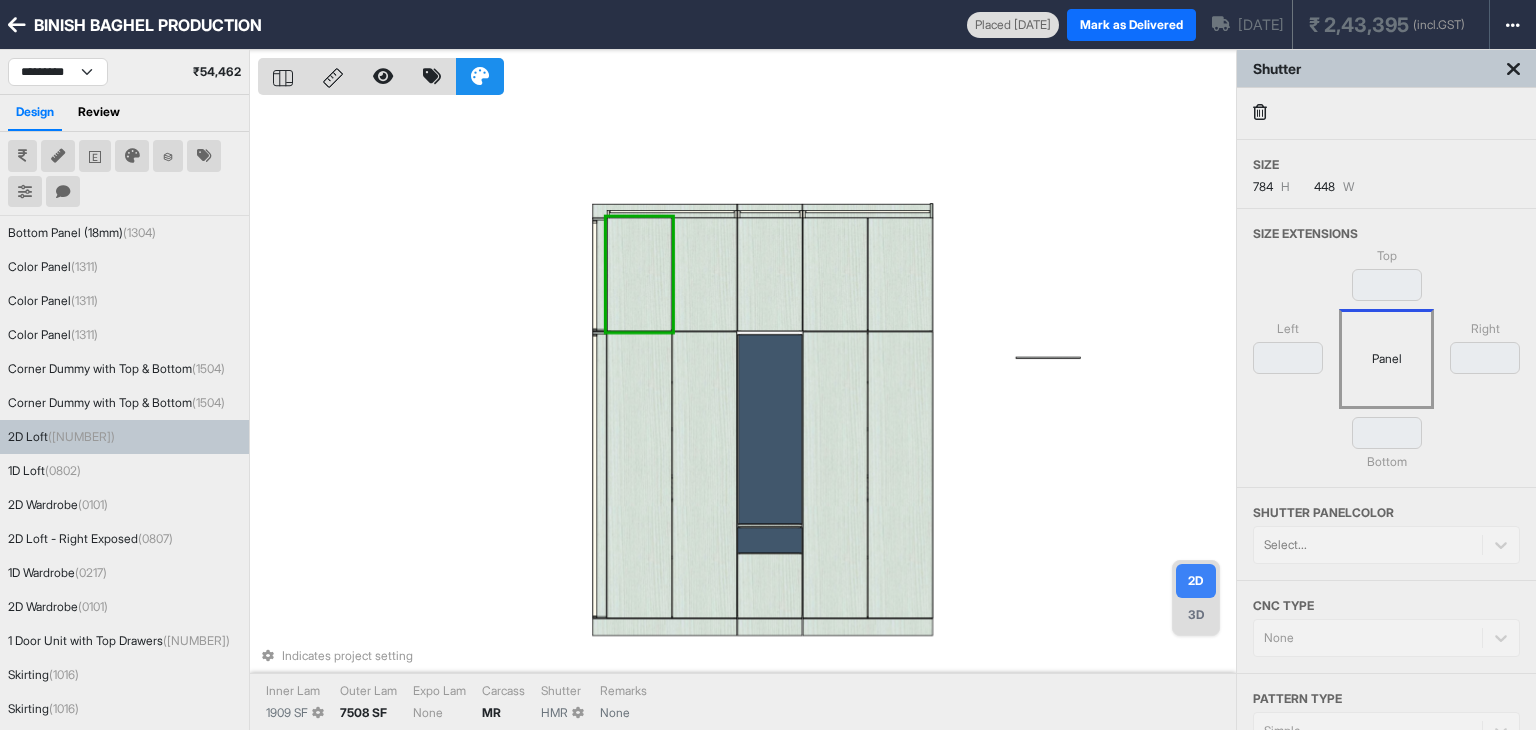 click at bounding box center [639, 275] 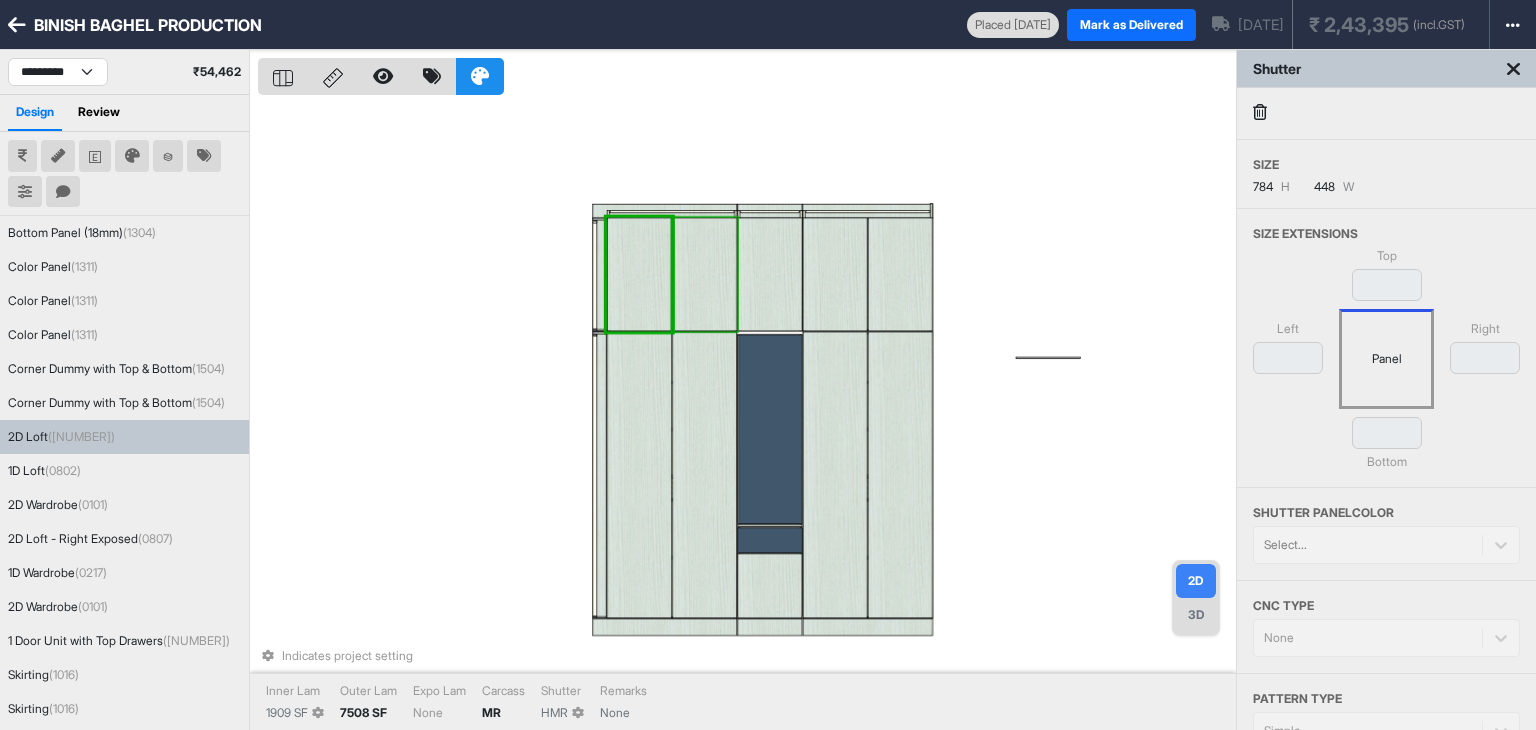 click at bounding box center [704, 275] 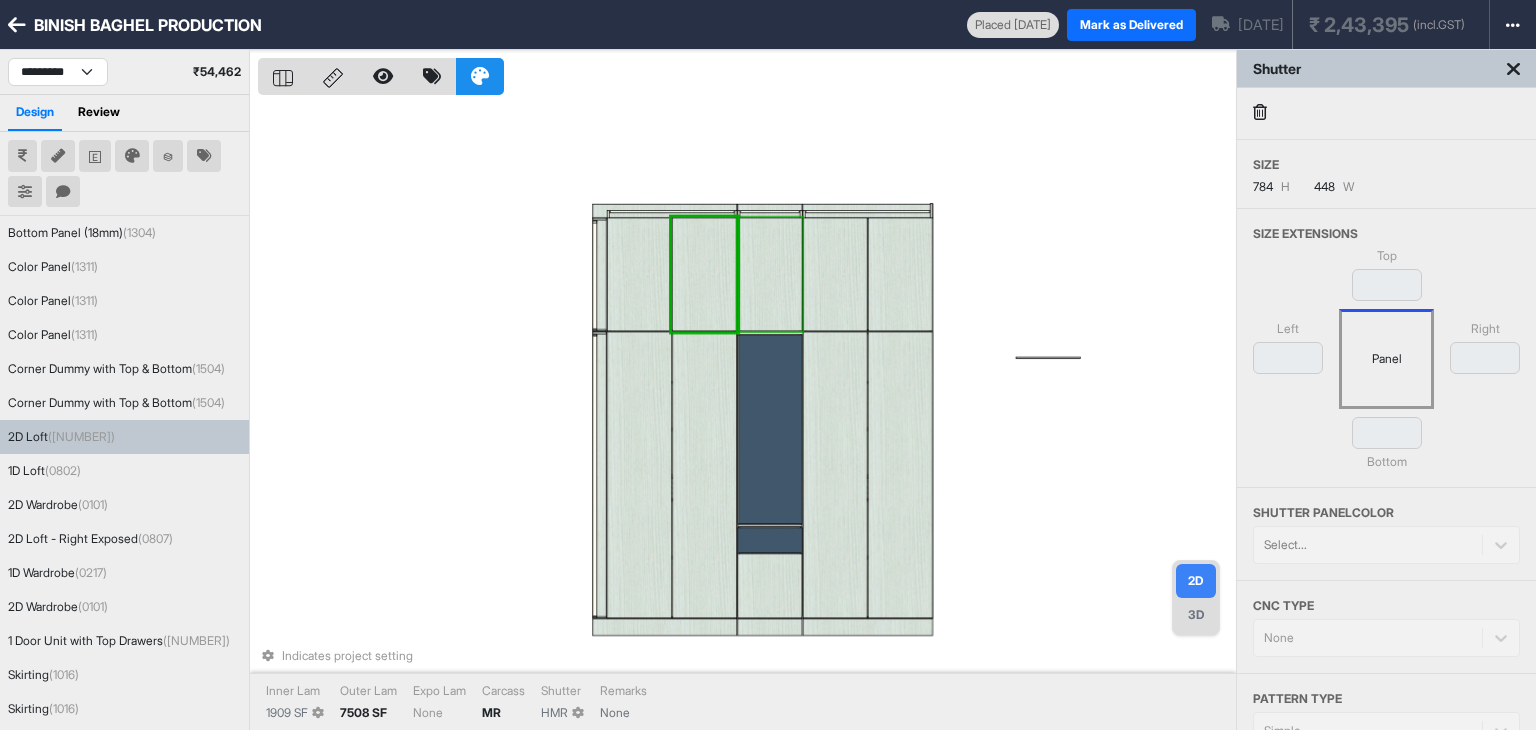 click at bounding box center (770, 275) 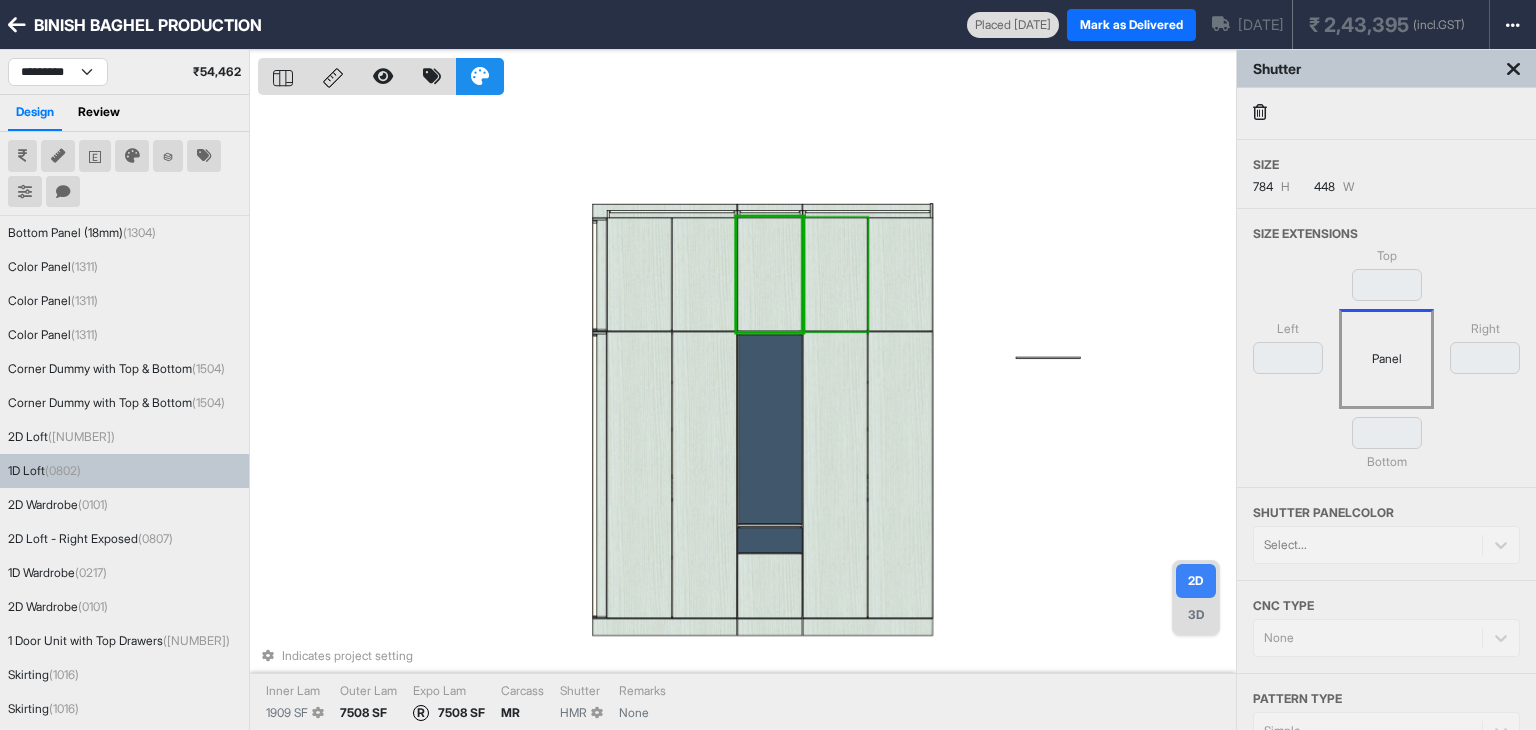click at bounding box center [835, 275] 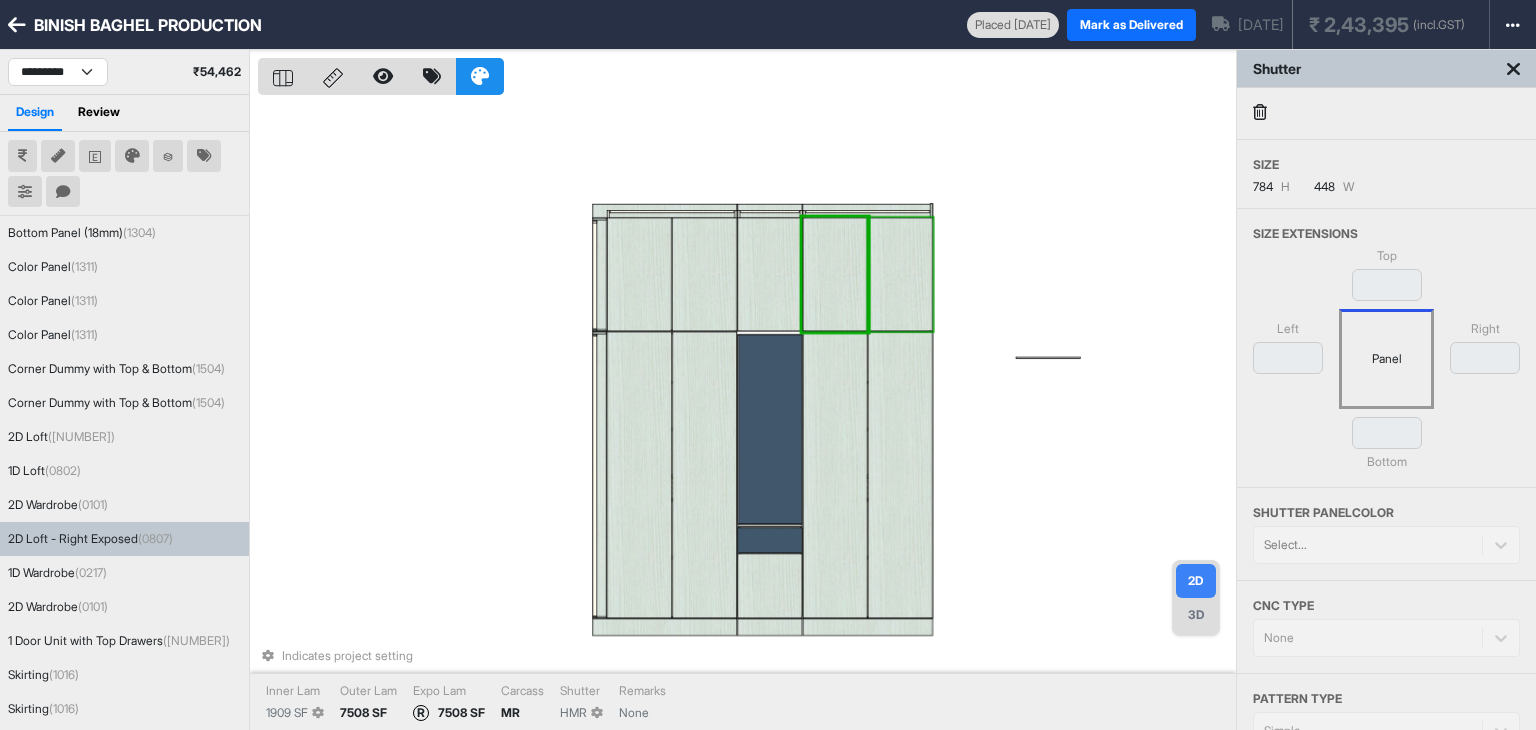 click at bounding box center [900, 275] 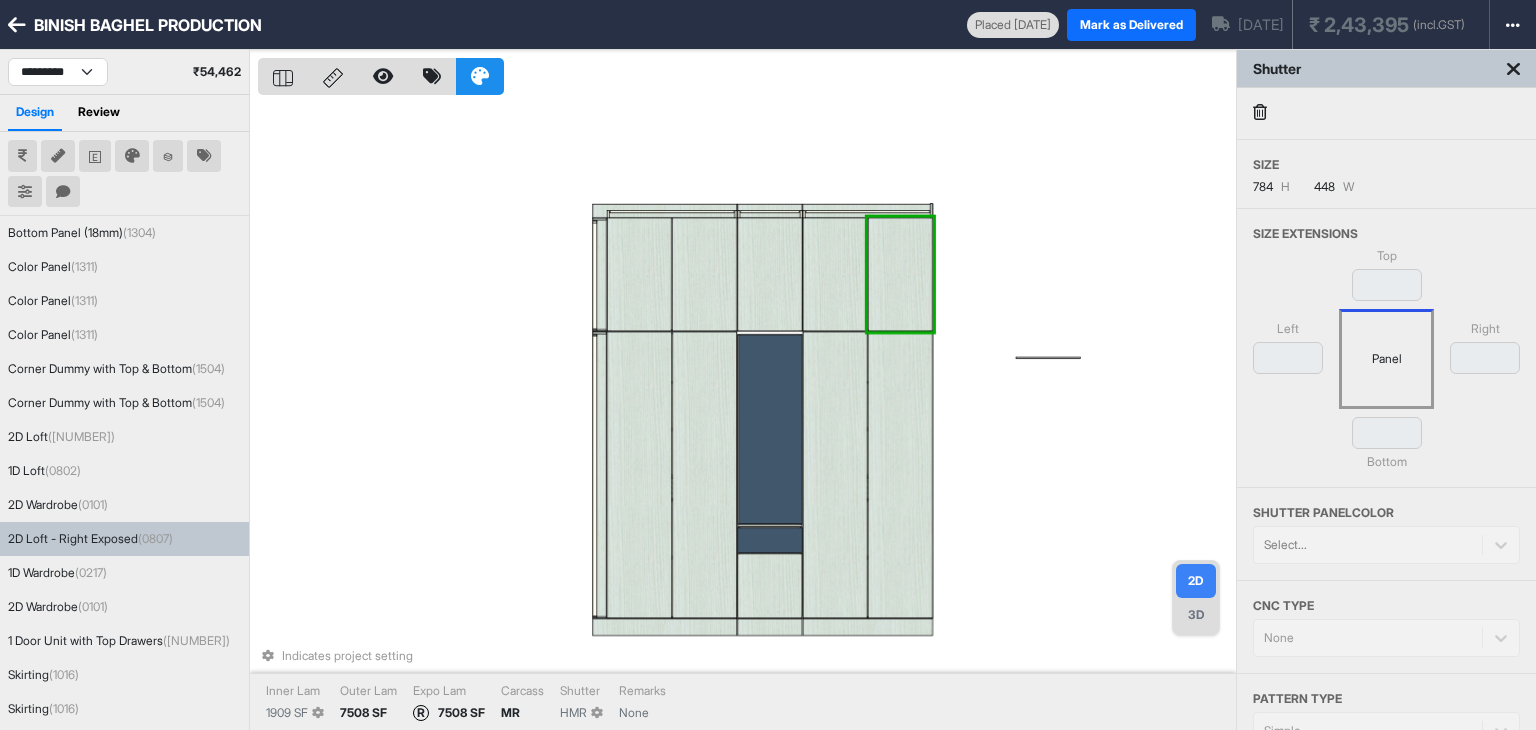 click on "Indicates project setting Inner Lam [NUMBER] SF Outer Lam [NUMBER] SF Expo Lam R [NUMBER] SF Carcass MR Shutter HMR Remarks None" at bounding box center (747, 415) 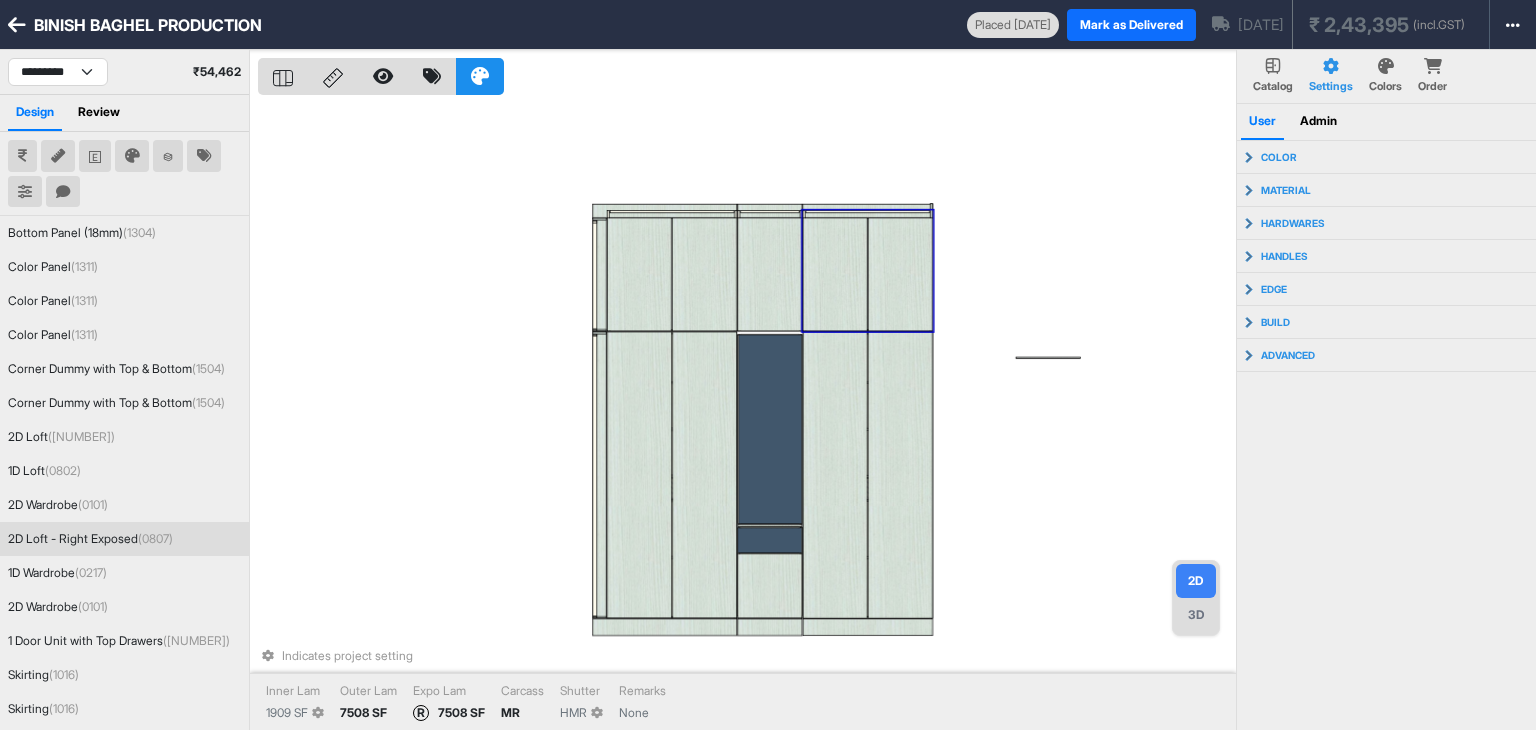 click on "Indicates project setting Inner Lam [NUMBER] SF Outer Lam [NUMBER] SF Expo Lam R [NUMBER] SF Carcass MR Shutter HMR Remarks None" at bounding box center [747, 415] 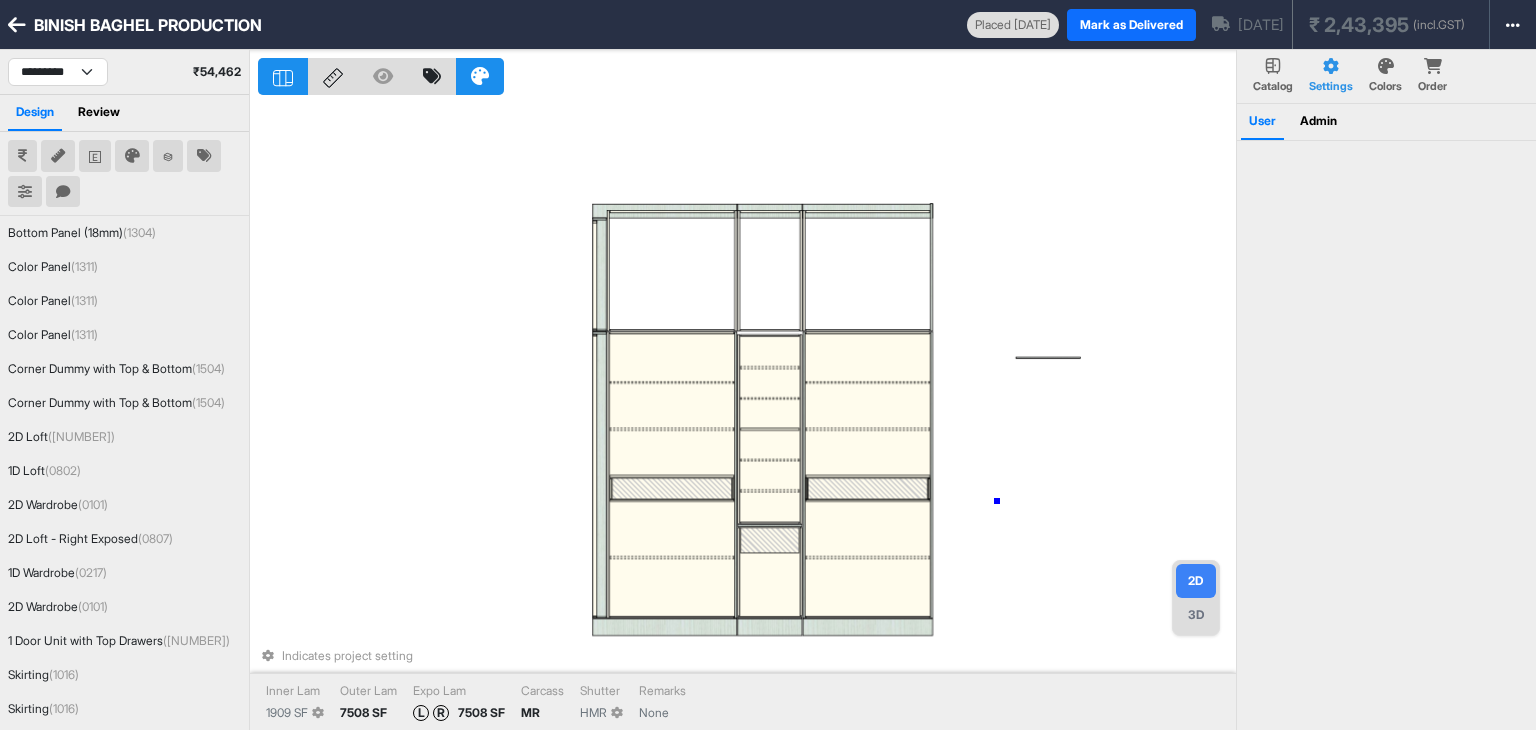 click on "Indicates project setting Inner Lam [NUMBER] SF Outer Lam [NUMBER] SF Expo Lam L R [NUMBER] SF Carcass MR Shutter HMR Remarks None" at bounding box center (747, 415) 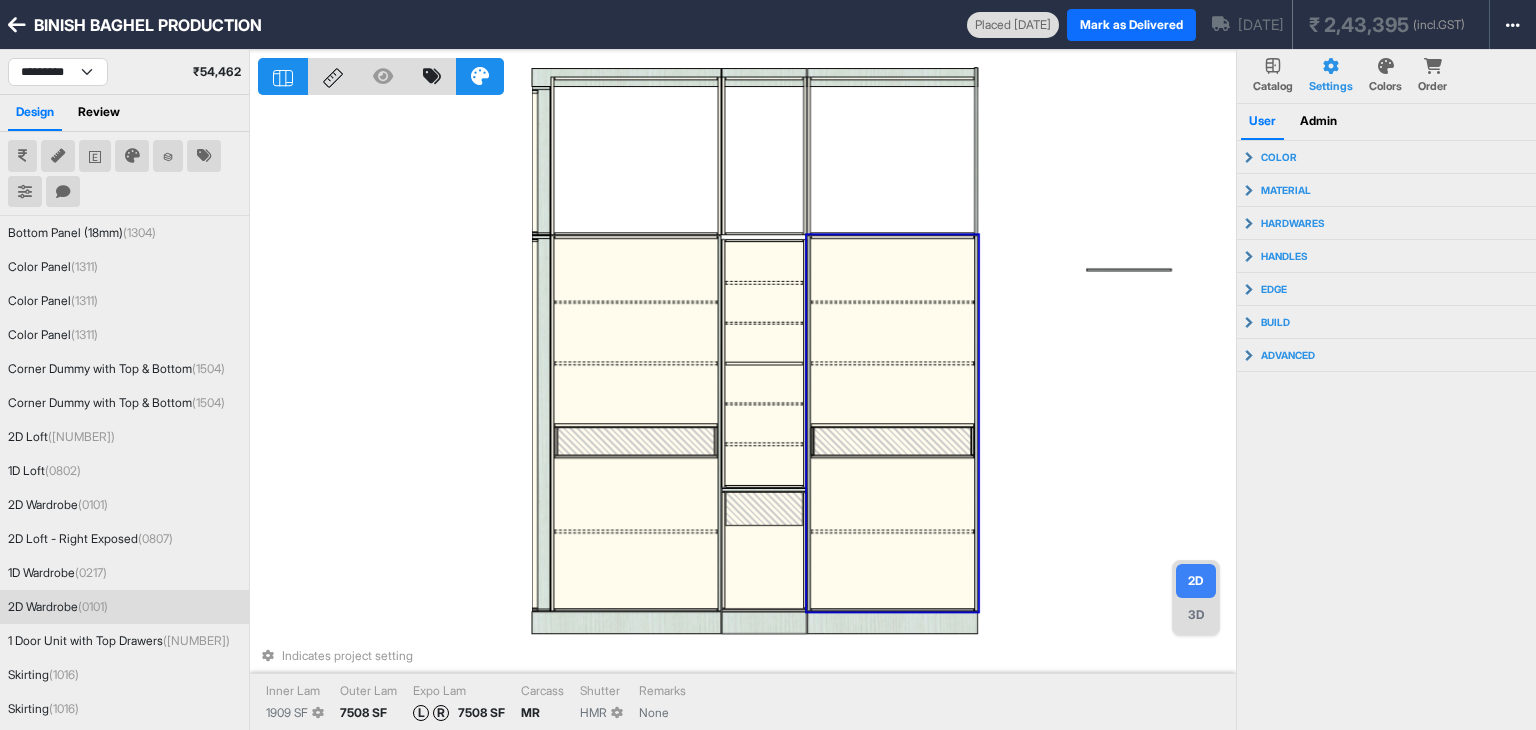 click at bounding box center (892, 394) 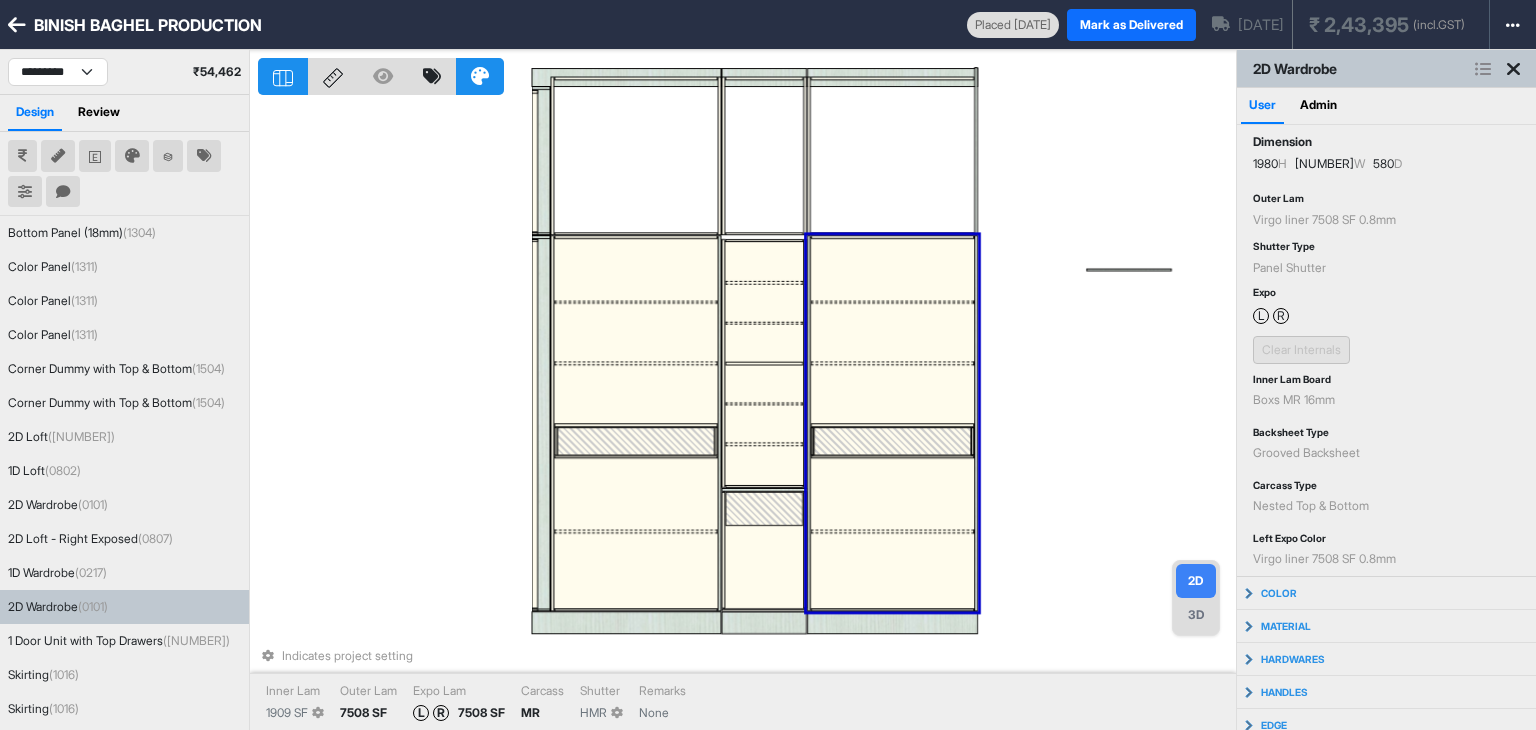 click at bounding box center (892, 333) 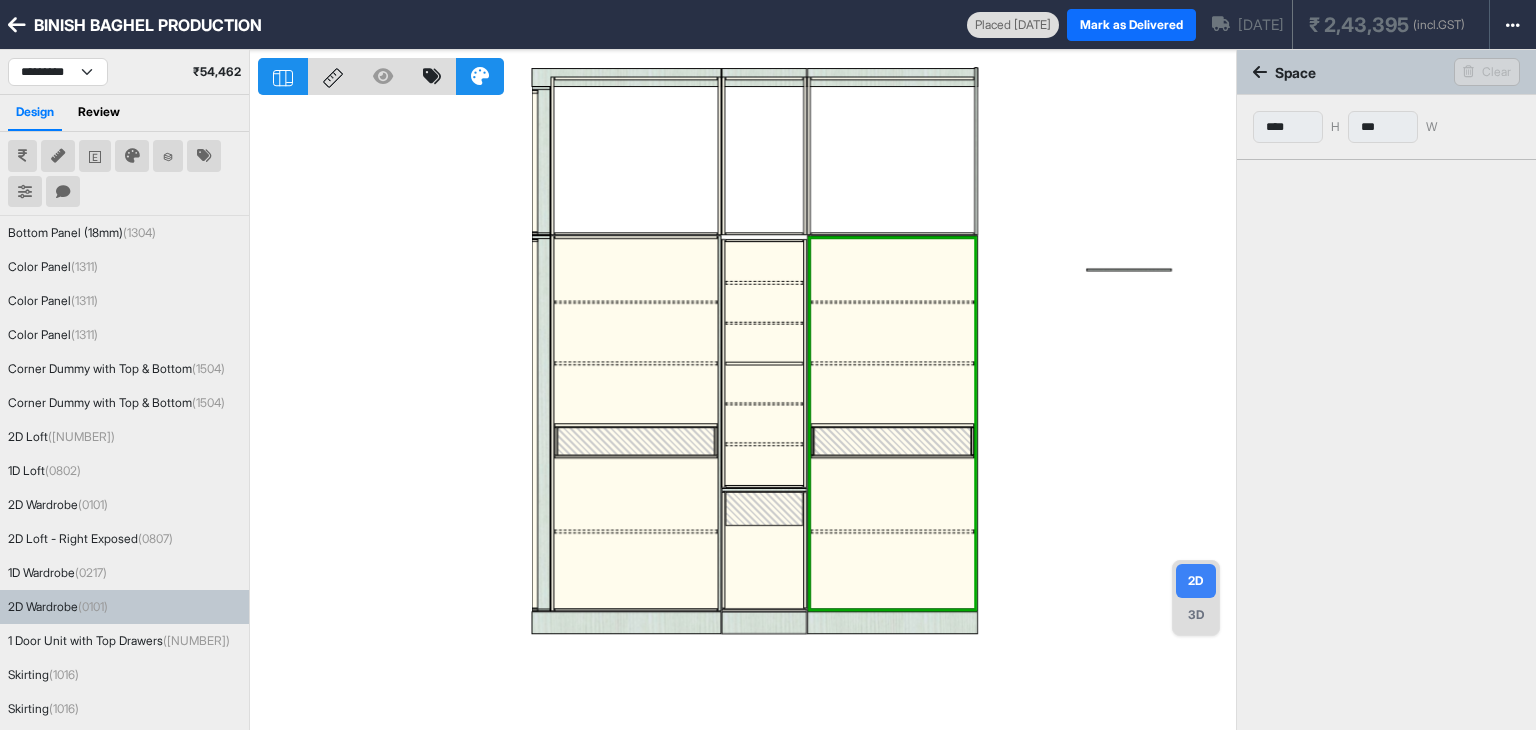 click at bounding box center (747, 415) 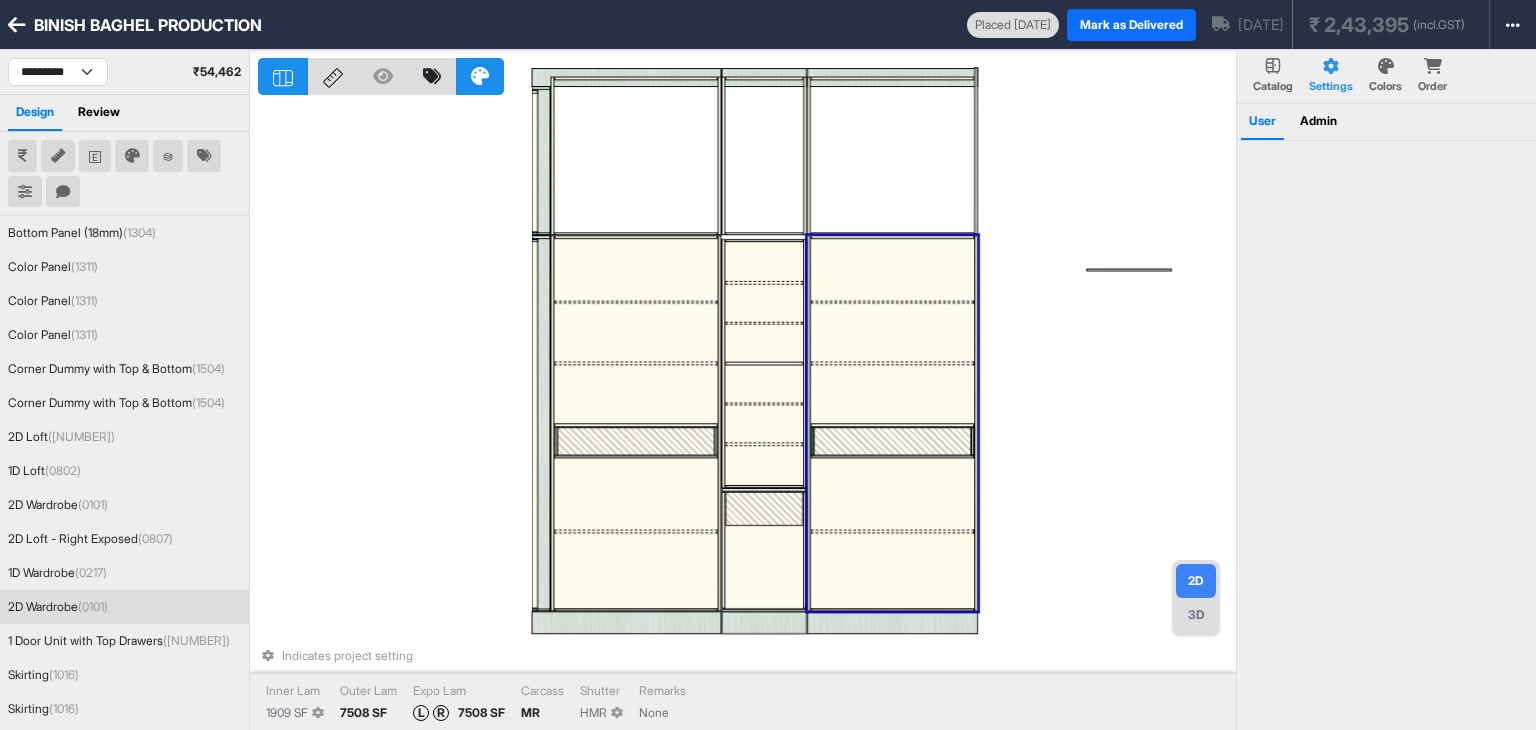 click at bounding box center (892, 333) 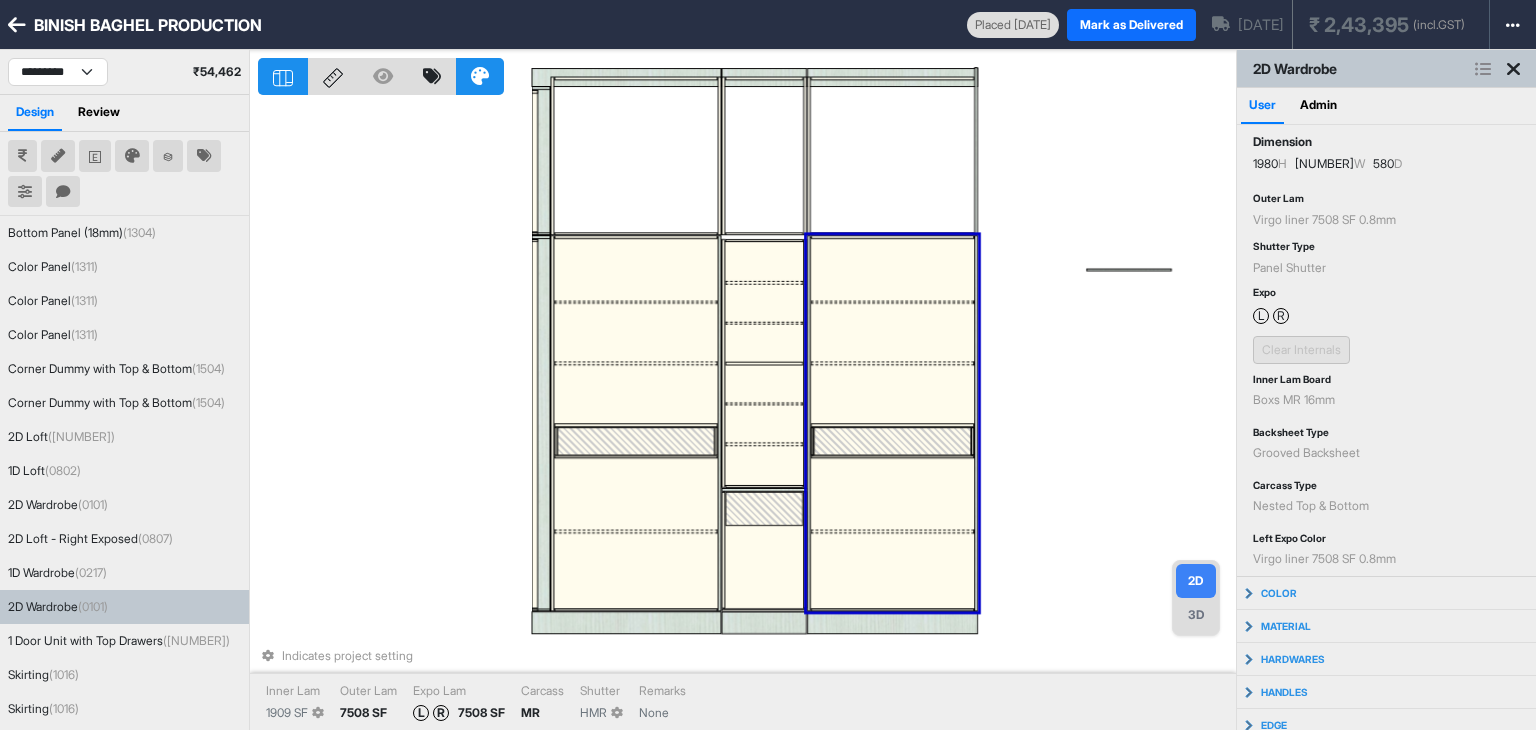 click at bounding box center [892, 333] 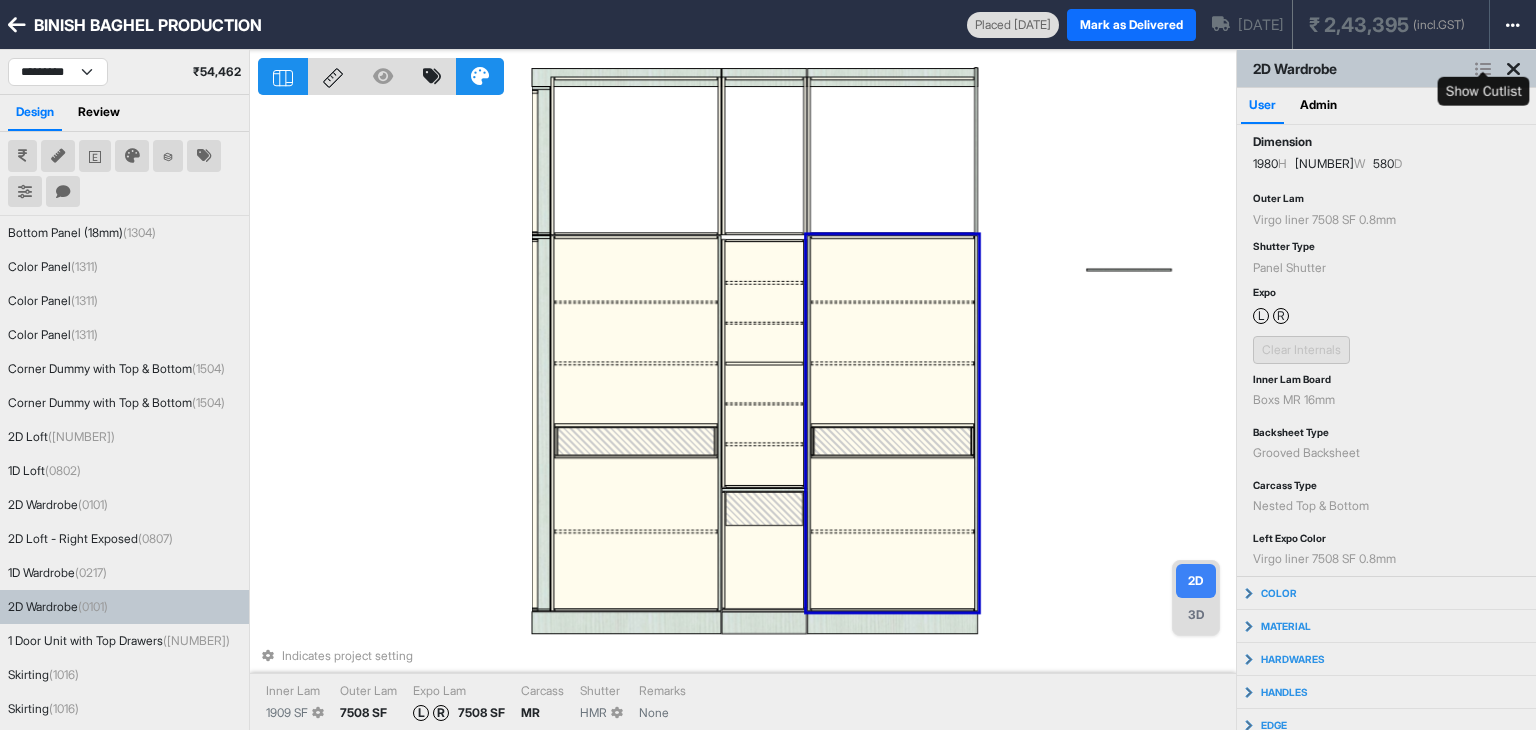 click at bounding box center [1483, 69] 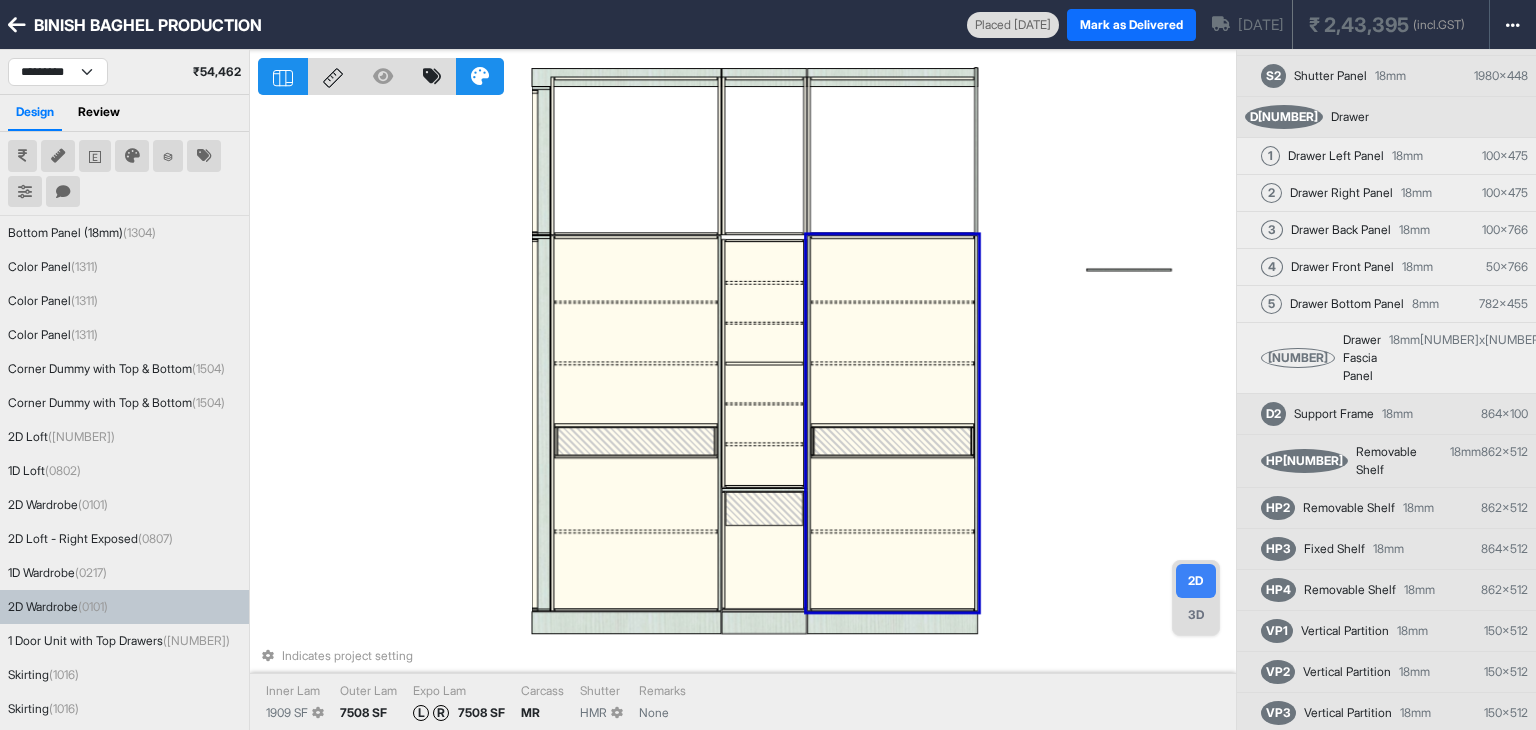 scroll, scrollTop: 335, scrollLeft: 0, axis: vertical 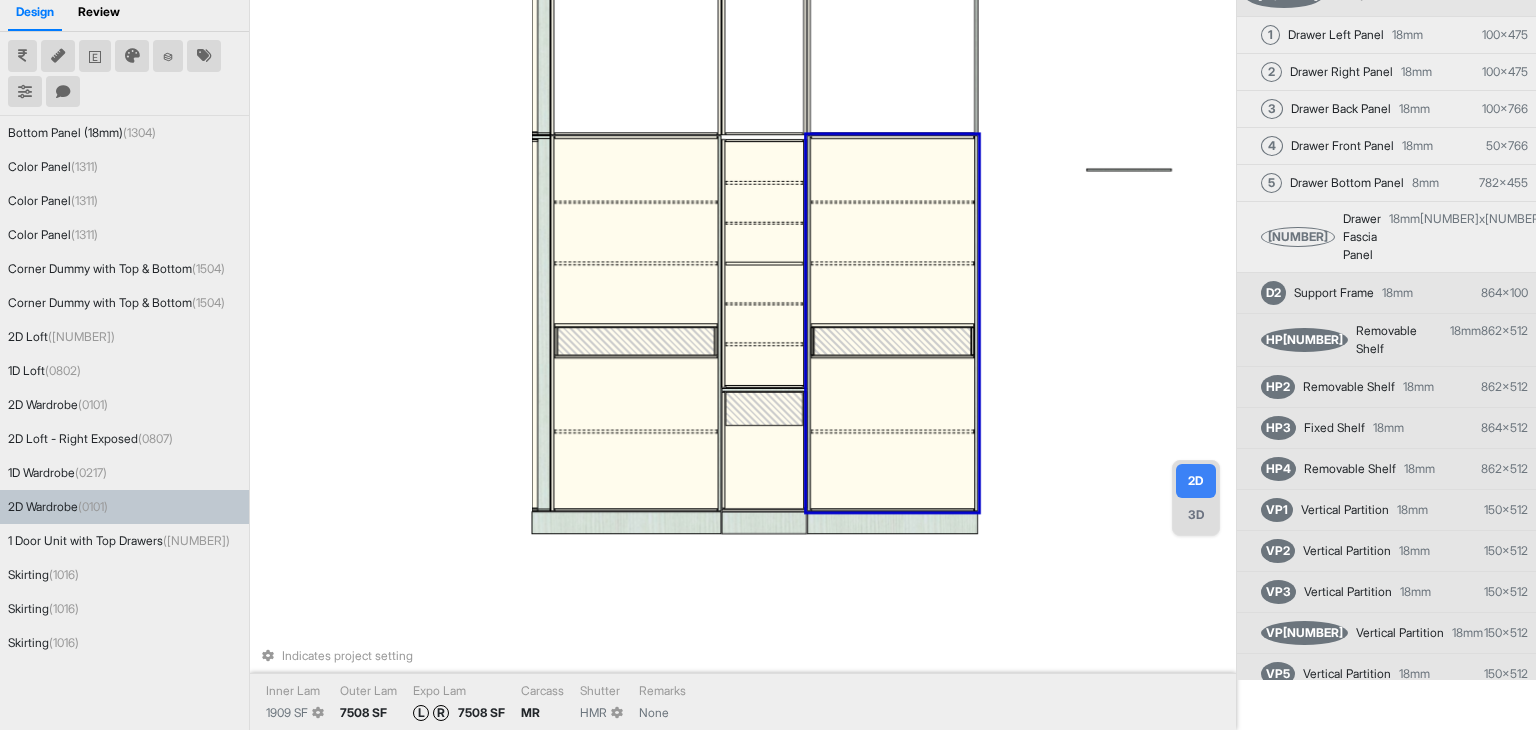 click at bounding box center [892, 341] 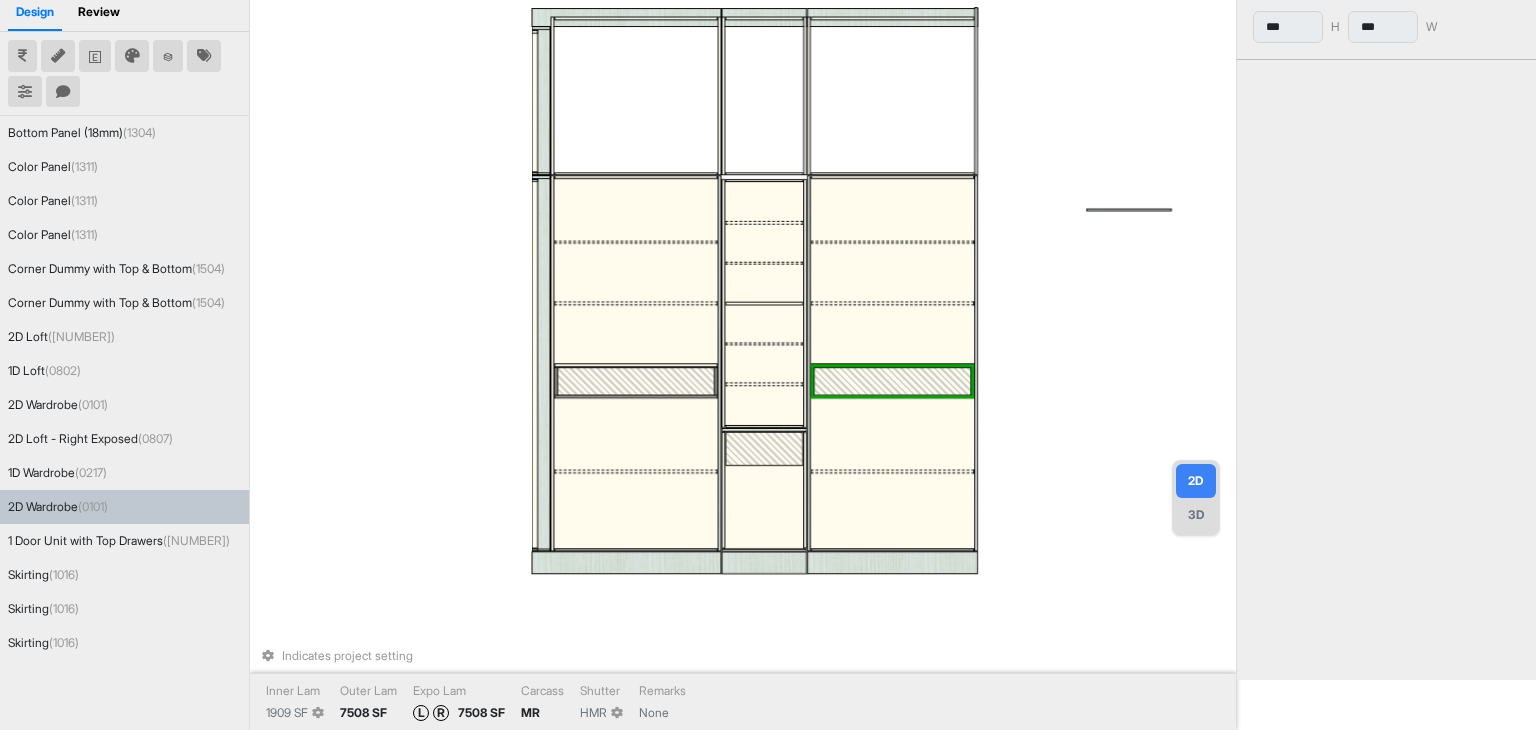 click at bounding box center [892, 334] 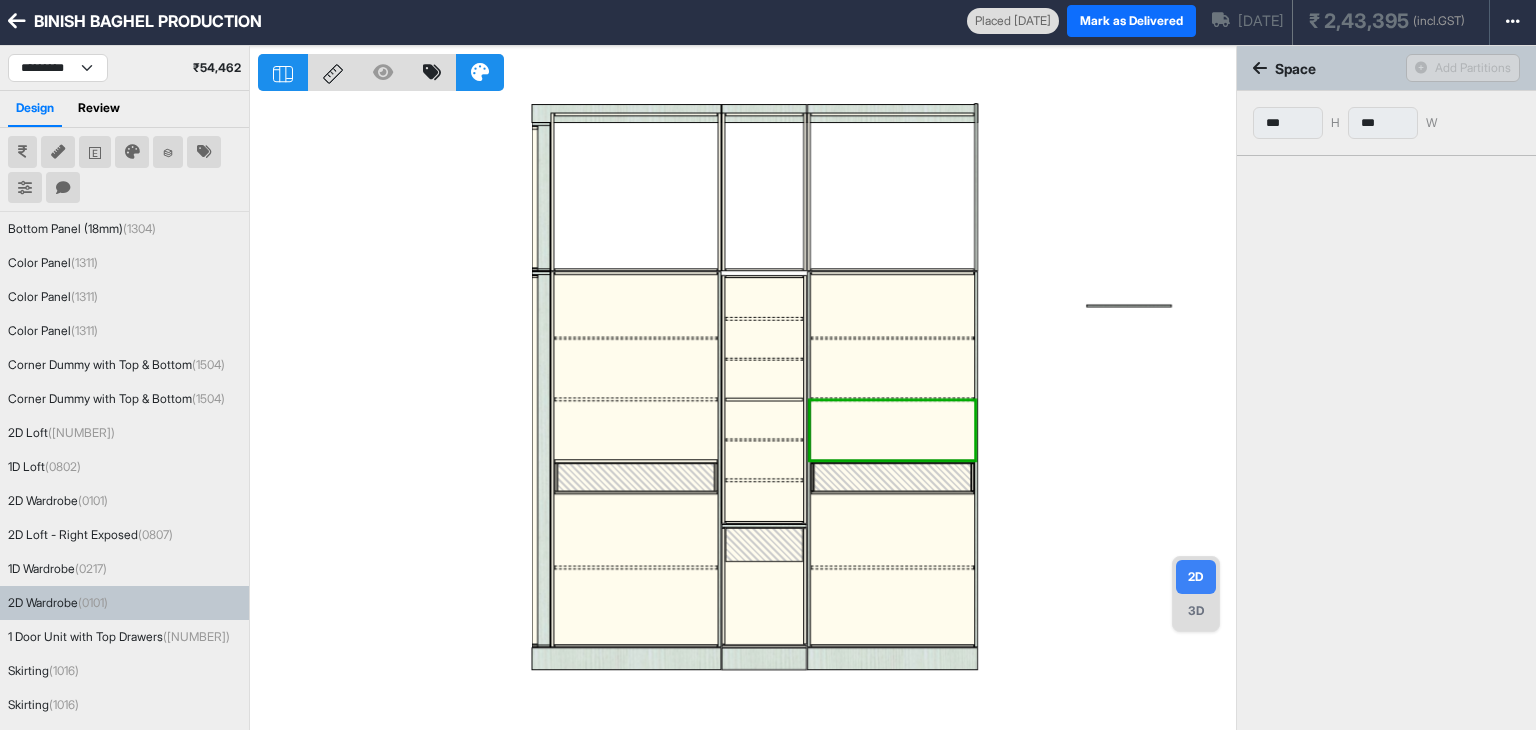 scroll, scrollTop: 0, scrollLeft: 0, axis: both 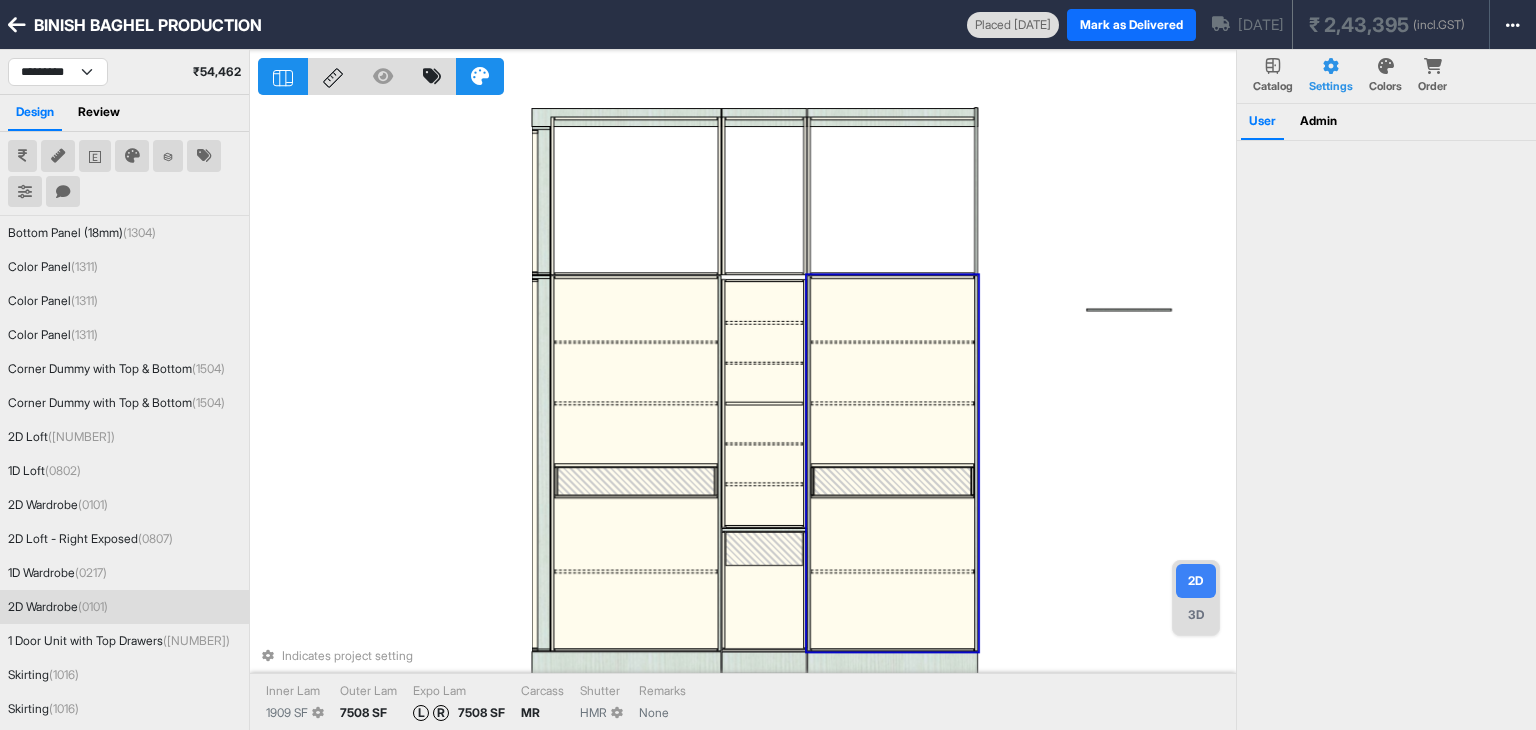click at bounding box center [892, 373] 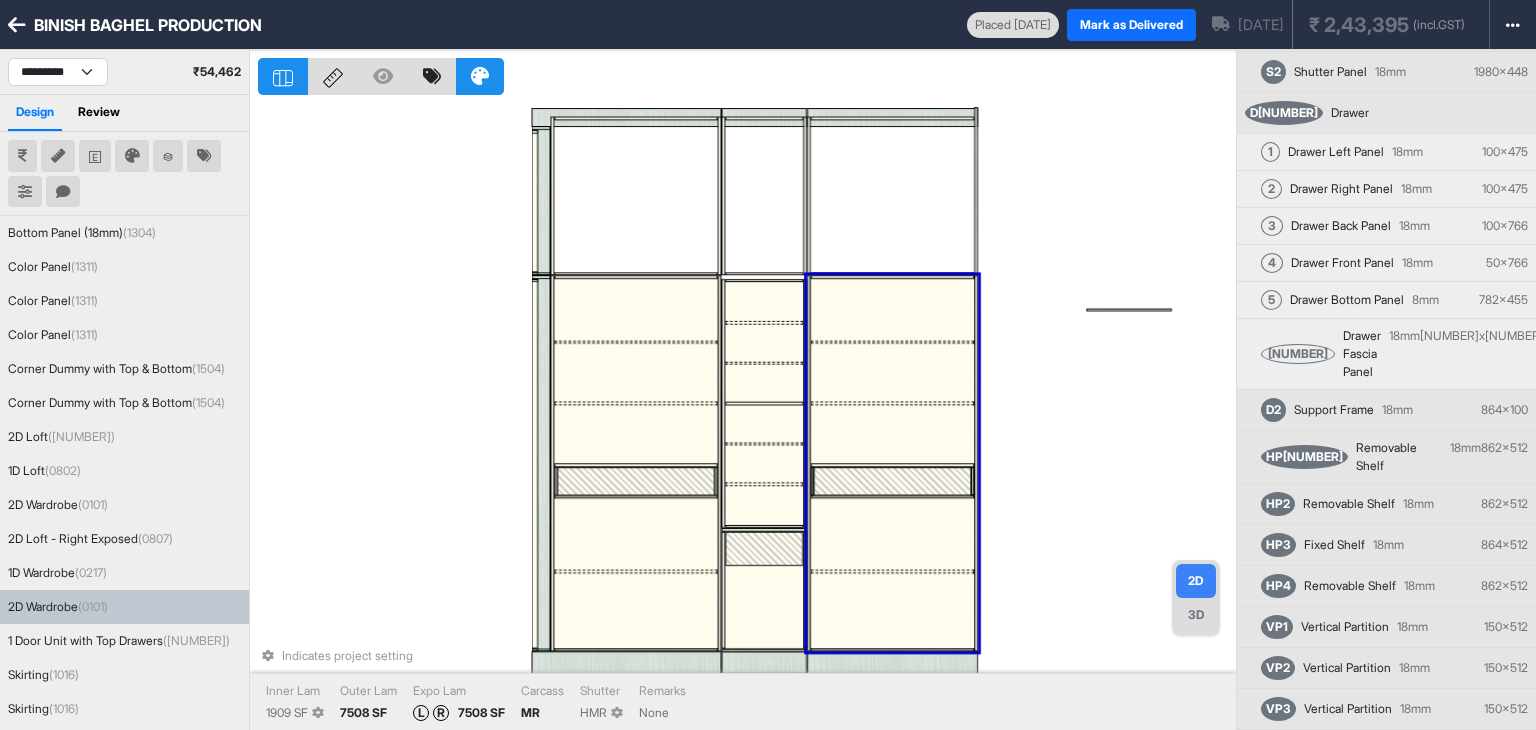 scroll, scrollTop: 335, scrollLeft: 0, axis: vertical 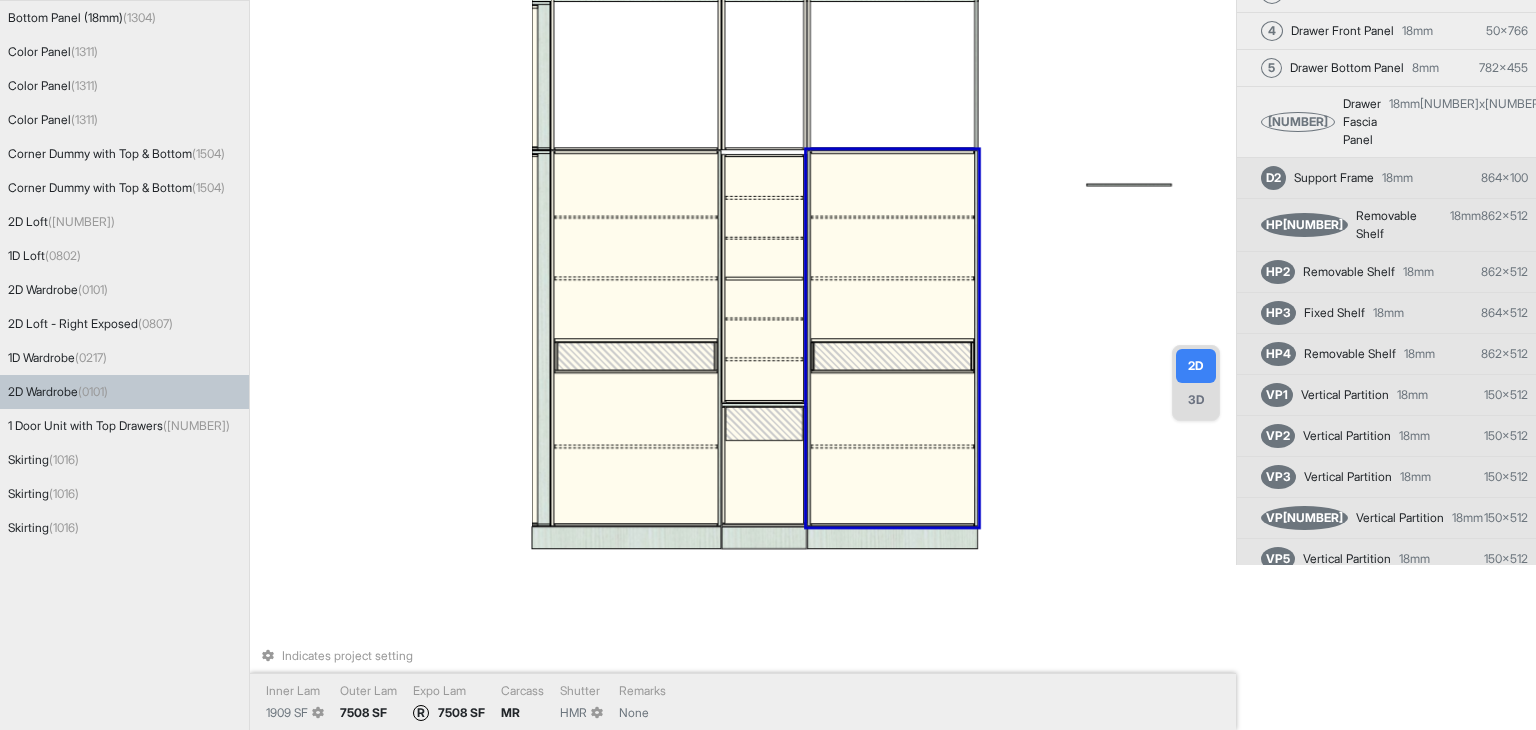 click on "**********" at bounding box center (768, 365) 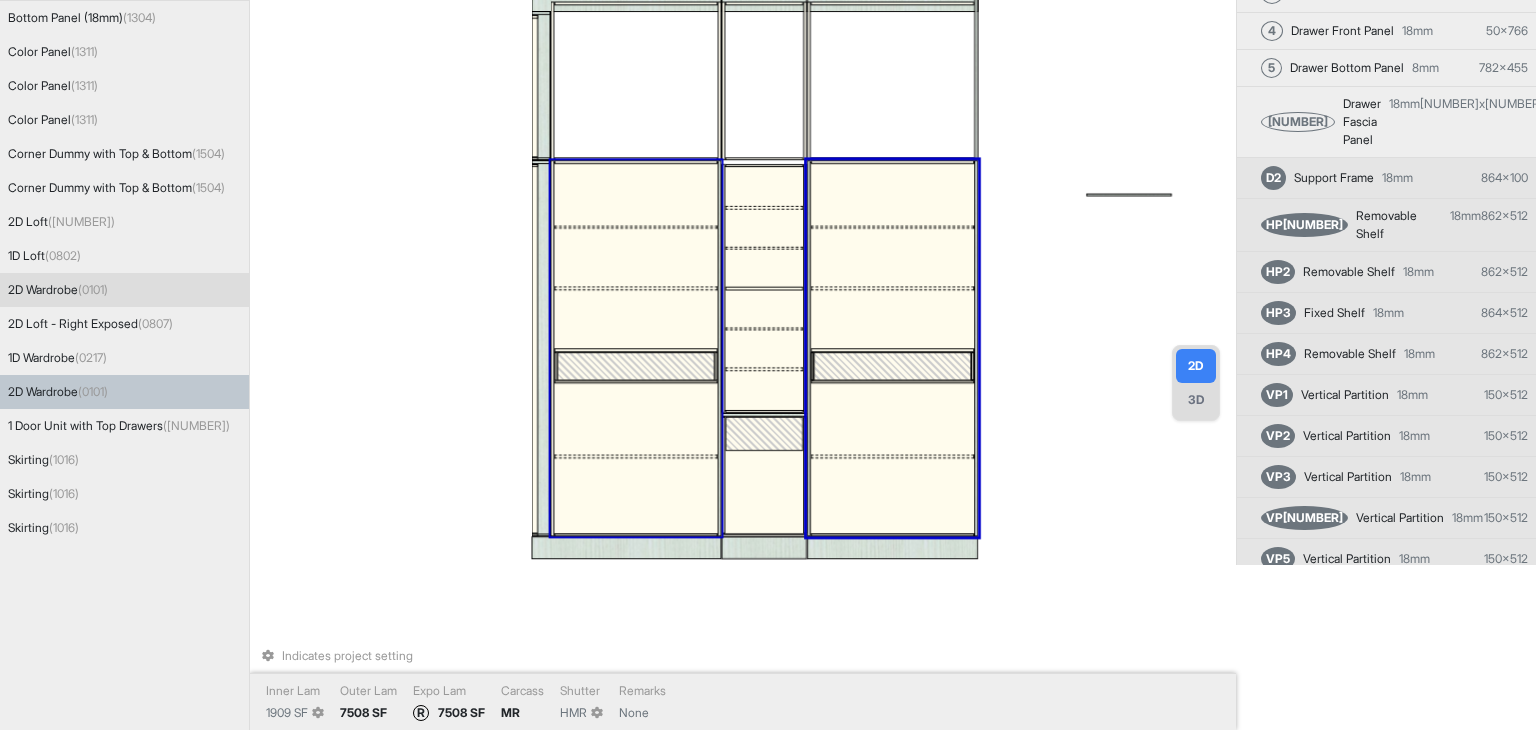 click at bounding box center [636, 258] 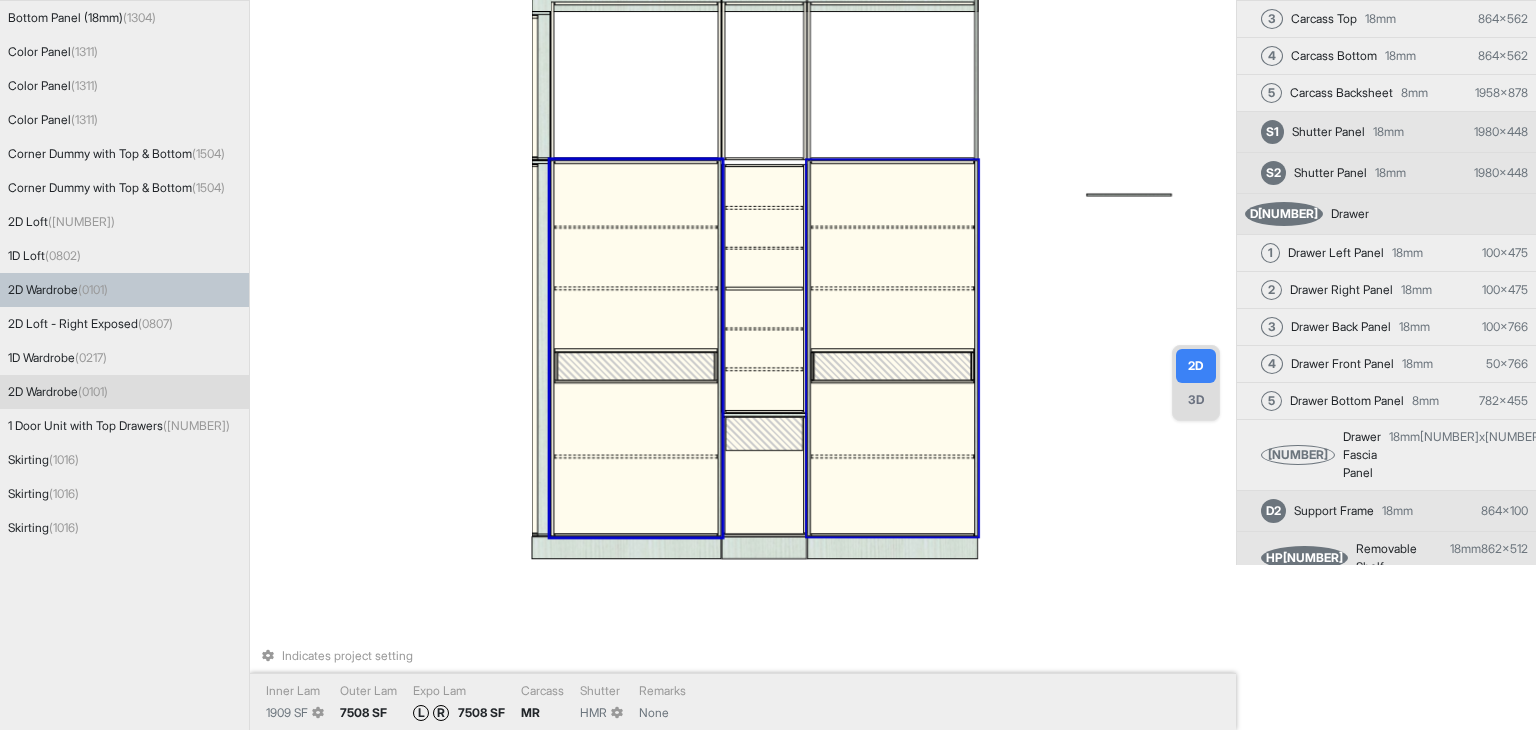 scroll, scrollTop: 0, scrollLeft: 0, axis: both 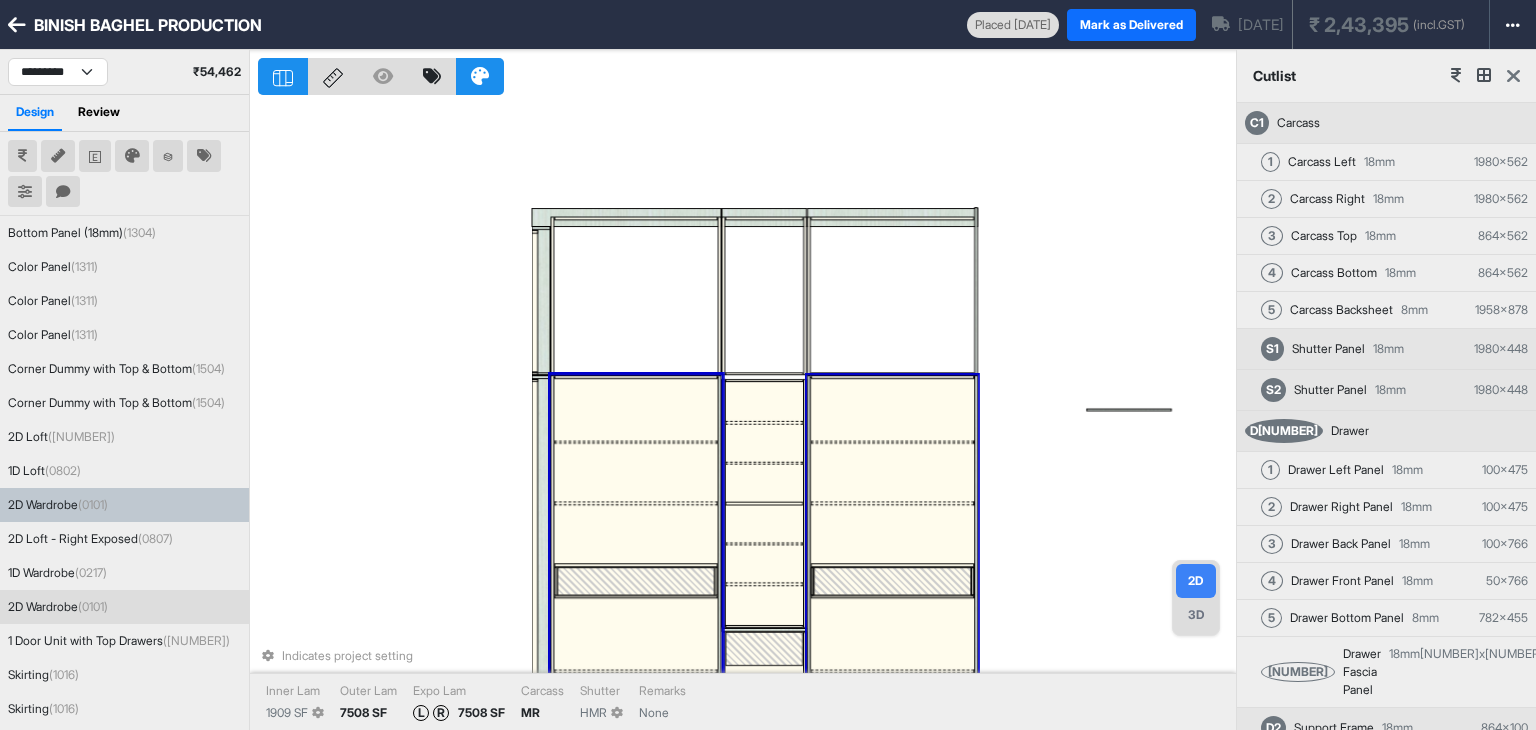click at bounding box center (1513, 76) 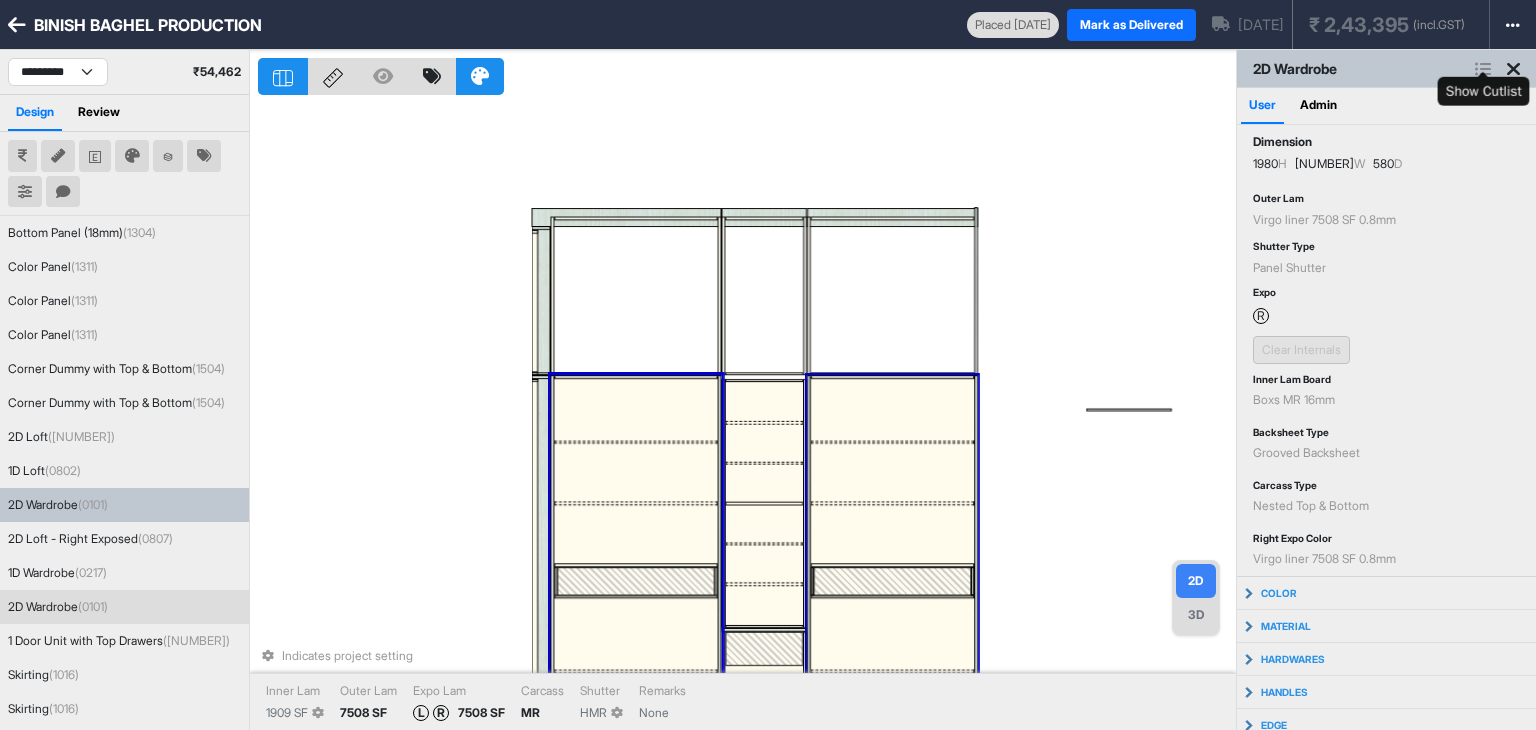 click at bounding box center [1483, 69] 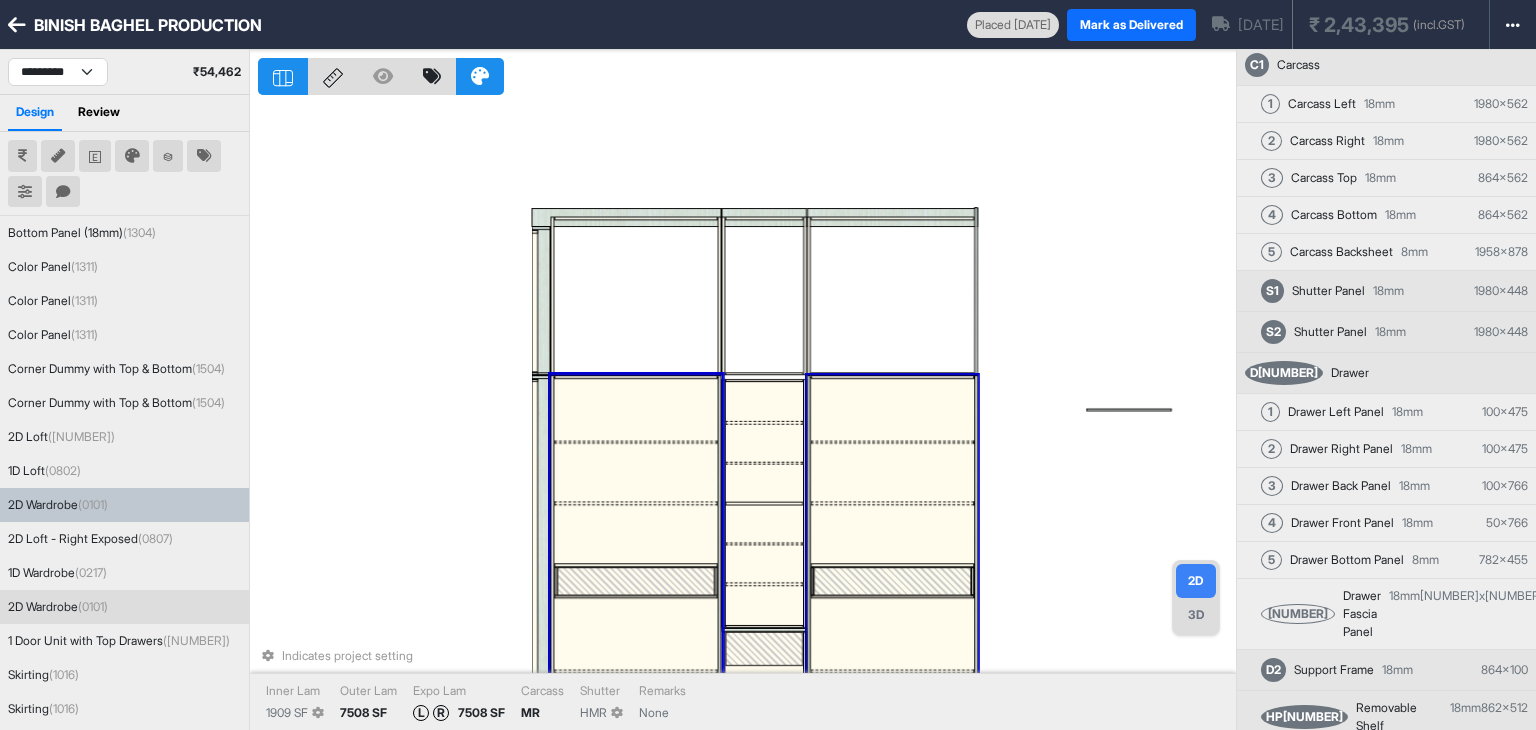 scroll, scrollTop: 172, scrollLeft: 0, axis: vertical 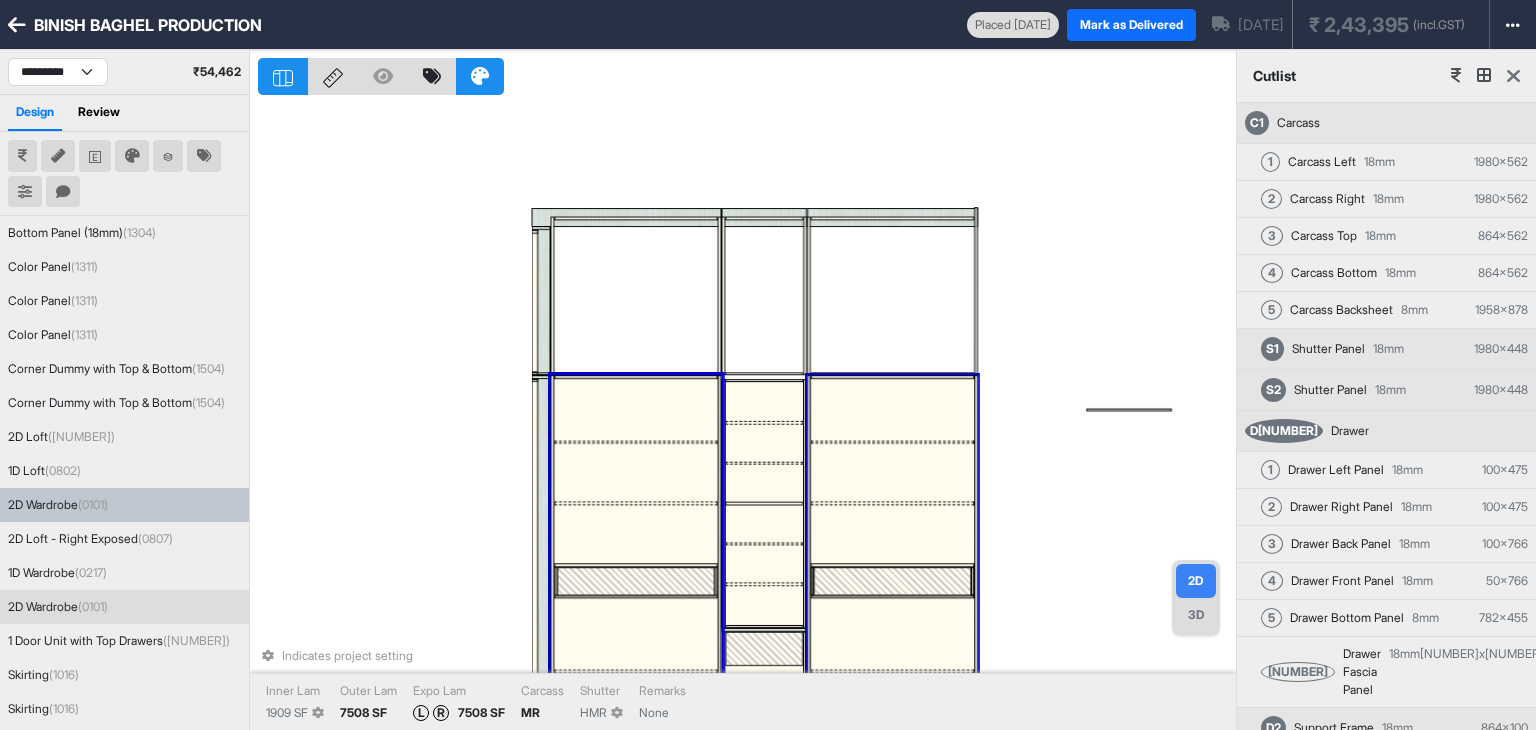 click at bounding box center [1513, 76] 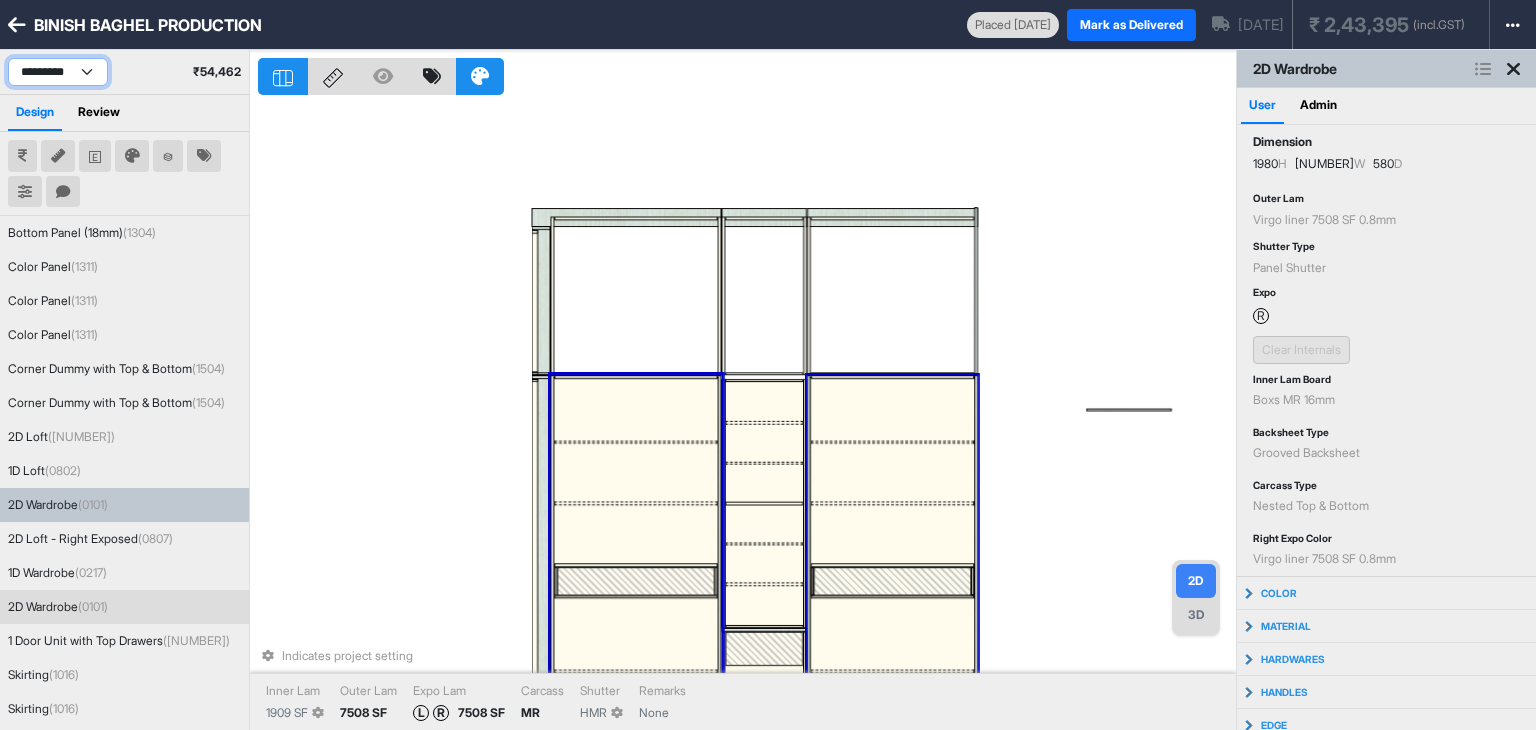 click on "**********" at bounding box center [58, 72] 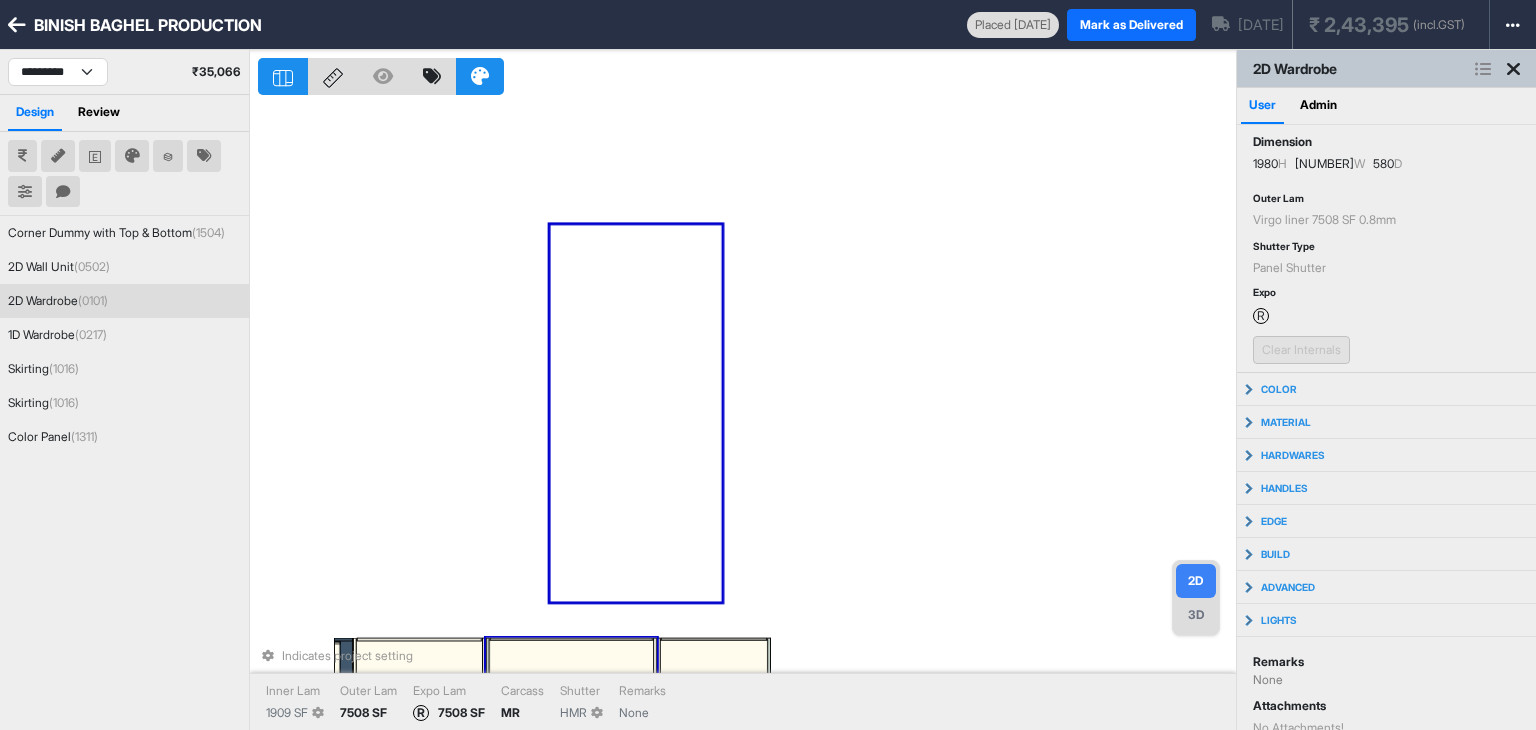 click on "2D Wardrobe  (0101)" at bounding box center [124, 301] 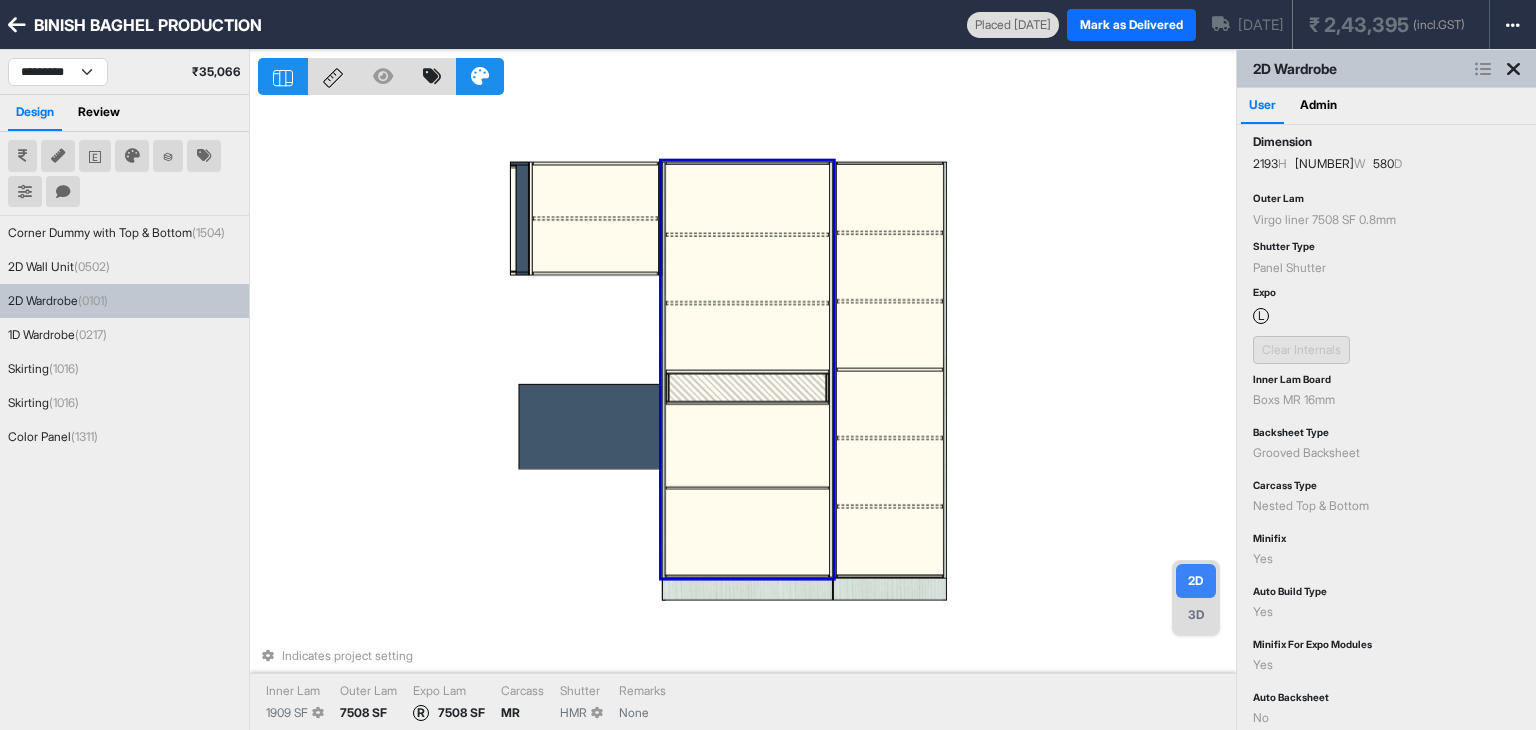 click at bounding box center [1483, 69] 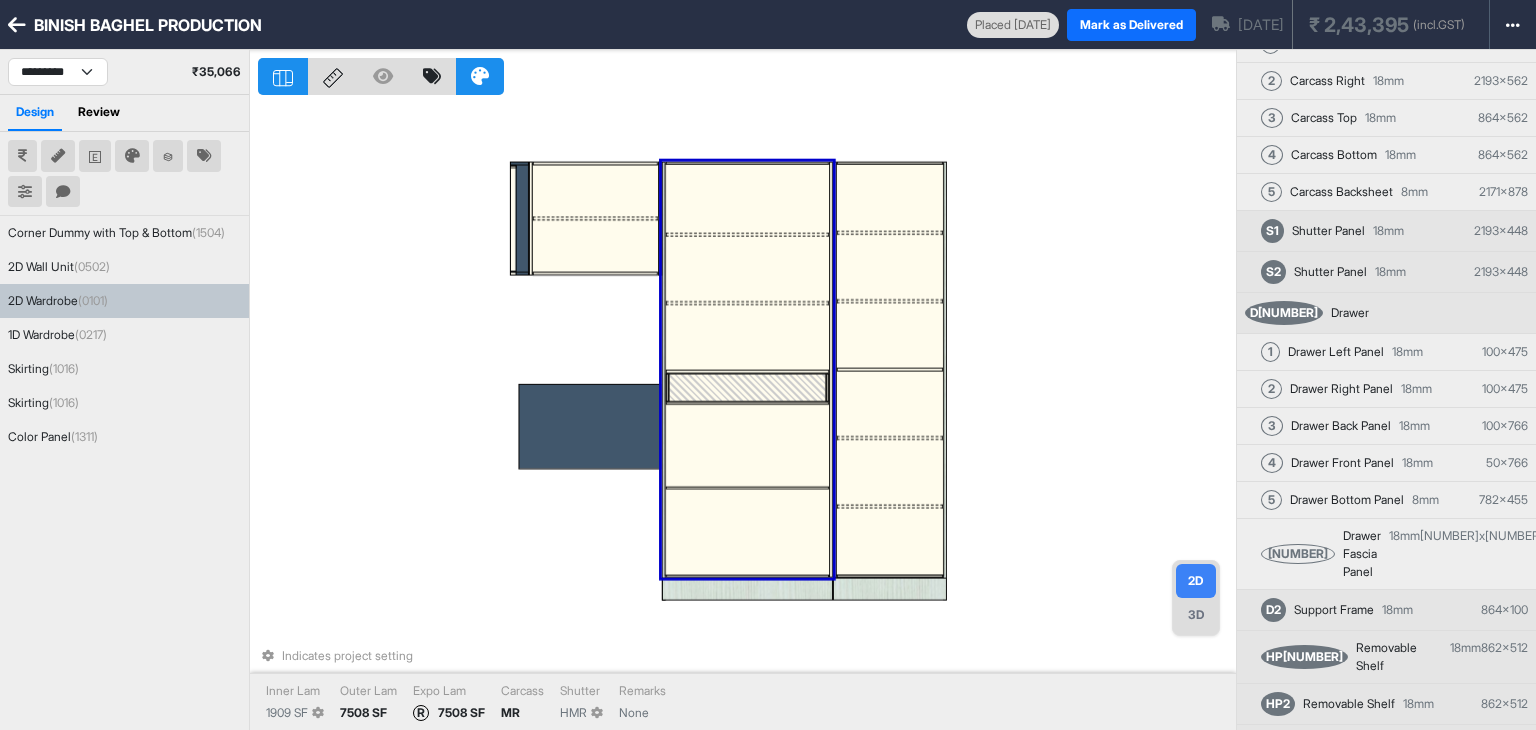 scroll, scrollTop: 253, scrollLeft: 0, axis: vertical 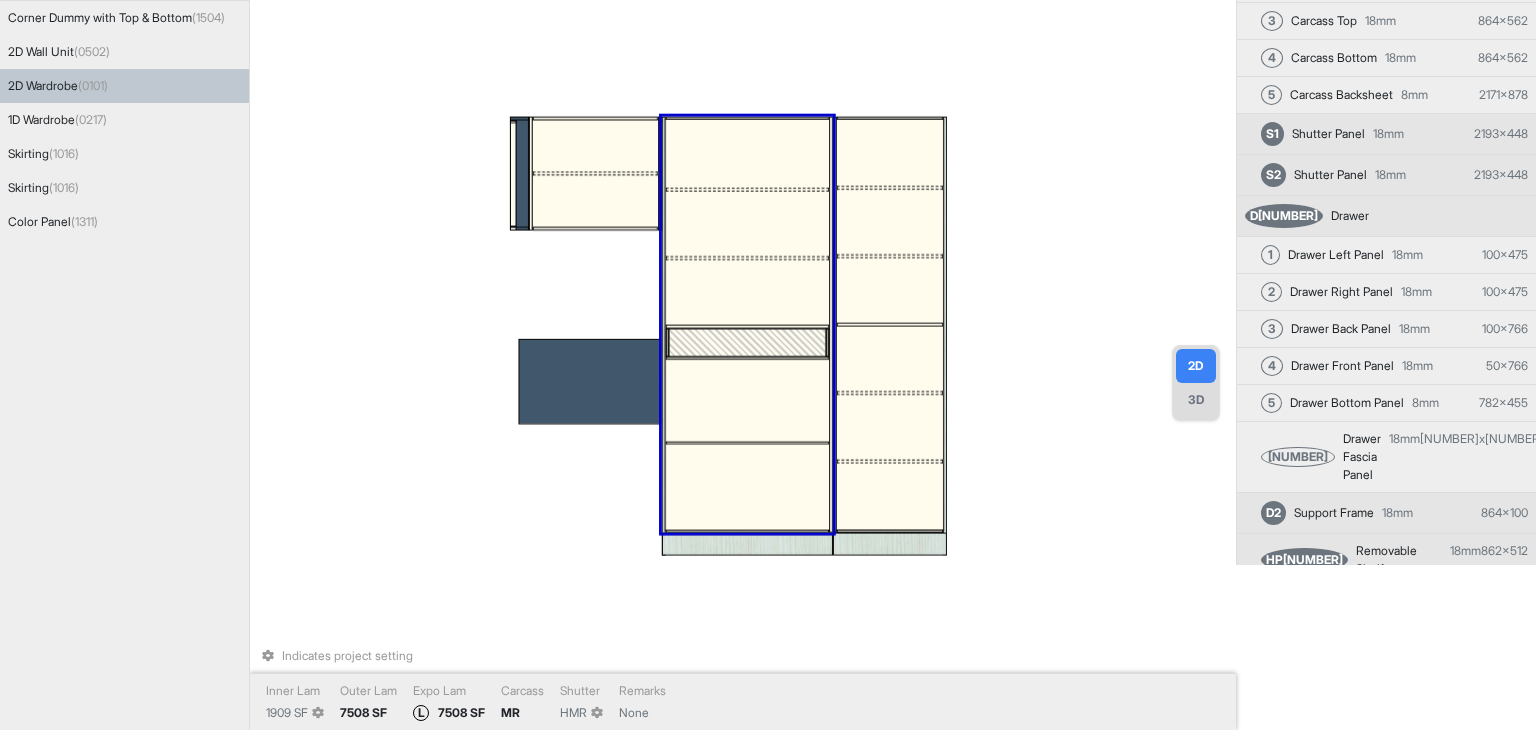 click on "Indicates project setting Inner Lam [NUMBER] SF Outer Lam [NUMBER] SF Expo Lam L [NUMBER] SF Carcass MR Shutter HMR Remarks None" at bounding box center [747, 200] 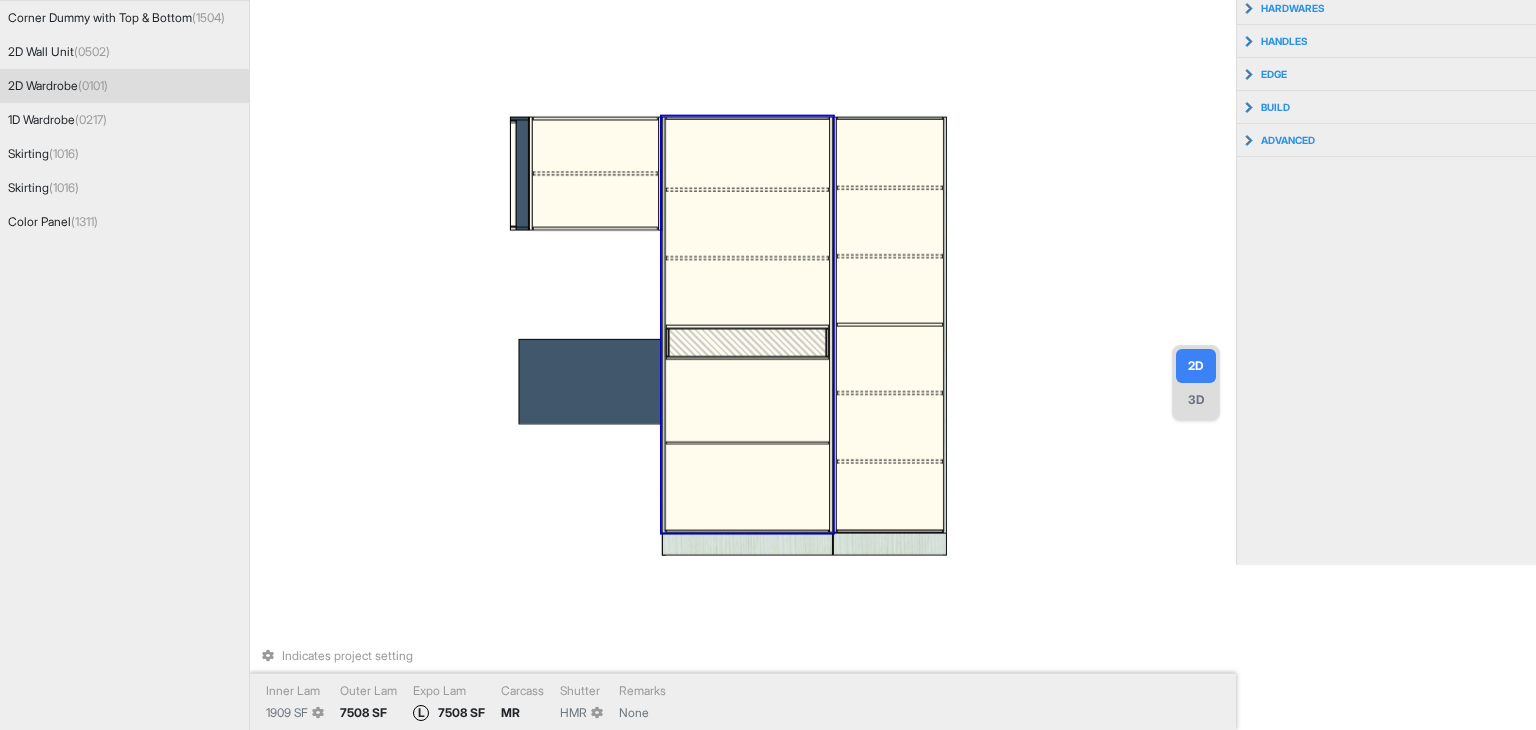 click at bounding box center [747, 292] 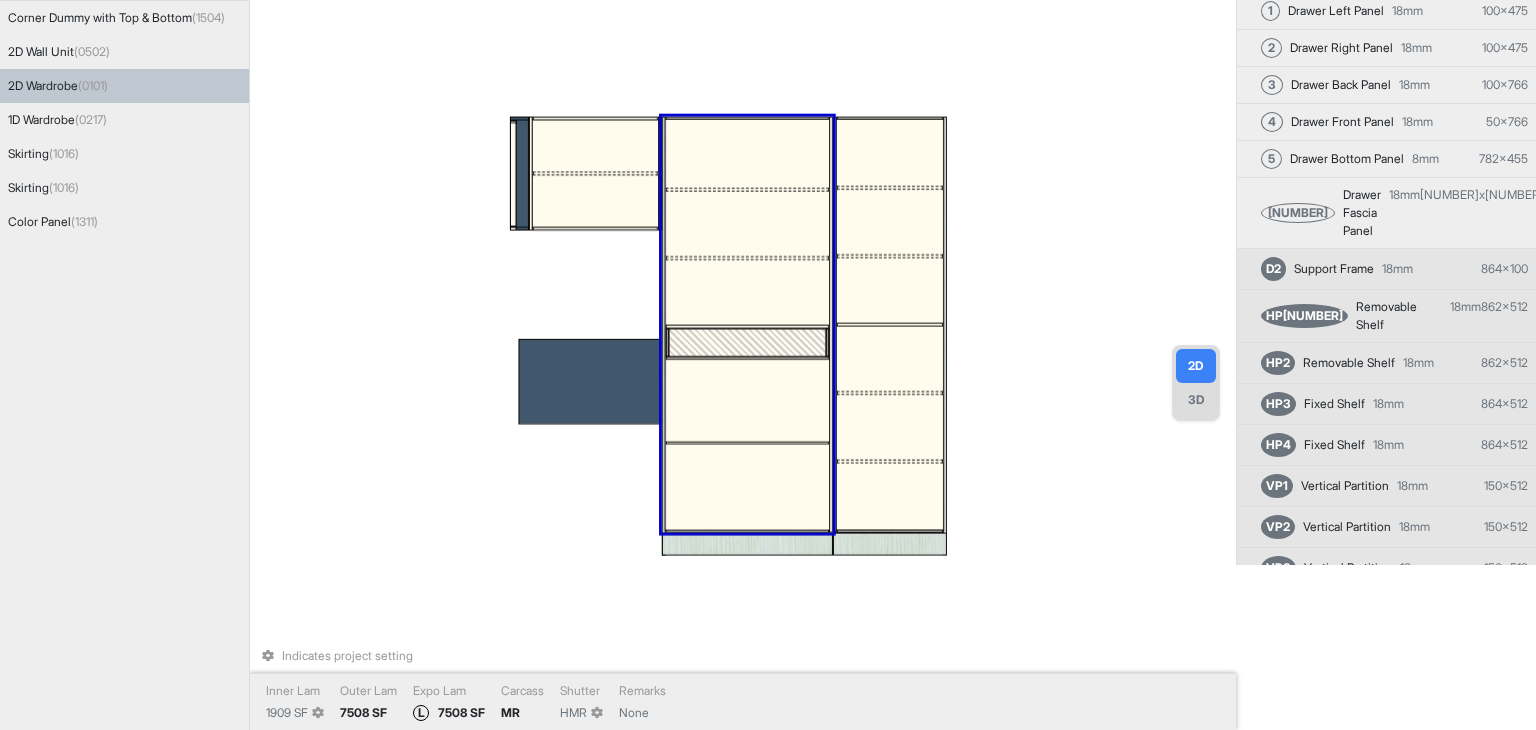 scroll, scrollTop: 253, scrollLeft: 0, axis: vertical 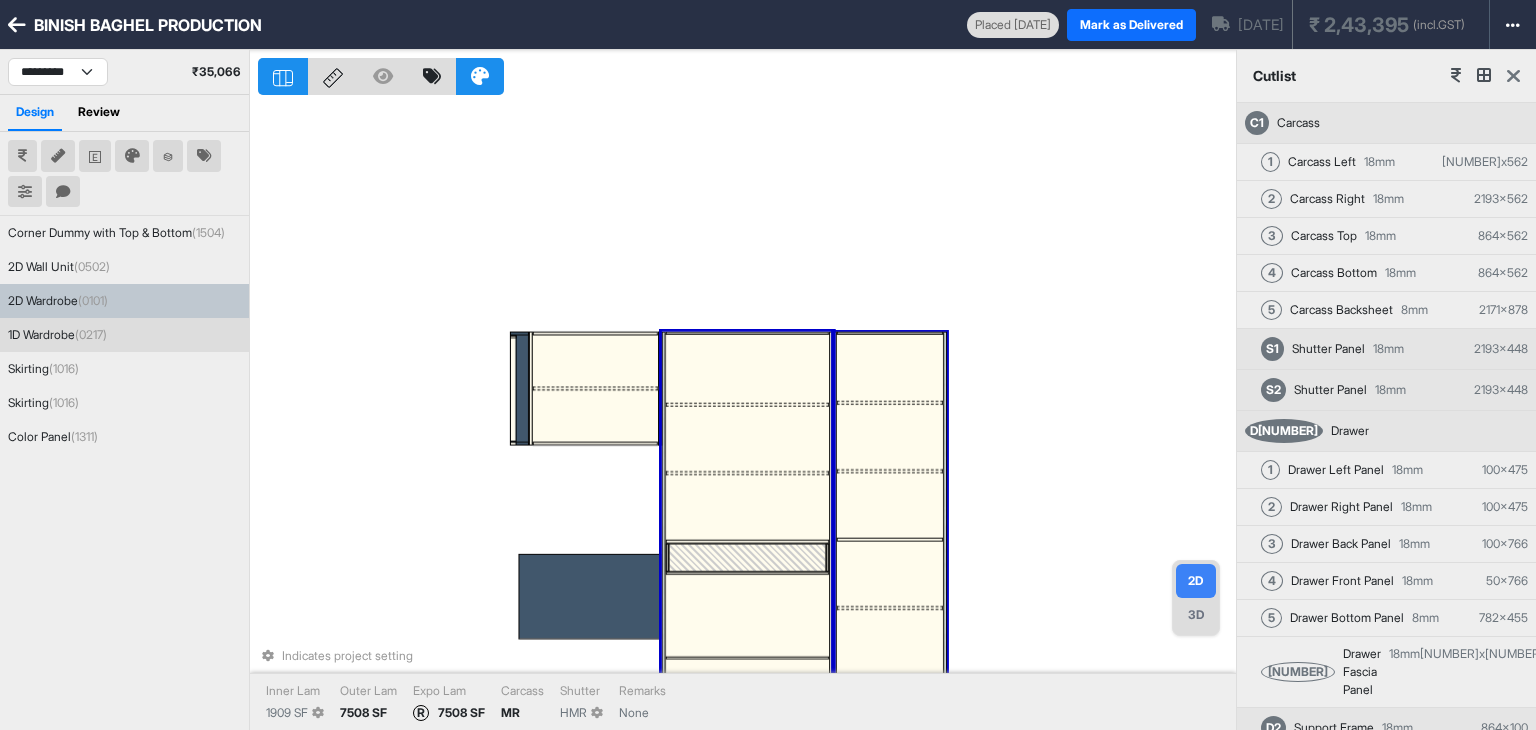 click at bounding box center (1513, 76) 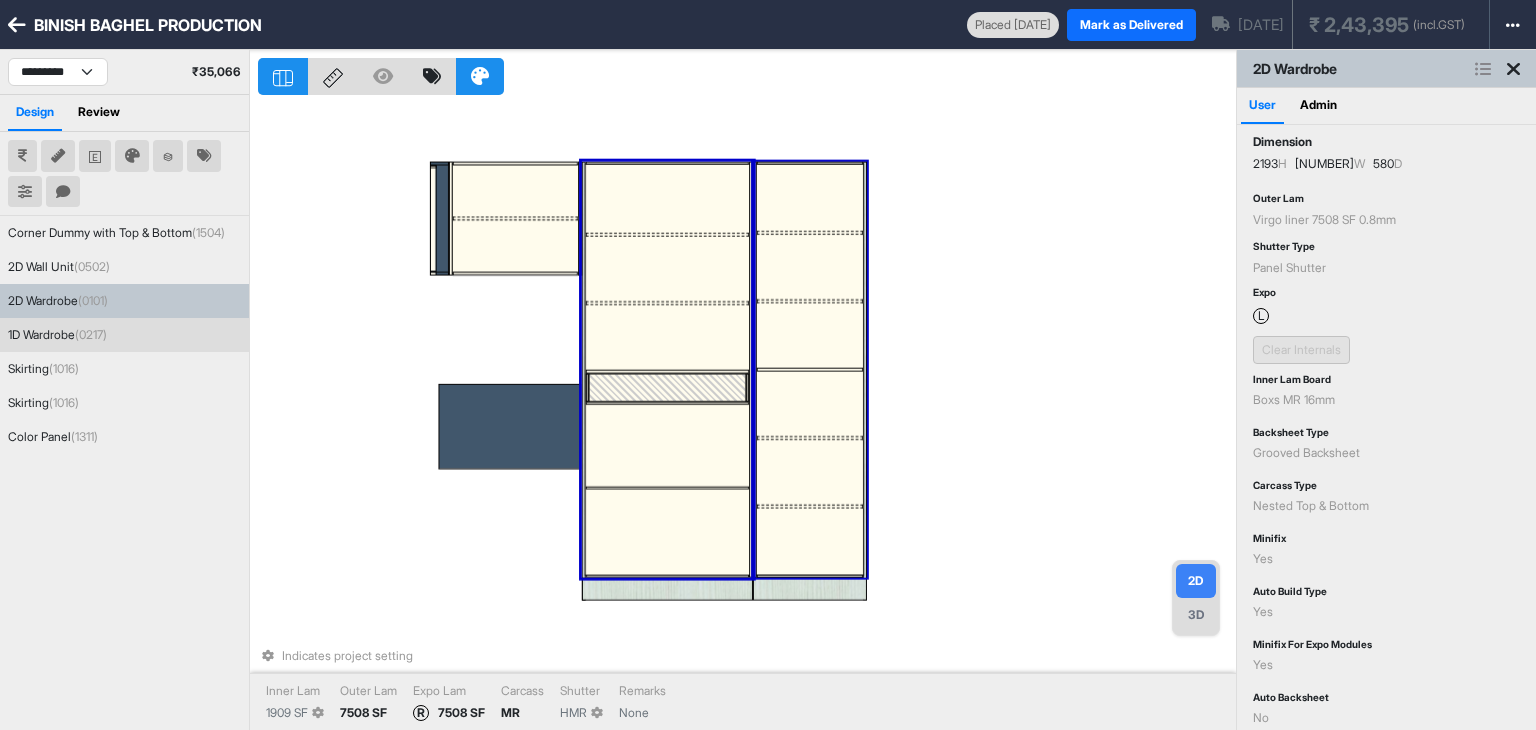 click on "Indicates project setting Inner Lam [NUMBER] SF Outer Lam [NUMBER] SF Expo Lam R [NUMBER] SF Carcass MR Shutter HMR Remarks None" at bounding box center [747, 415] 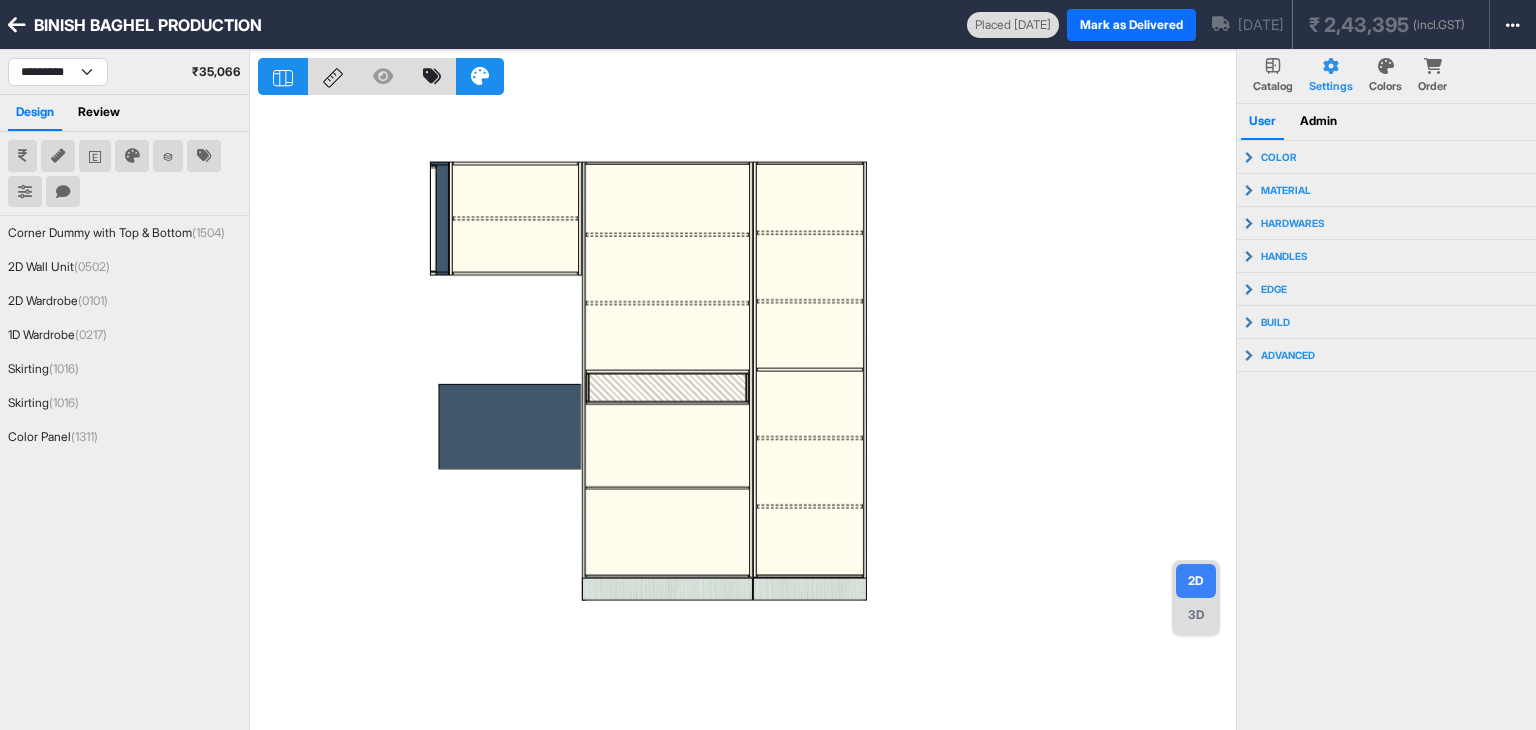 click at bounding box center [747, 415] 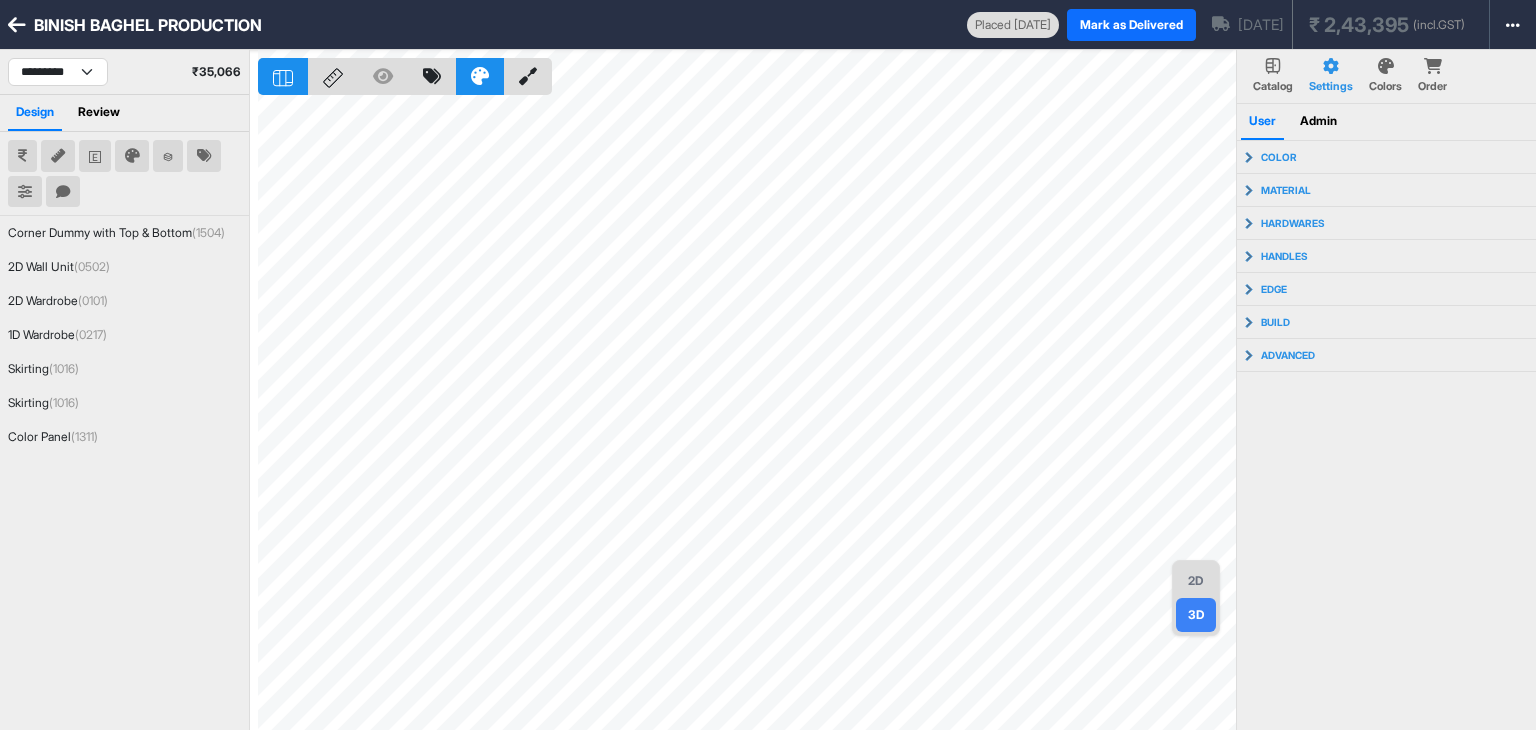 click on "2D" at bounding box center (1196, 581) 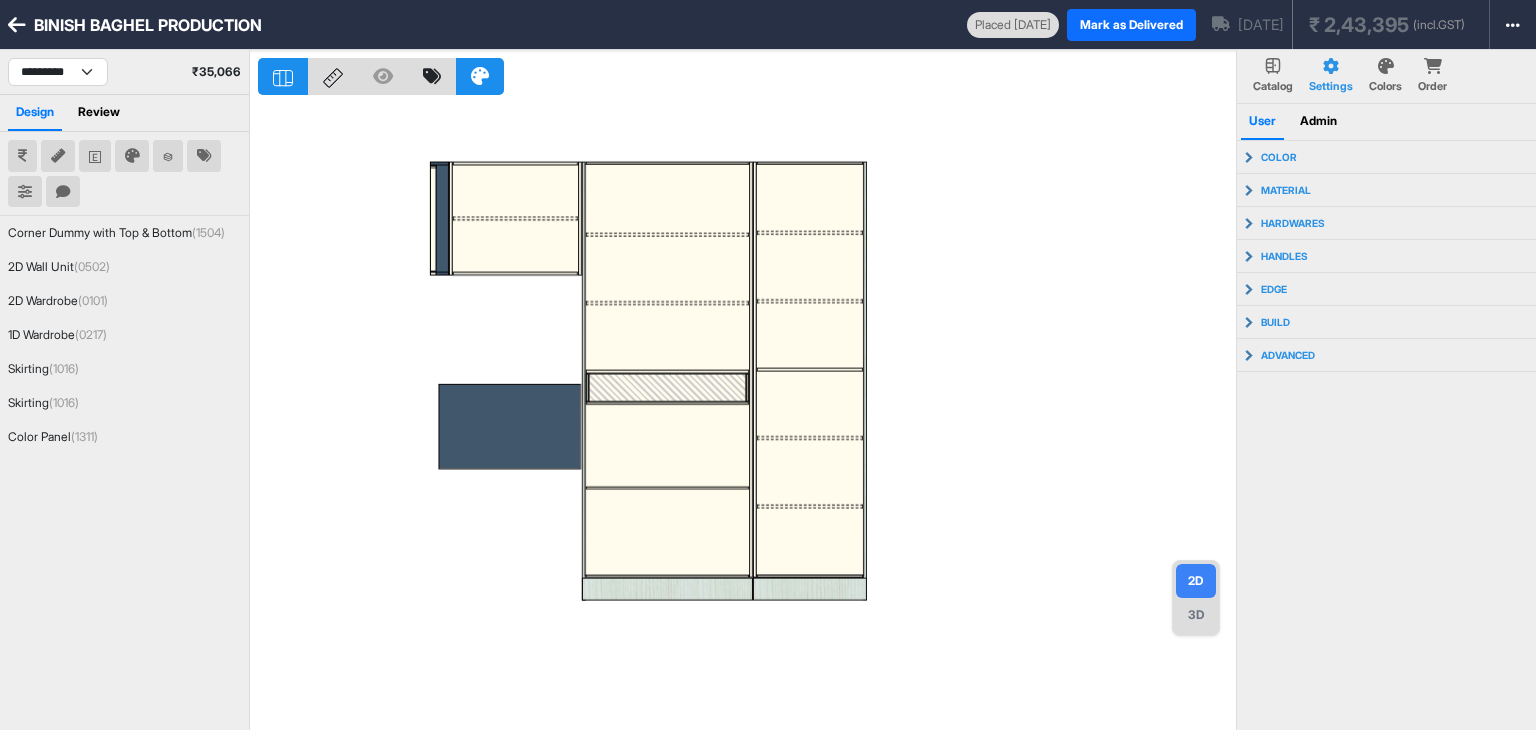 click at bounding box center [747, 415] 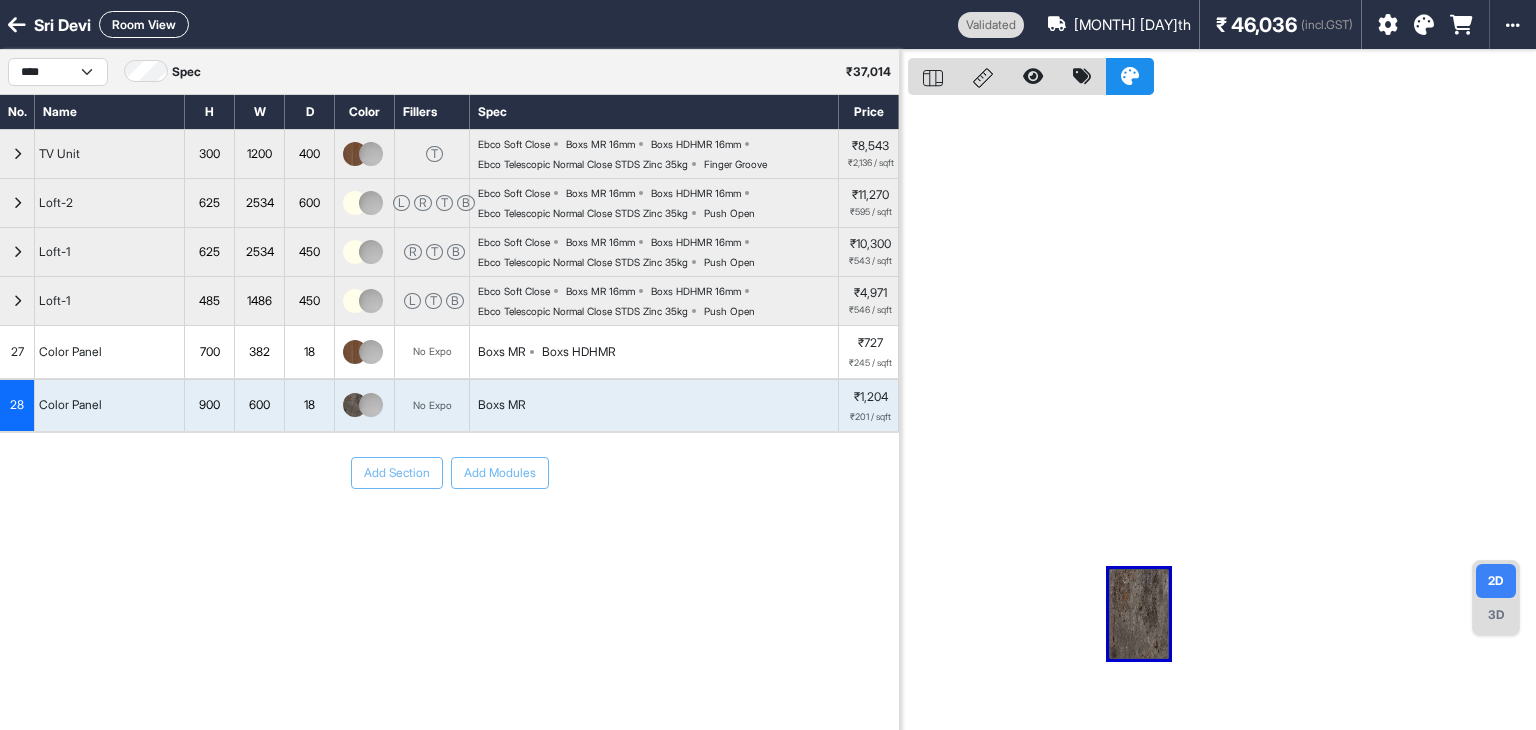 scroll, scrollTop: 0, scrollLeft: 0, axis: both 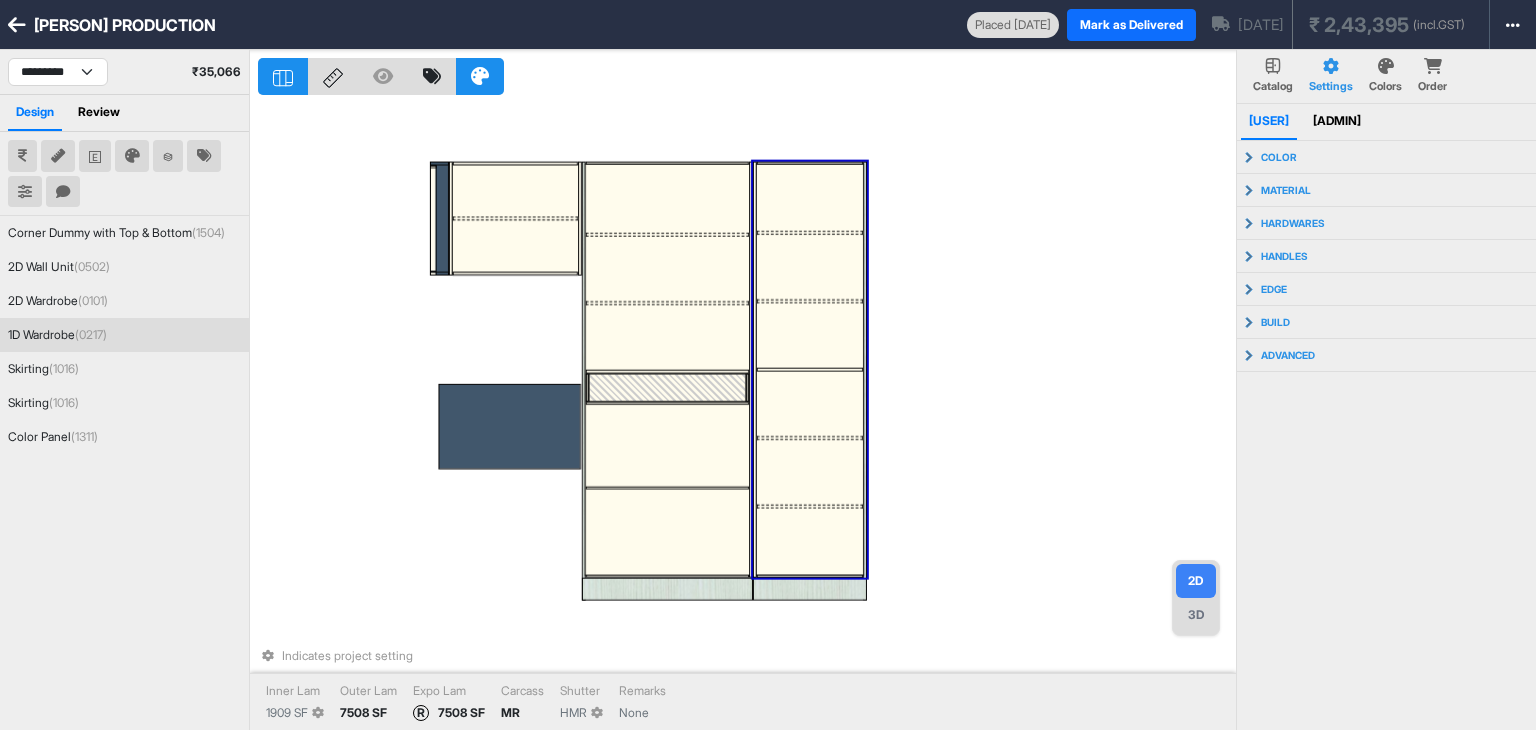 click on "3D" at bounding box center (1196, 615) 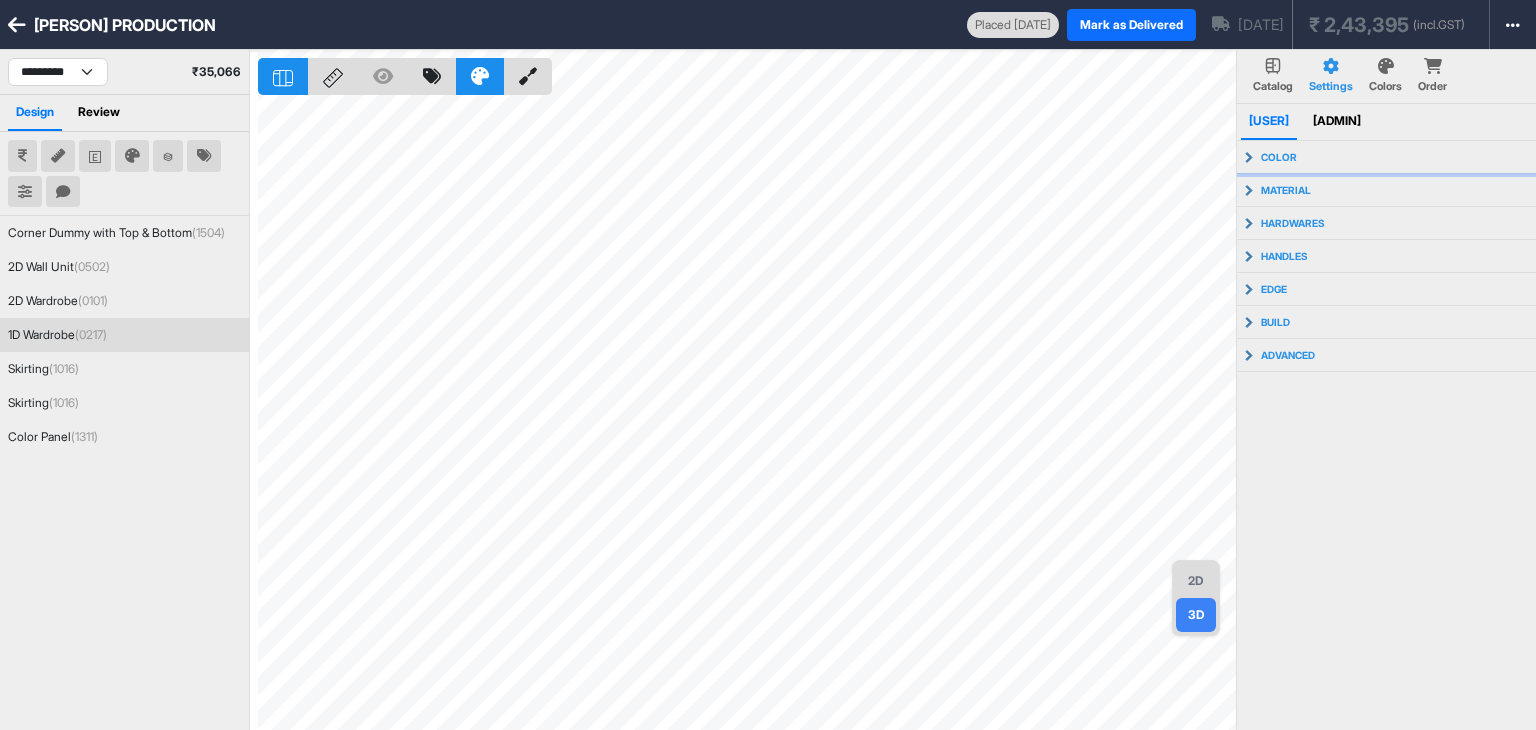 type 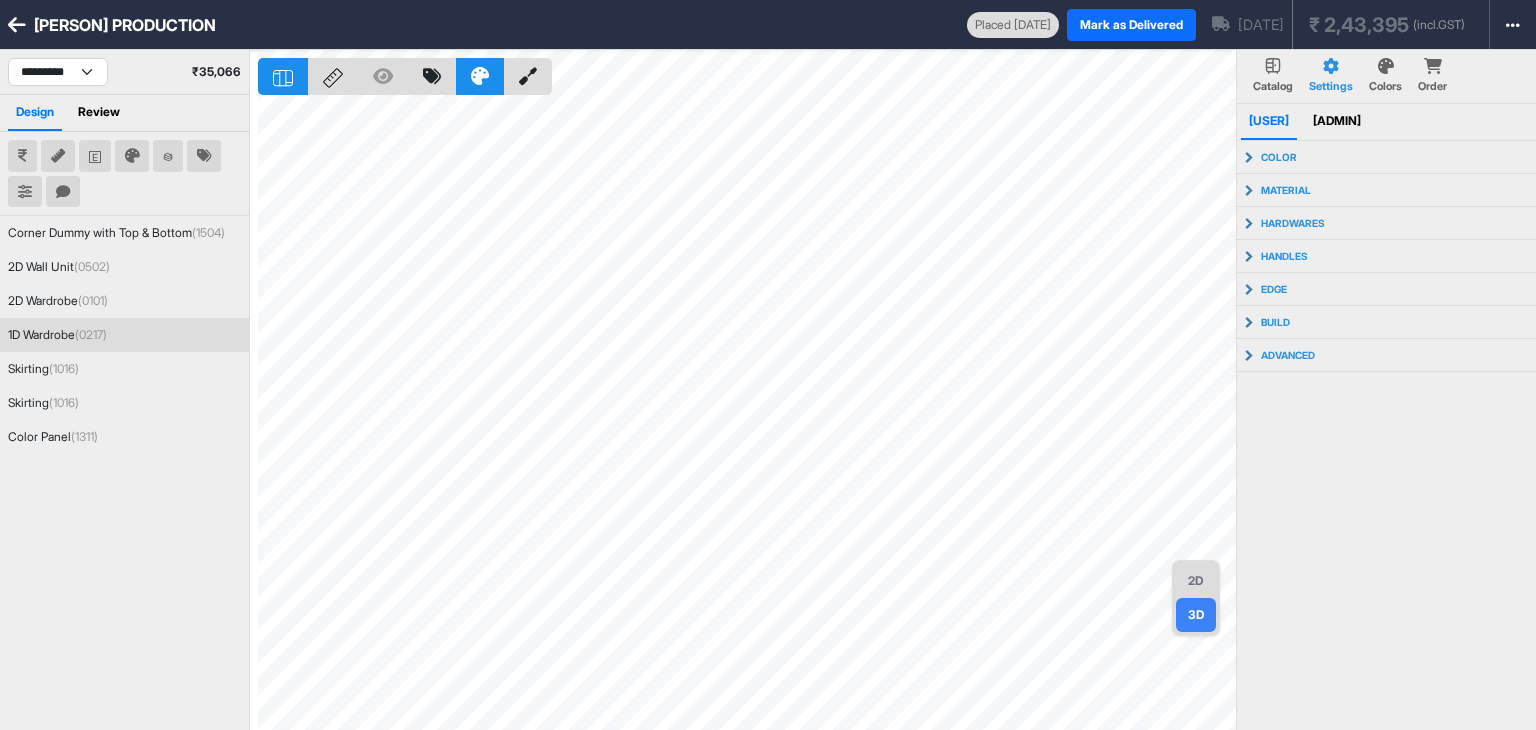click on "2D" at bounding box center (1196, 581) 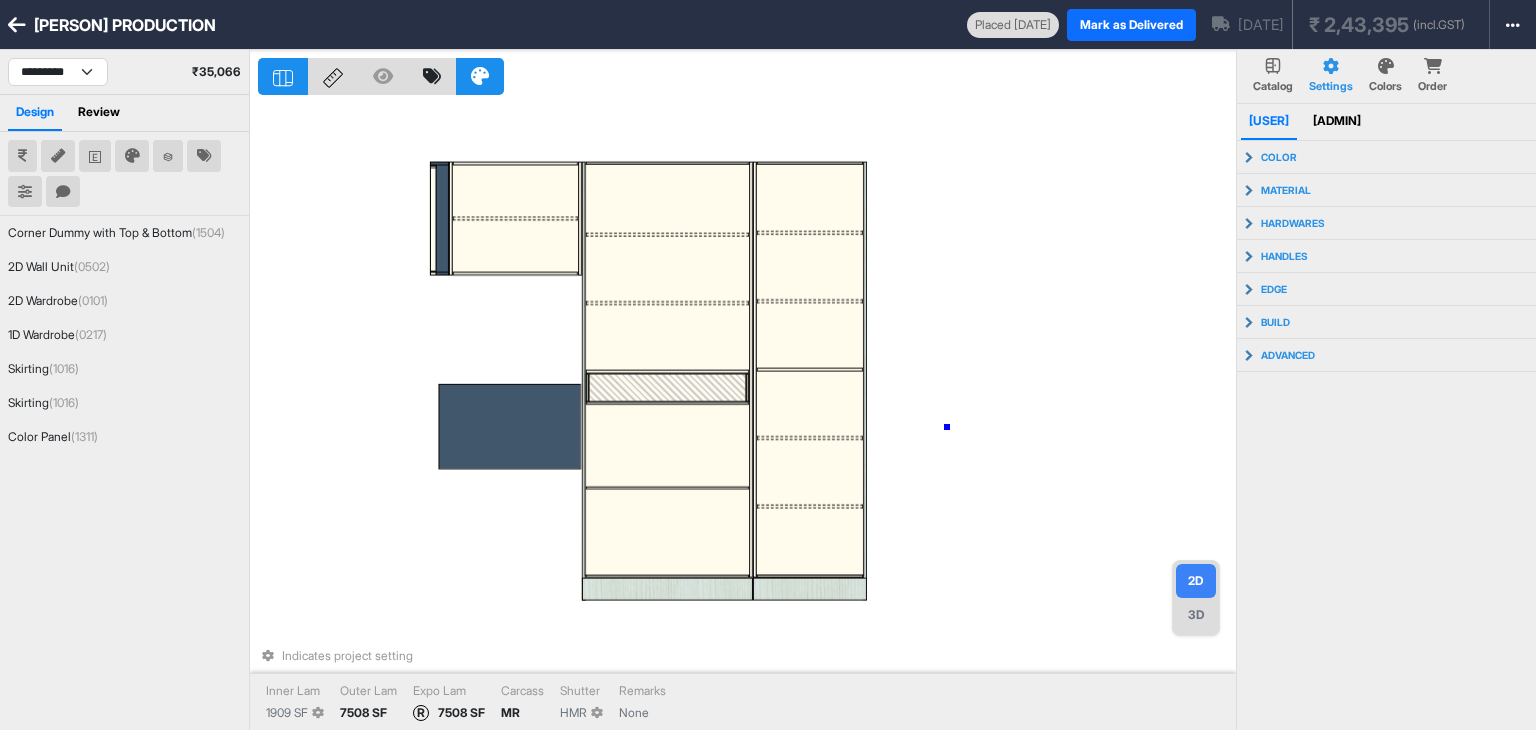 click on "Indicates project setting Inner Lam [NUMBER] SF Outer Lam [NUMBER] SF Expo Lam R [NUMBER] SF Carcass MR Shutter HMR Remarks None" at bounding box center [747, 415] 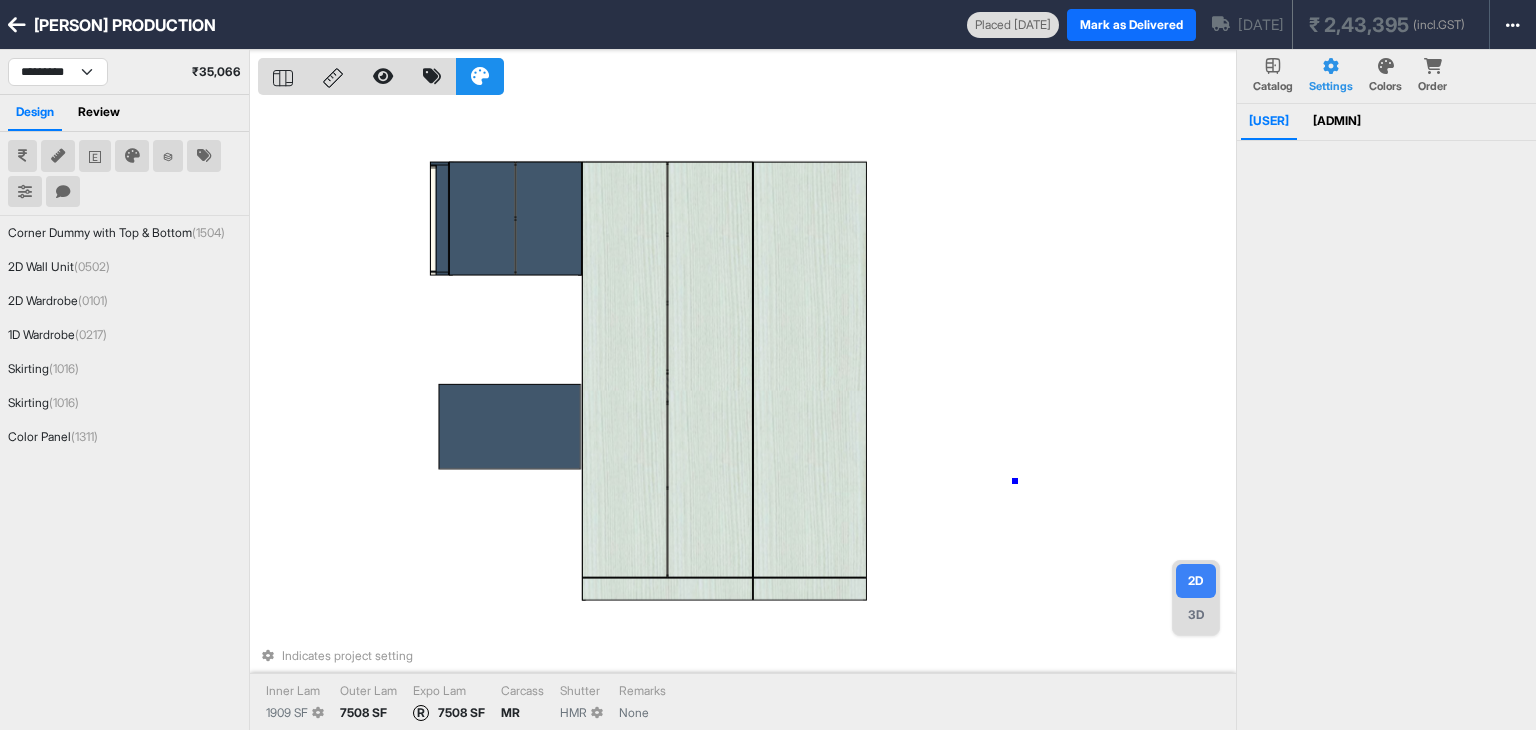 click on "Indicates project setting Inner Lam [NUMBER] SF Outer Lam [NUMBER] SF Expo Lam R [NUMBER] SF Carcass MR Shutter HMR Remarks None" at bounding box center [747, 415] 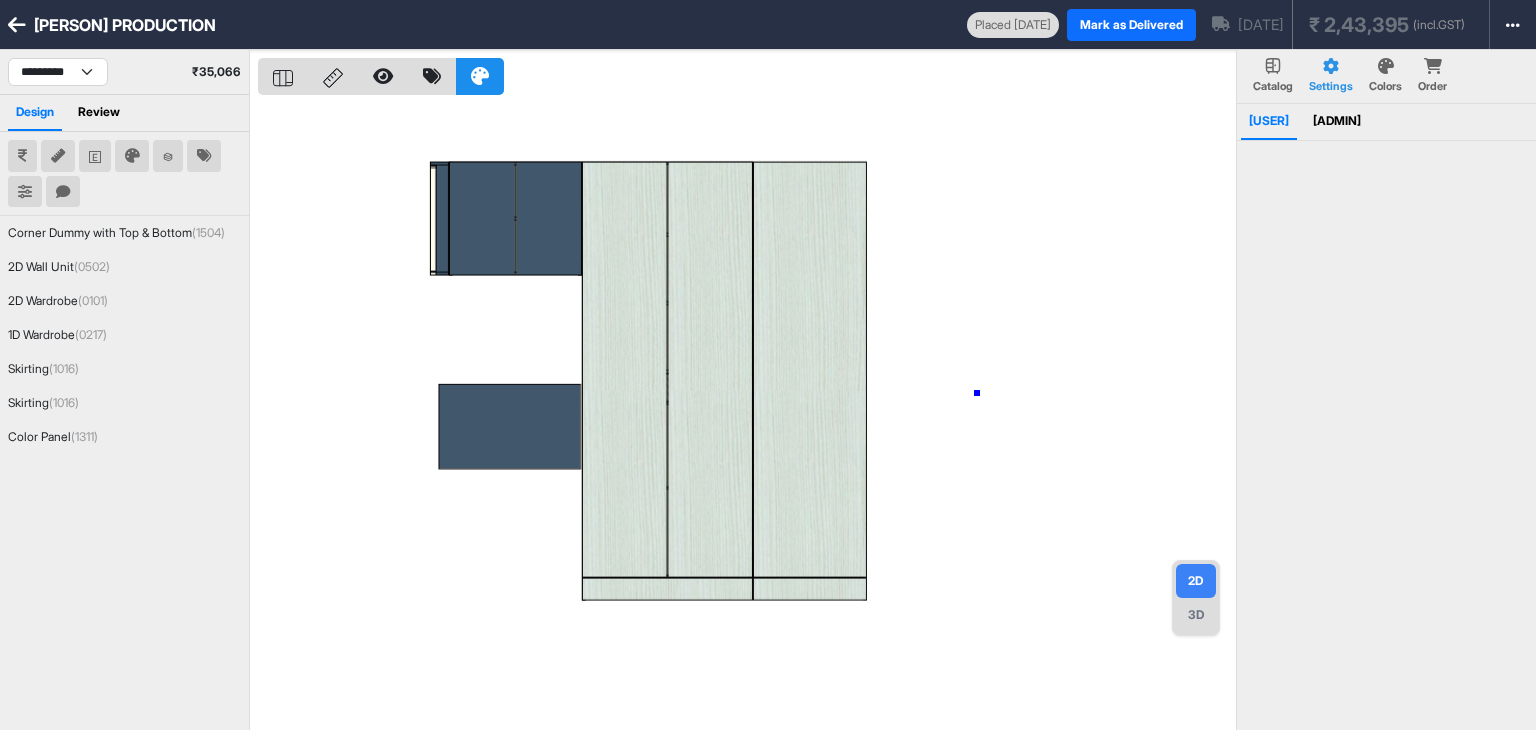 click at bounding box center (747, 415) 